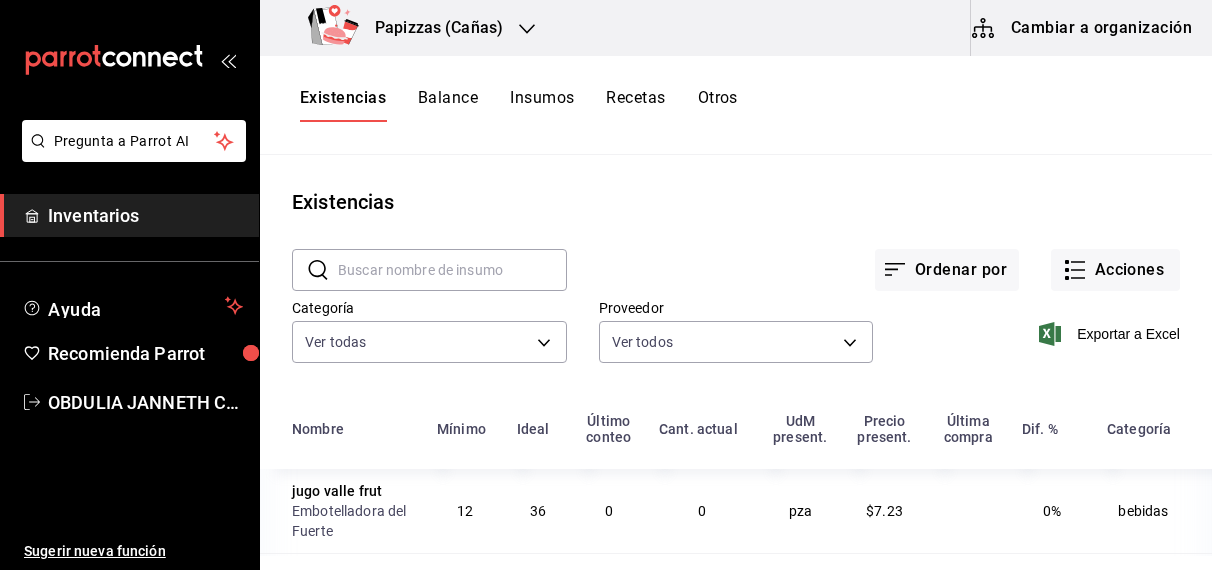 scroll, scrollTop: 0, scrollLeft: 0, axis: both 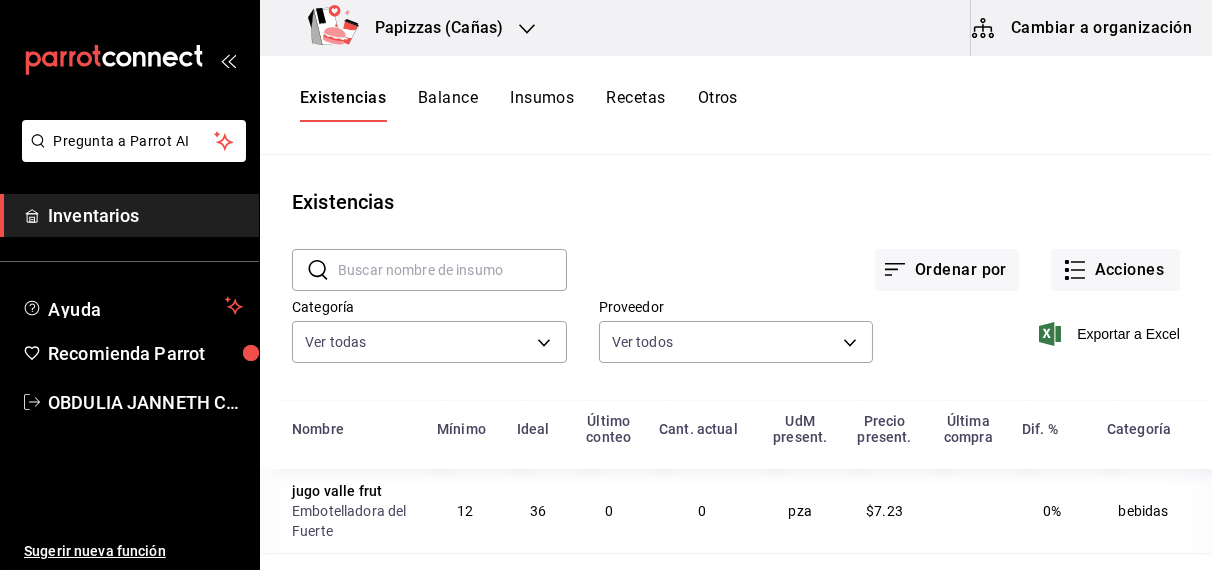 click 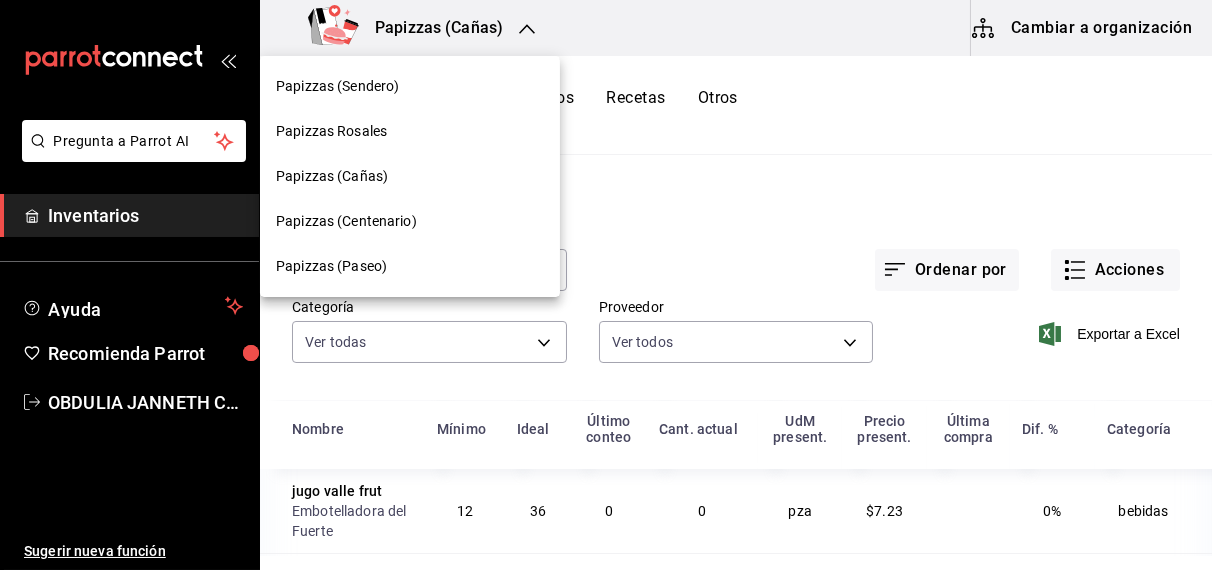 click on "Papizzas (Sendero)" at bounding box center [337, 86] 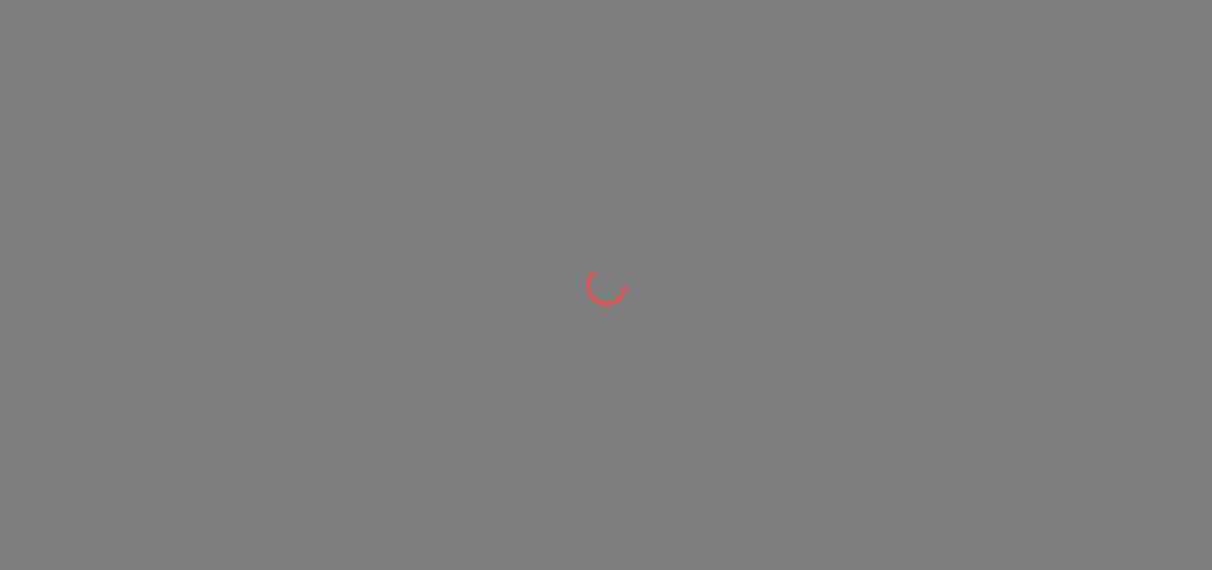scroll, scrollTop: 0, scrollLeft: 0, axis: both 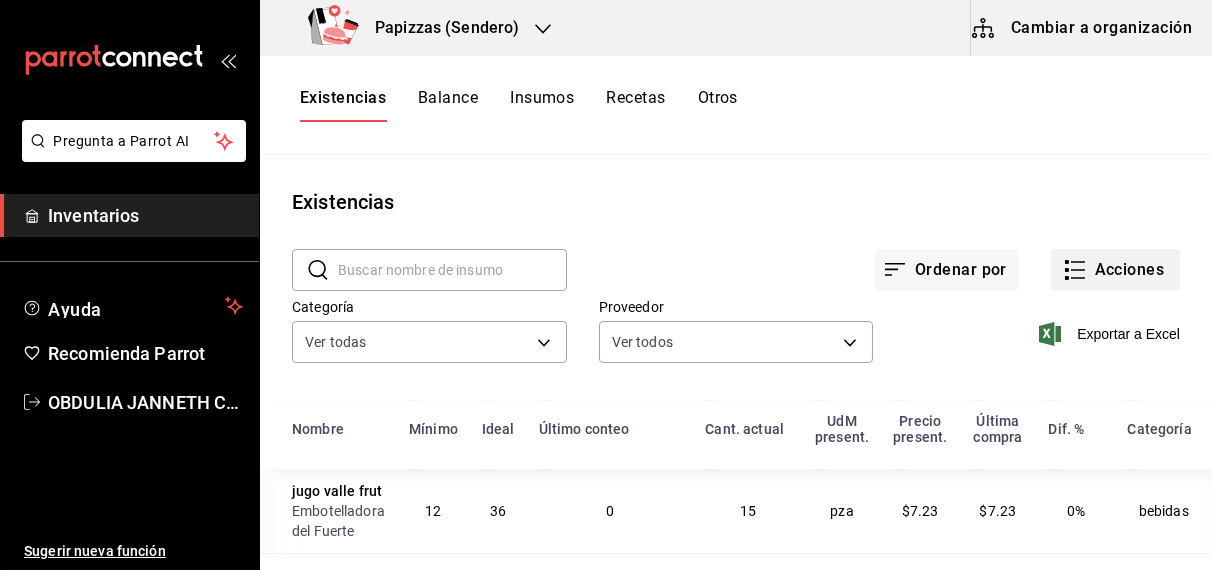 click on "Acciones" at bounding box center (1115, 270) 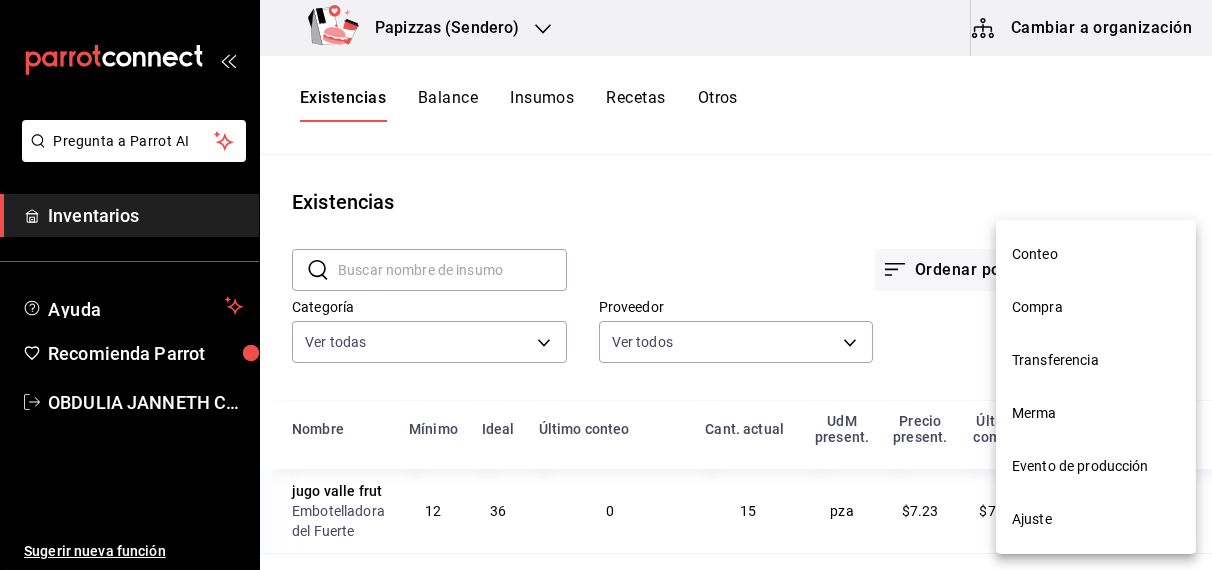click on "Compra" at bounding box center (1096, 307) 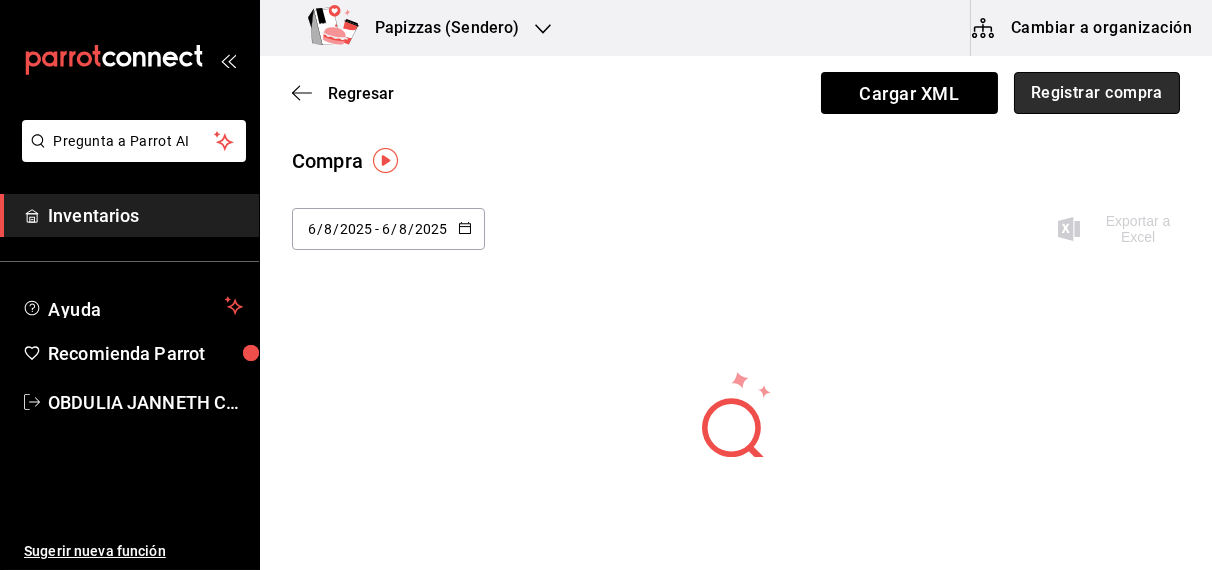 click on "Registrar compra" at bounding box center (1097, 93) 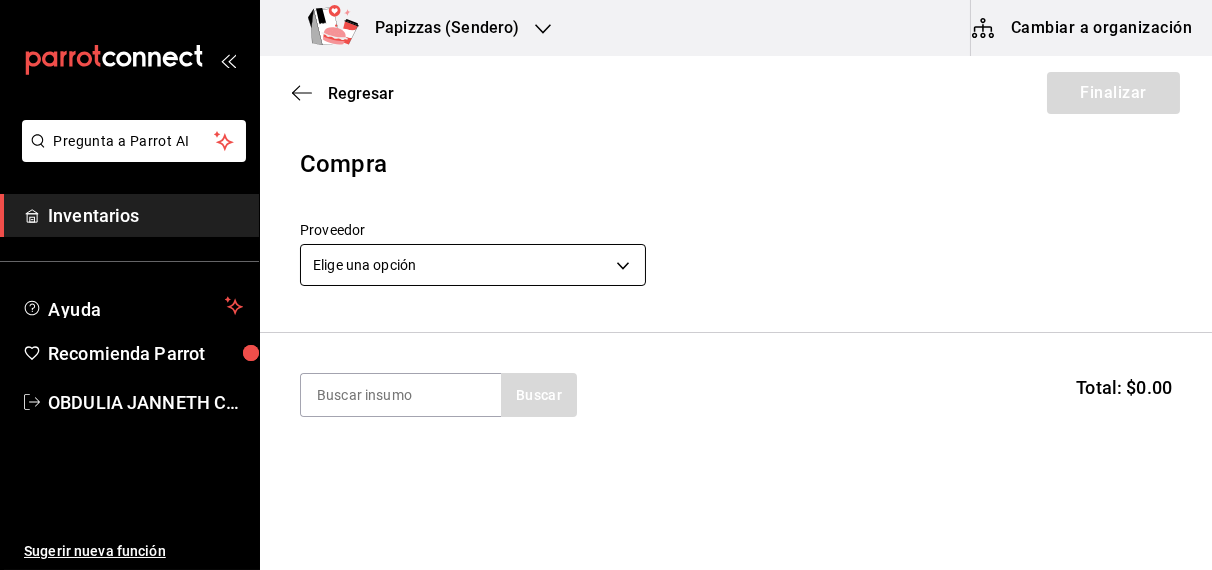 click on "Pregunta a Parrot AI Inventarios   Ayuda Recomienda Parrot   [FULL_NAME]   Sugerir nueva función   Papizzas (Sendero) Cambiar a organización Regresar Finalizar Compra Proveedor Elige una opción default Buscar Total: $0.00 No hay insumos a mostrar. Busca un insumo para agregarlo a la lista Pregunta a Parrot AI Inventarios   Ayuda Recomienda Parrot   [FULL_NAME]   Sugerir nueva función   GANA 1 MES GRATIS EN TU SUSCRIPCIÓN AQUÍ ¿Recuerdas cómo empezó tu restaurante?
Hoy puedes ayudar a un colega a tener el mismo cambio que tú viviste.
Recomienda Parrot directamente desde tu Portal Administrador.
Es fácil y rápido.
🎁 Por cada restaurante que se una, ganas 1 mes gratis. Ver video tutorial Ir a video Editar Eliminar Visitar centro de ayuda ([PHONE]) [EMAIL] Visitar centro de ayuda ([PHONE]) [EMAIL]" at bounding box center (606, 228) 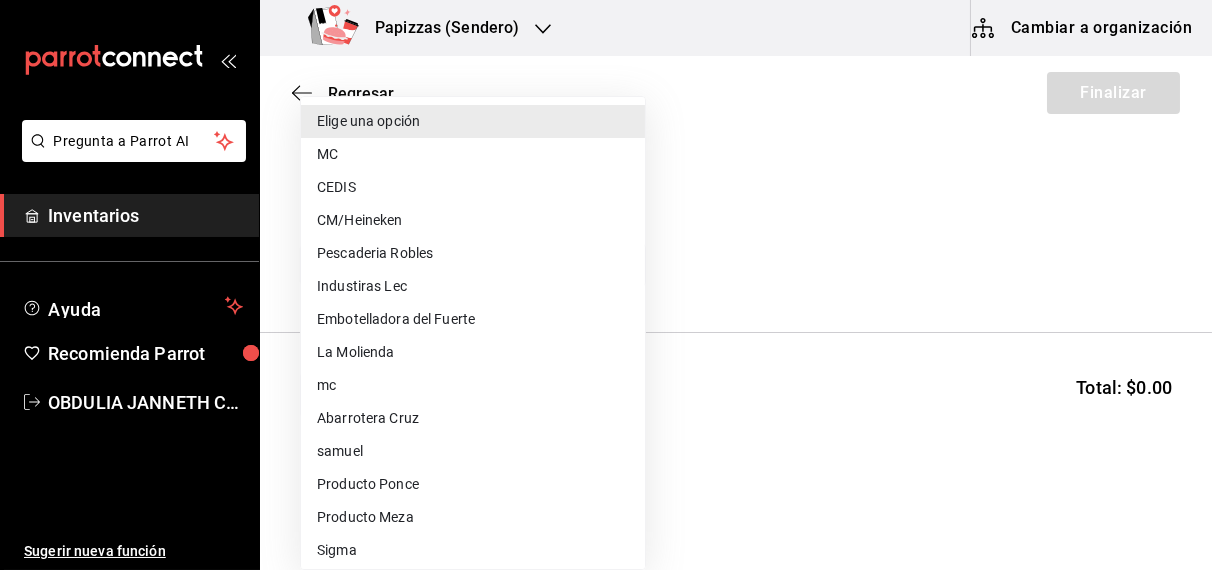 click on "MC" at bounding box center [473, 154] 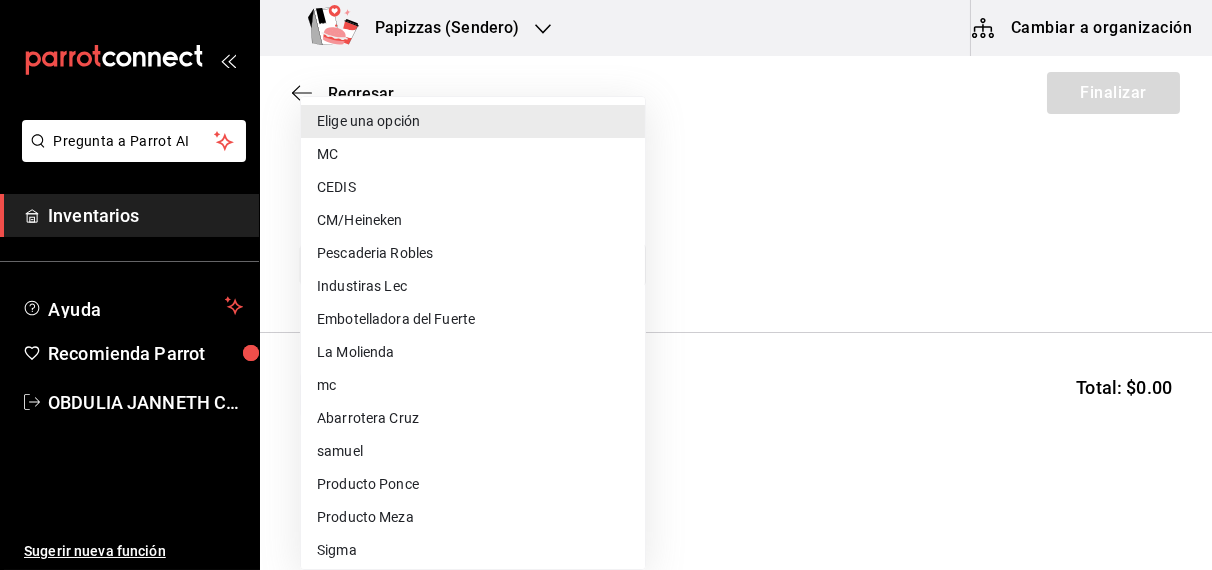 type on "59259b25-7b15-4529-a17f-fa8ef7e7484a" 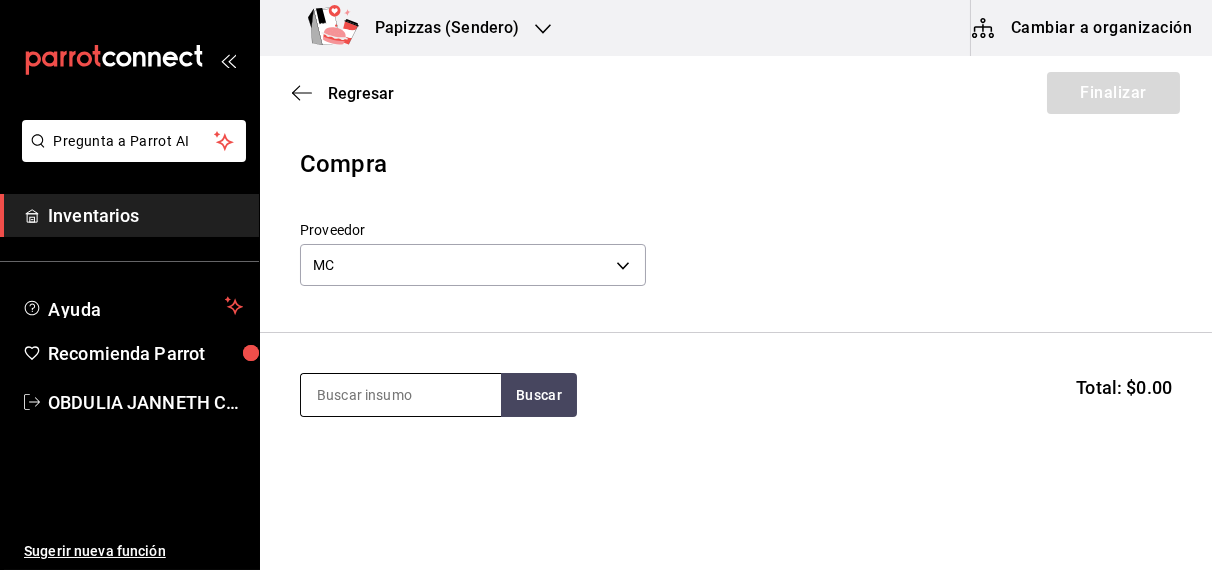 click at bounding box center [401, 395] 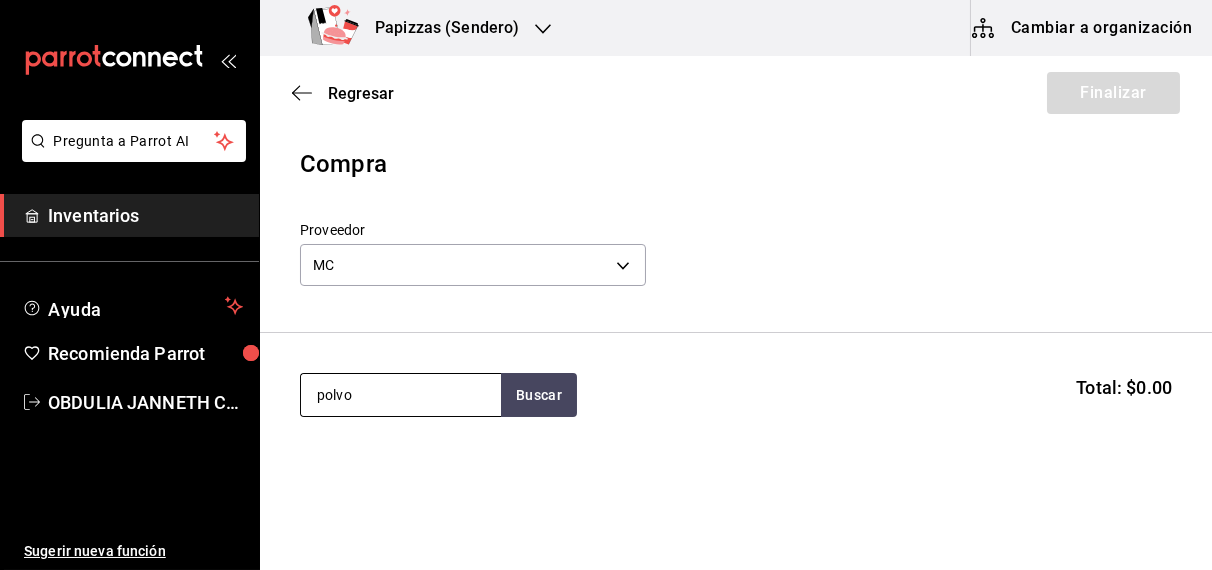 type on "polvo" 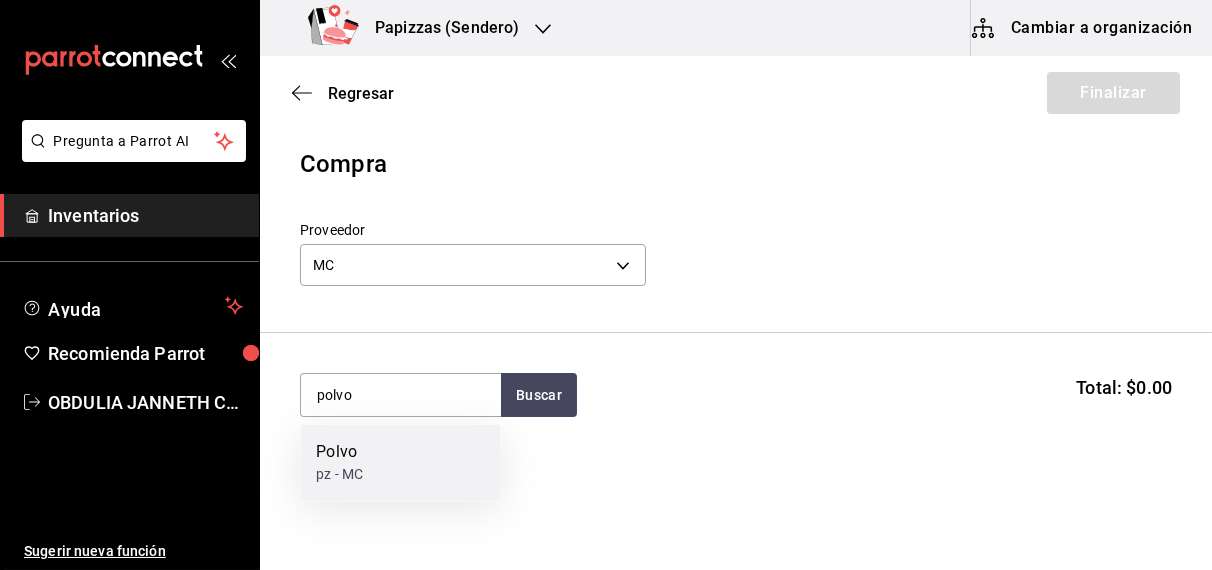 click on "pz - MC" at bounding box center (339, 475) 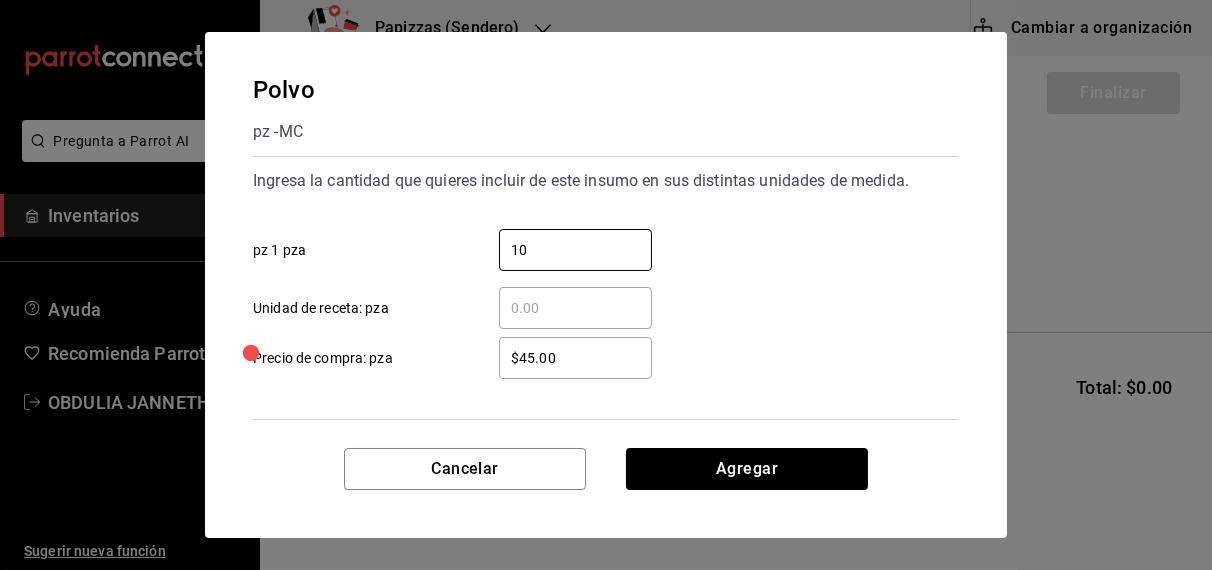 type on "10" 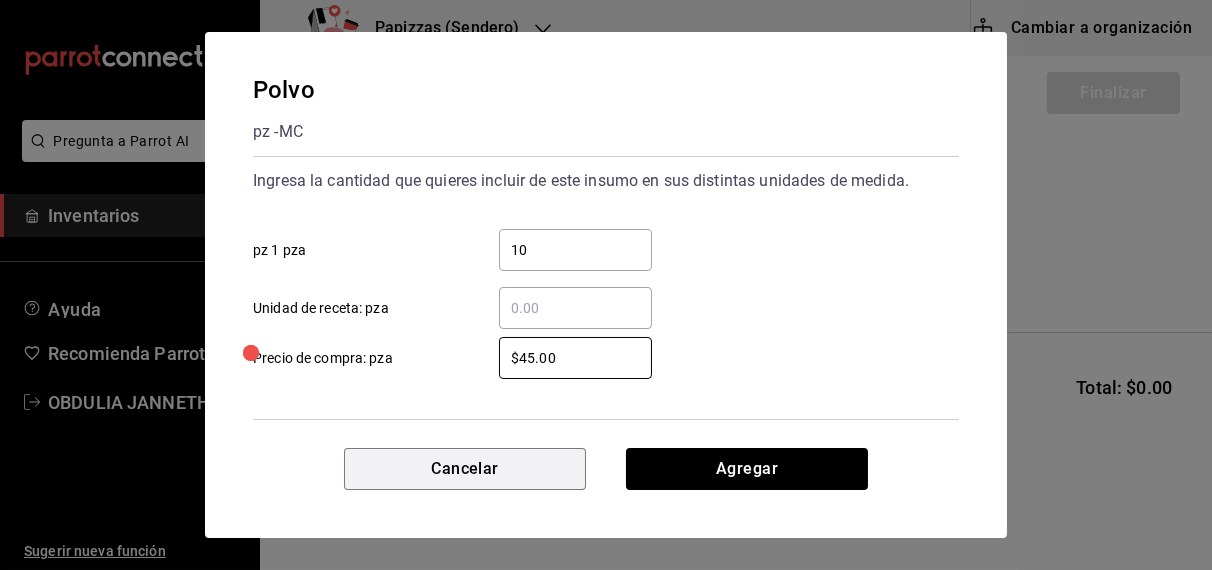 type 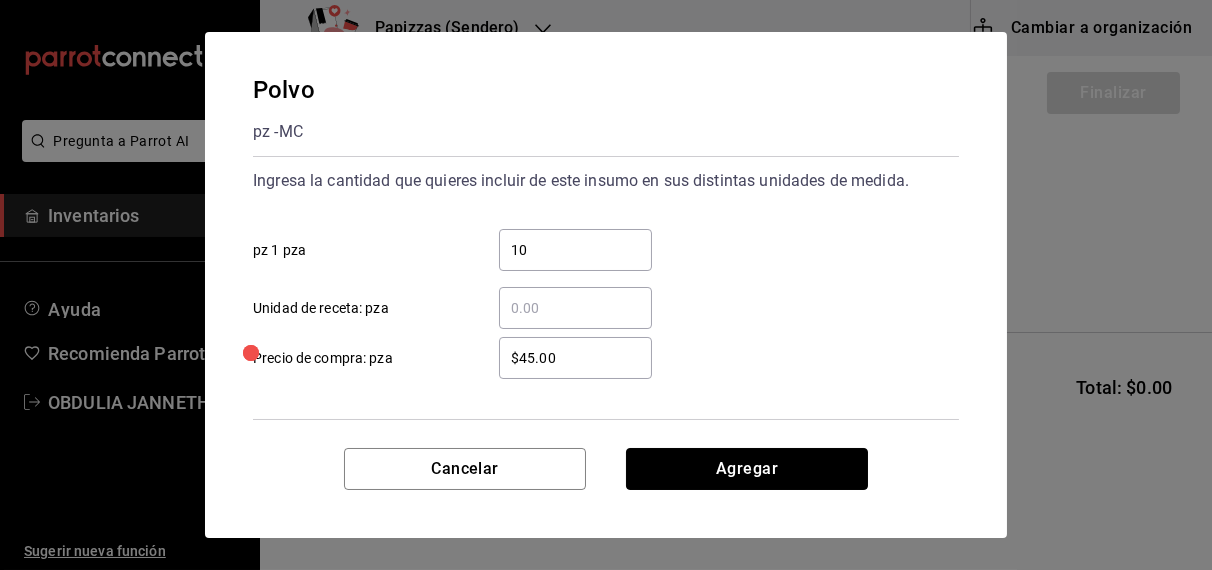 type 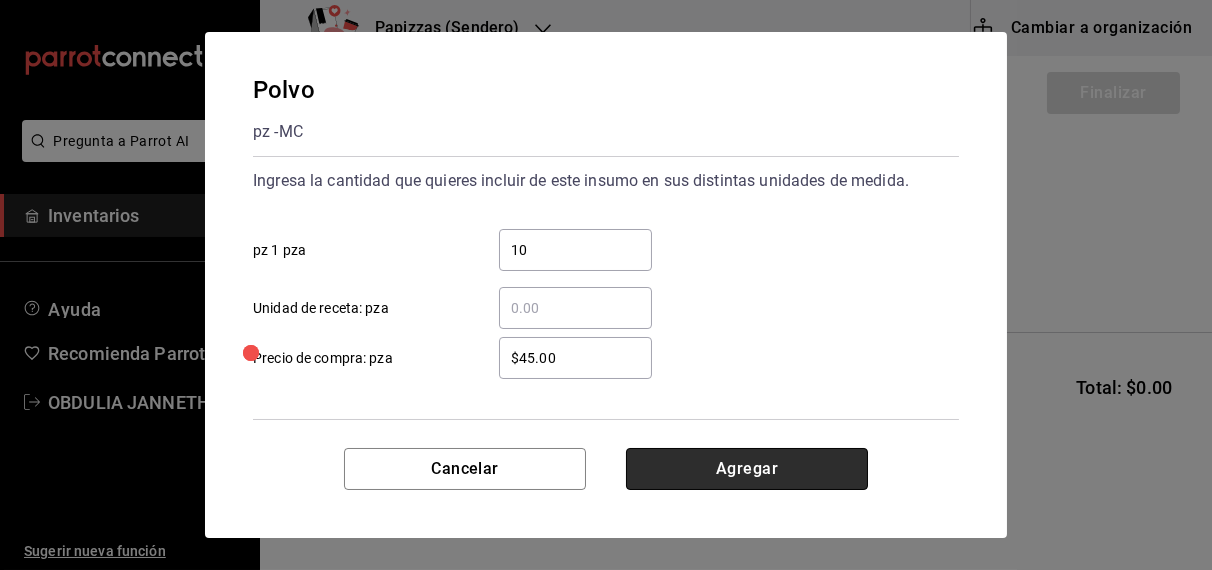 click on "Agregar" at bounding box center [747, 469] 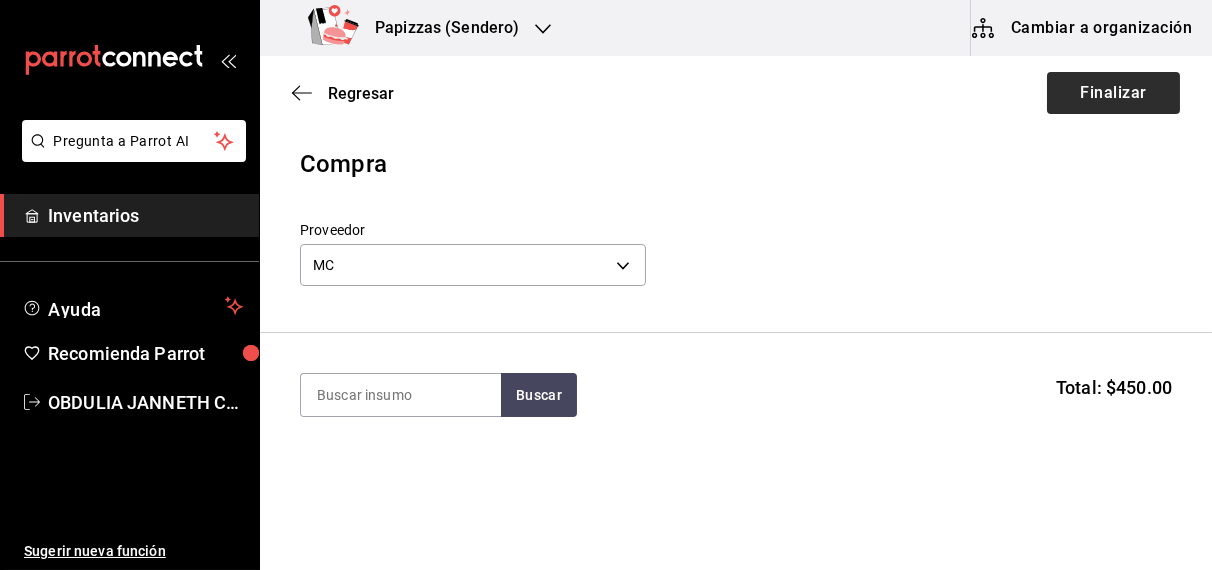 click on "Finalizar" at bounding box center [1113, 93] 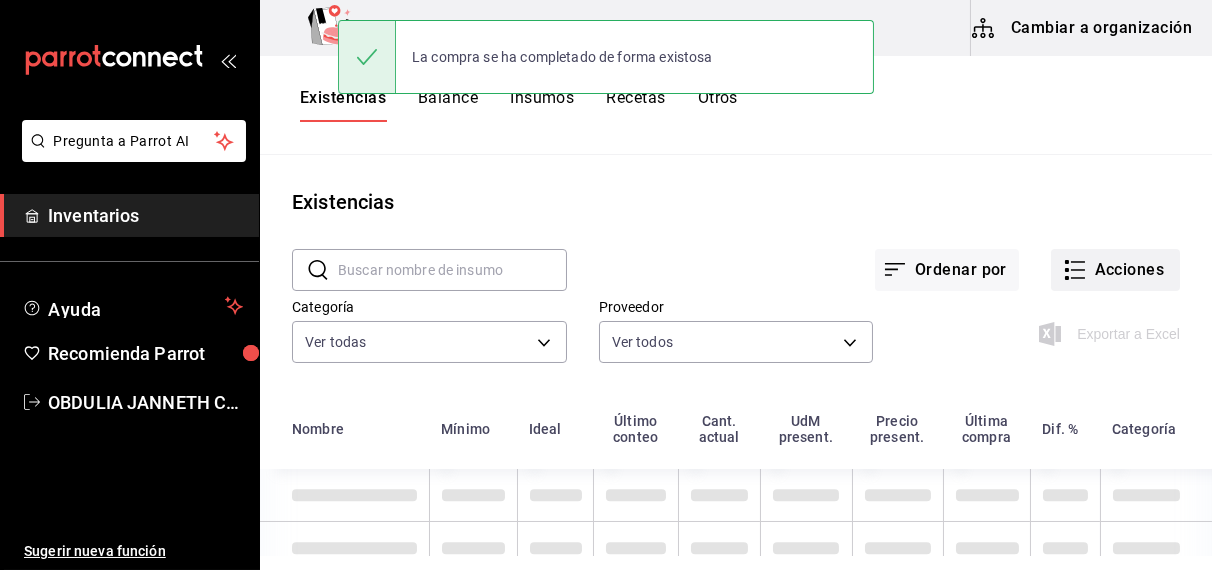 click on "Acciones" at bounding box center (1115, 270) 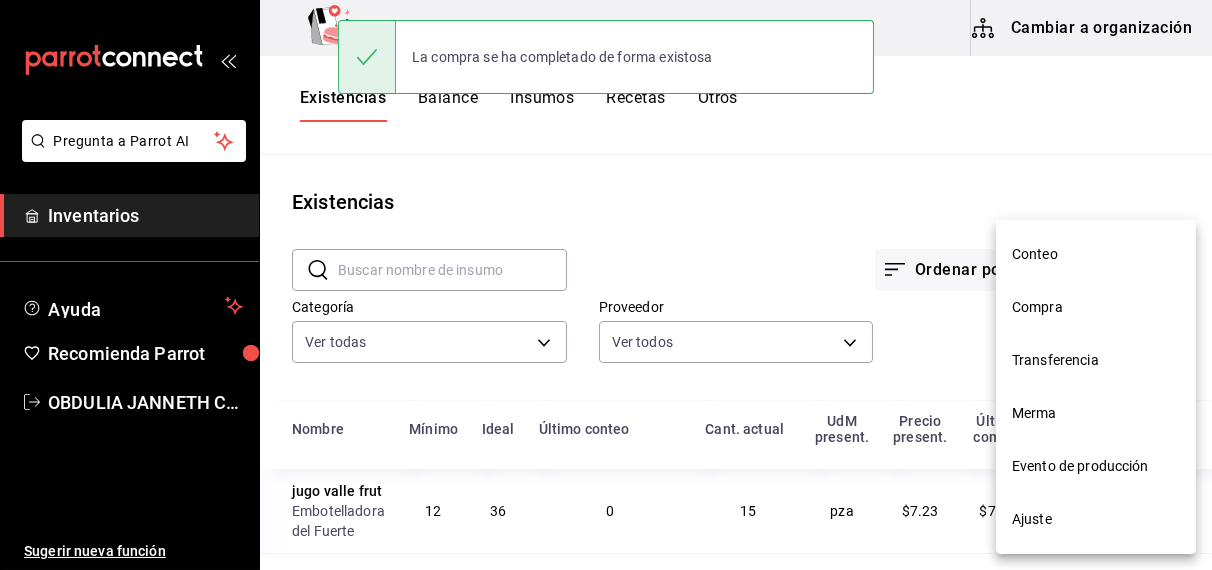 click on "Compra" at bounding box center [1096, 307] 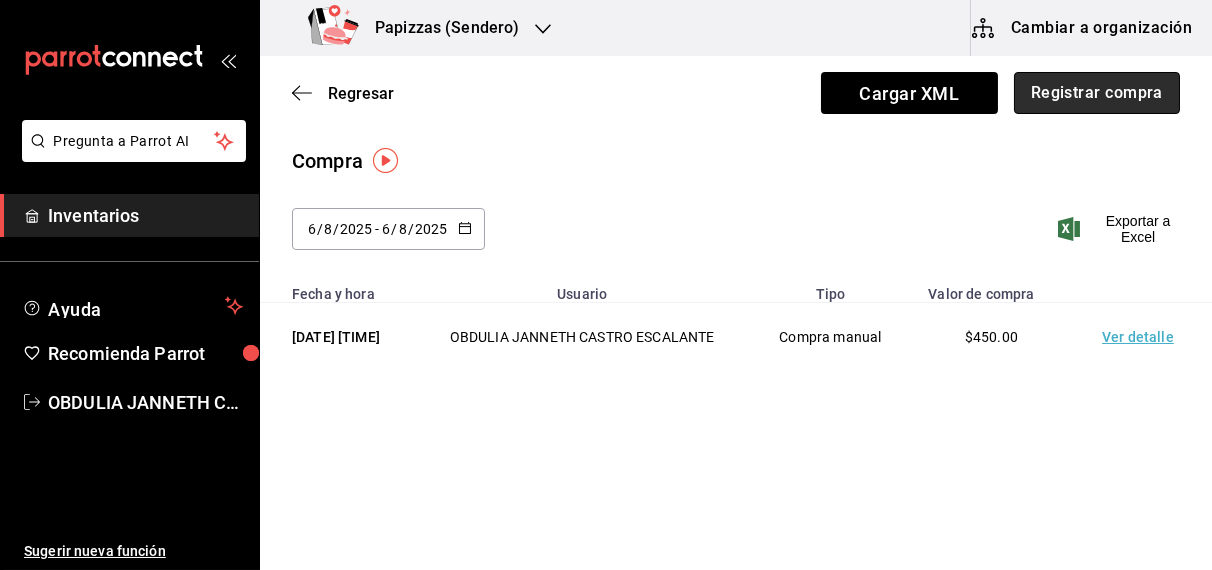 click on "Registrar compra" at bounding box center (1097, 93) 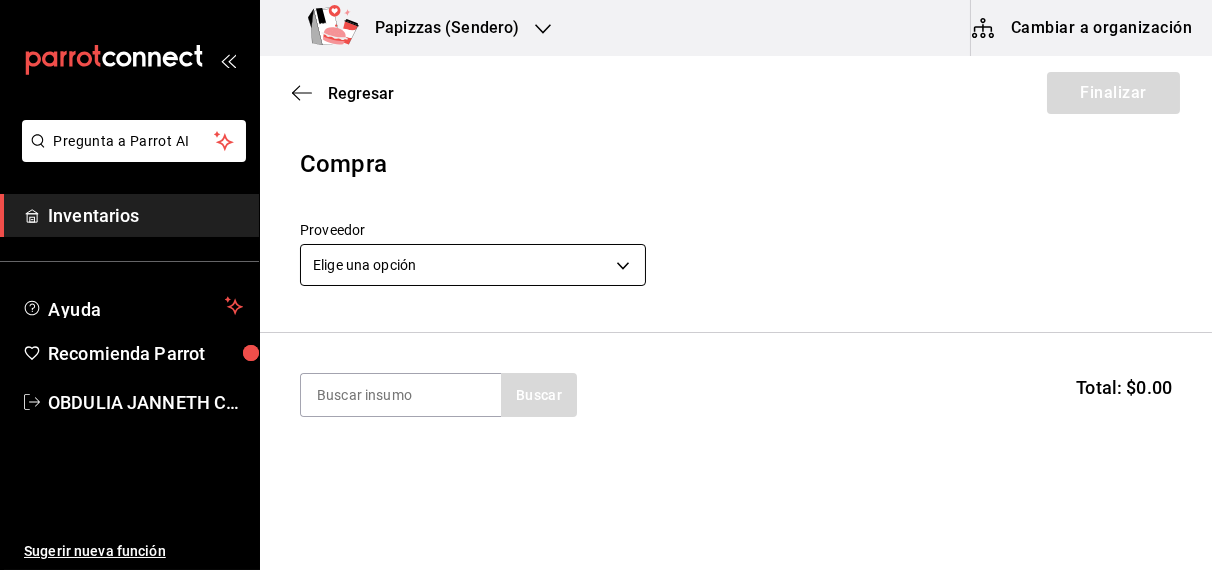 click on "Pregunta a Parrot AI Inventarios   Ayuda Recomienda Parrot   [FULL_NAME]   Sugerir nueva función   Papizzas (Sendero) Cambiar a organización Regresar Finalizar Compra Proveedor Elige una opción default Buscar Total: $0.00 No hay insumos a mostrar. Busca un insumo para agregarlo a la lista Pregunta a Parrot AI Inventarios   Ayuda Recomienda Parrot   [FULL_NAME]   Sugerir nueva función   GANA 1 MES GRATIS EN TU SUSCRIPCIÓN AQUÍ ¿Recuerdas cómo empezó tu restaurante?
Hoy puedes ayudar a un colega a tener el mismo cambio que tú viviste.
Recomienda Parrot directamente desde tu Portal Administrador.
Es fácil y rápido.
🎁 Por cada restaurante que se una, ganas 1 mes gratis. Ver video tutorial Ir a video Editar Eliminar Visitar centro de ayuda ([PHONE]) [EMAIL] Visitar centro de ayuda ([PHONE]) [EMAIL]" at bounding box center (606, 228) 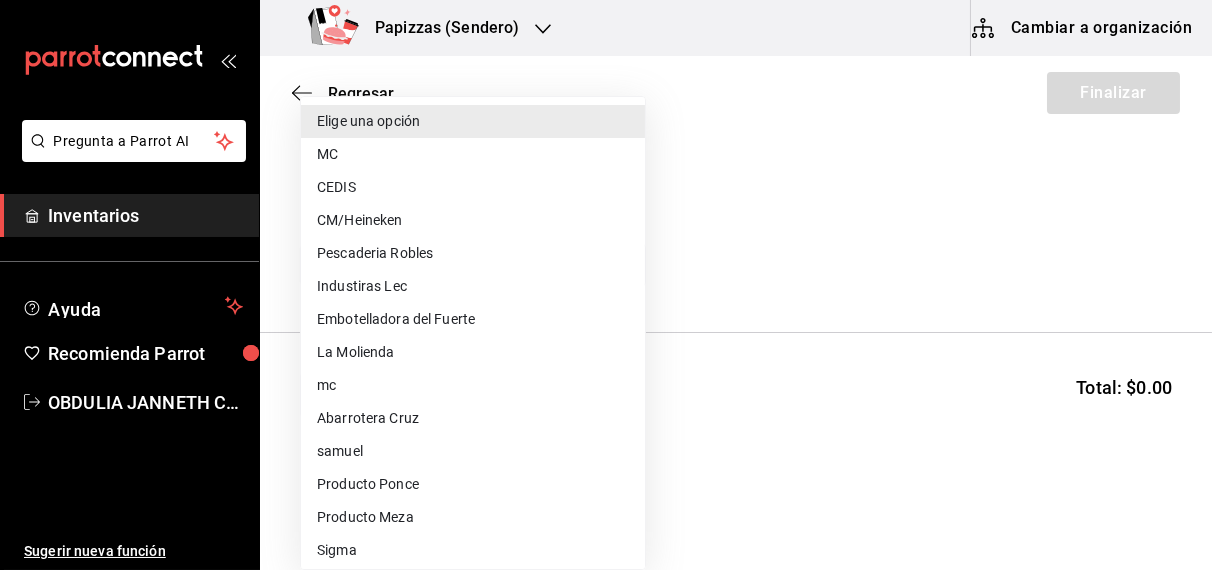 click on "CEDIS" at bounding box center [473, 187] 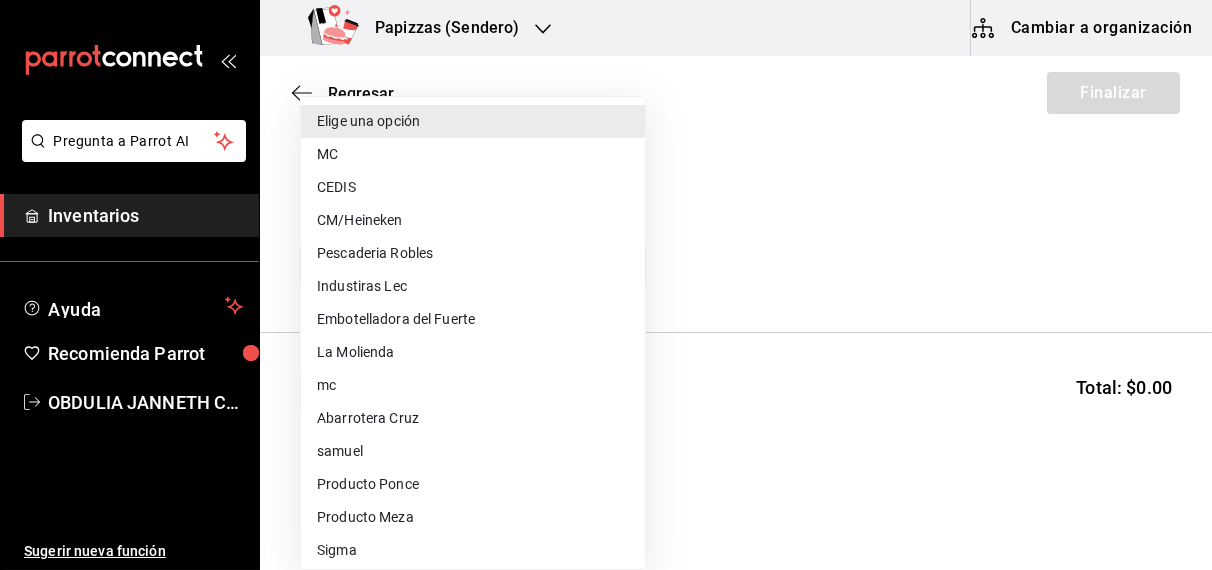 type on "fd93c39f-859b-4130-830c-b038fbd442a0" 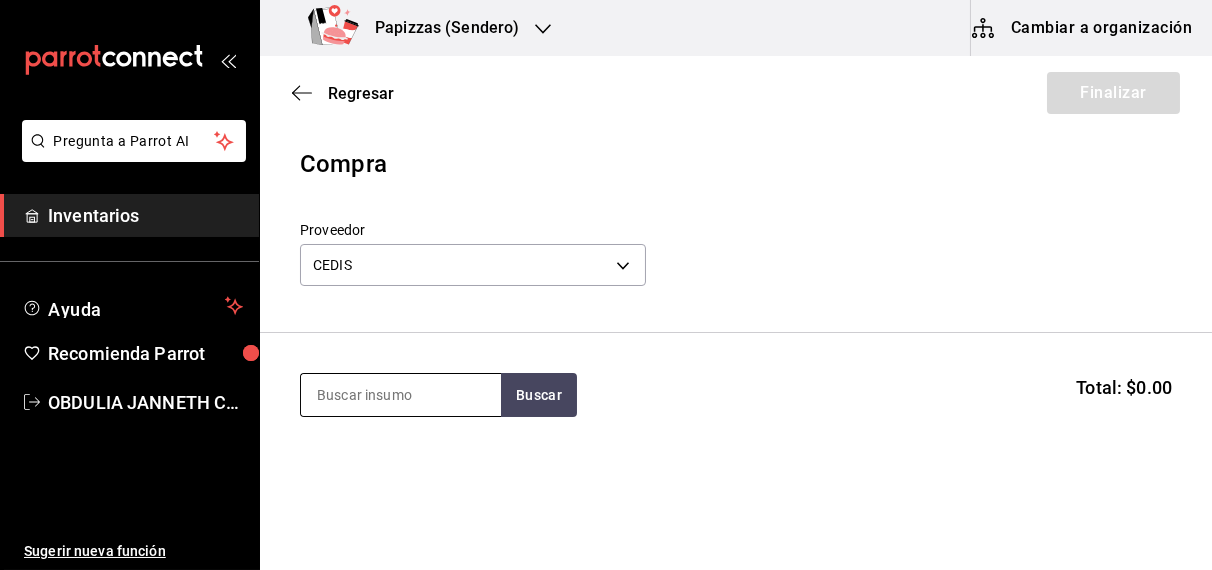 click at bounding box center (401, 395) 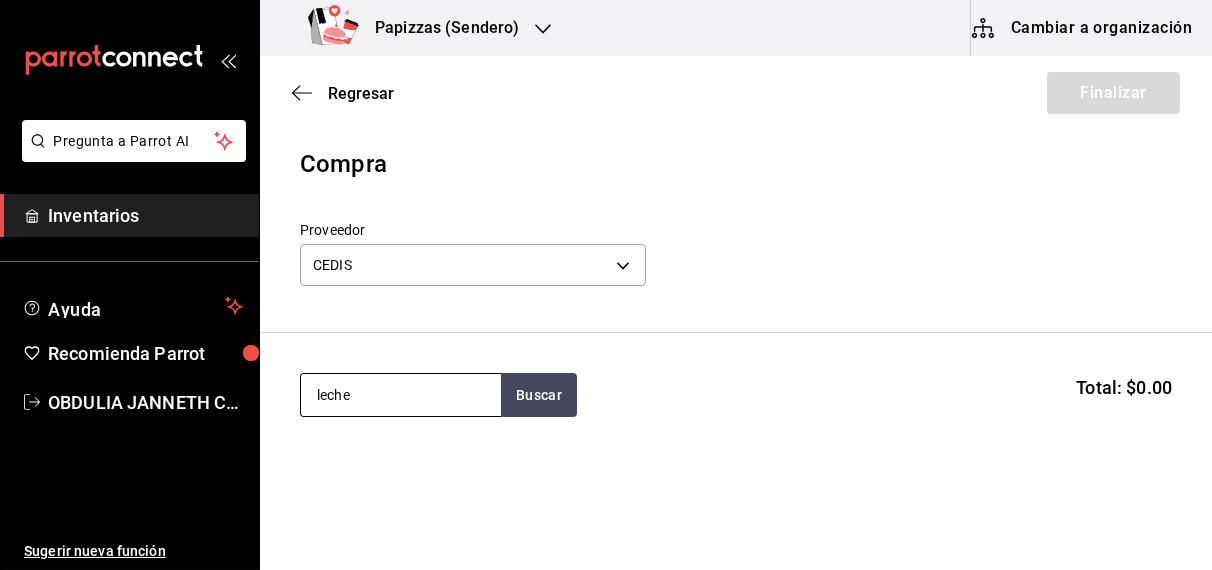type on "leche" 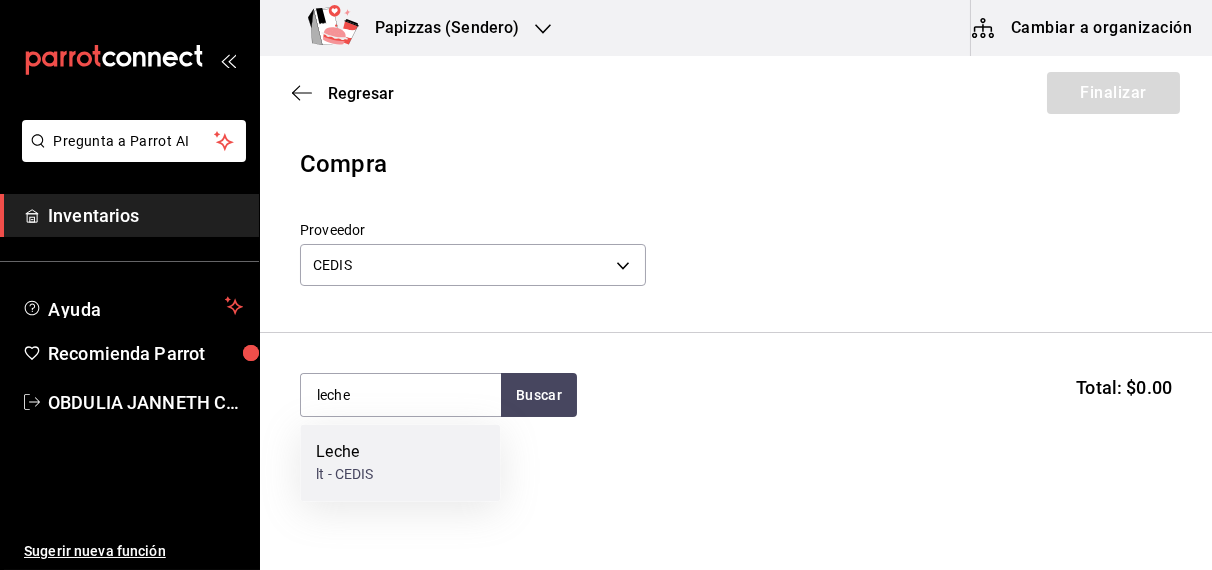 click on "lt - CEDIS" at bounding box center (344, 475) 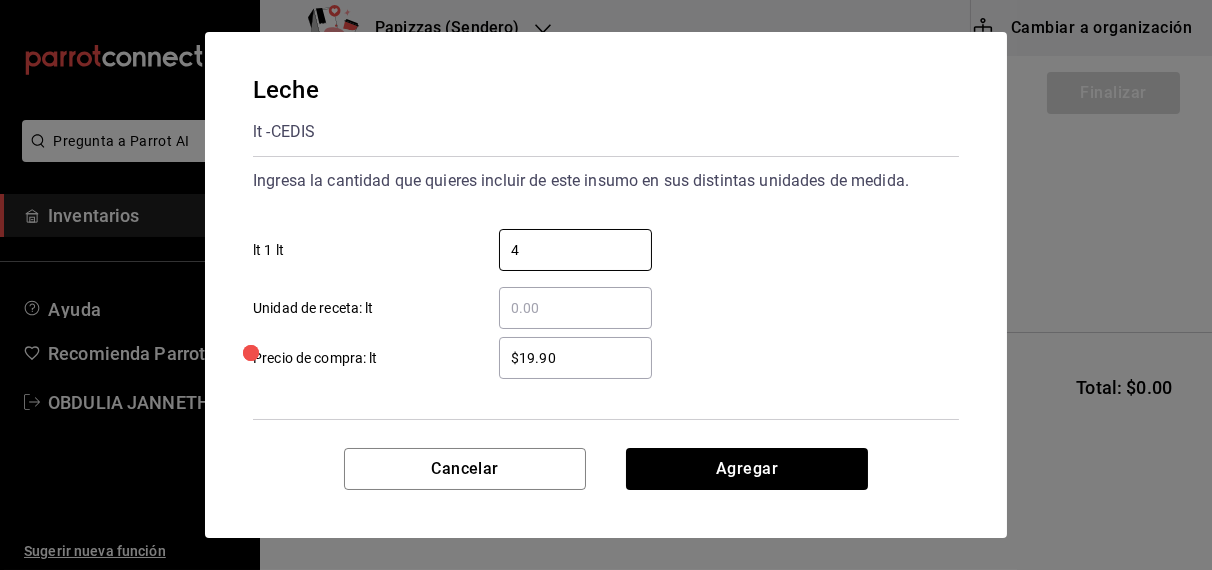 type on "4" 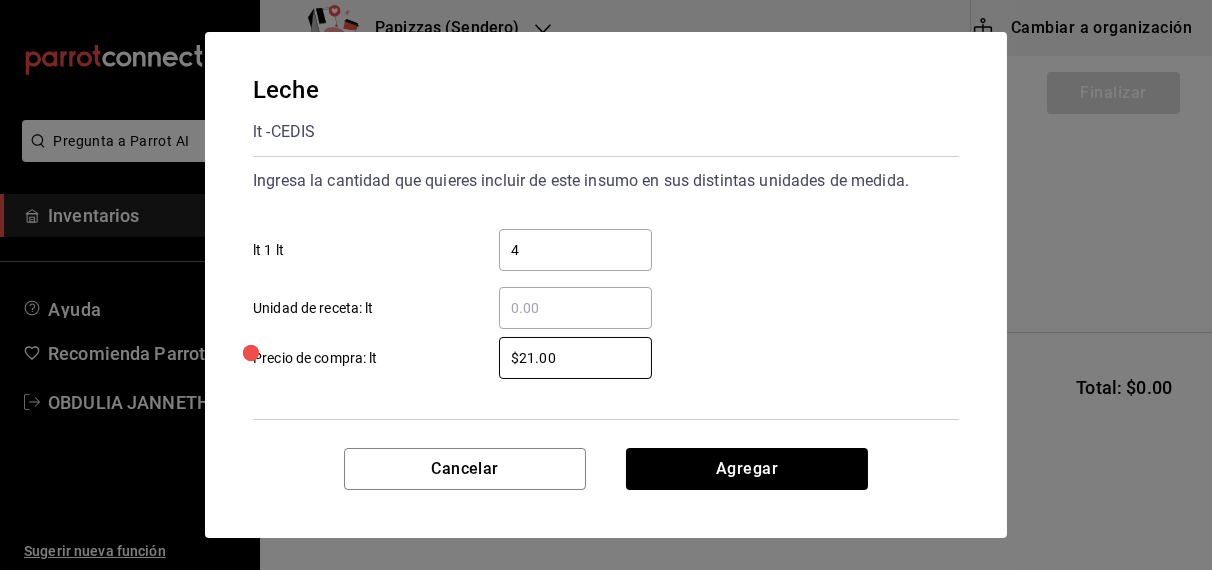 type on "$21.00" 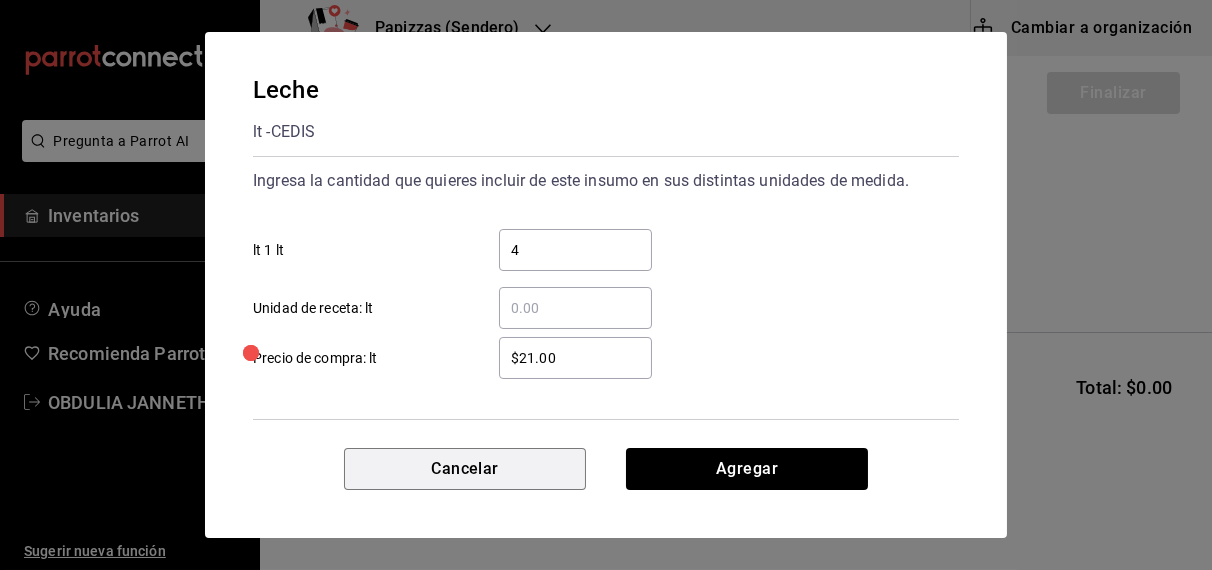 type 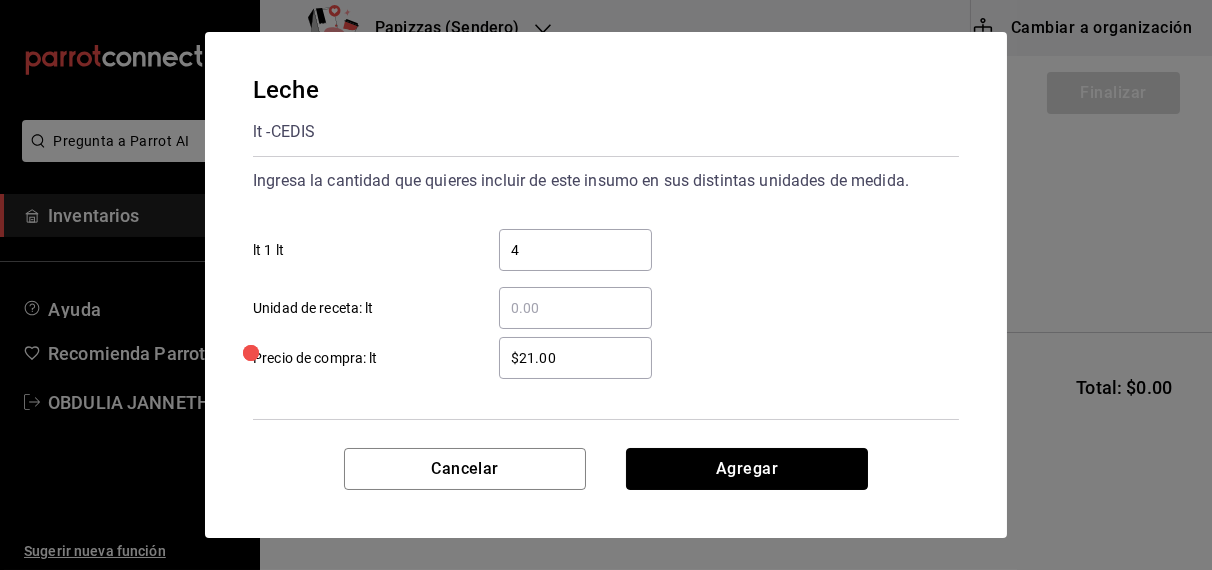 type 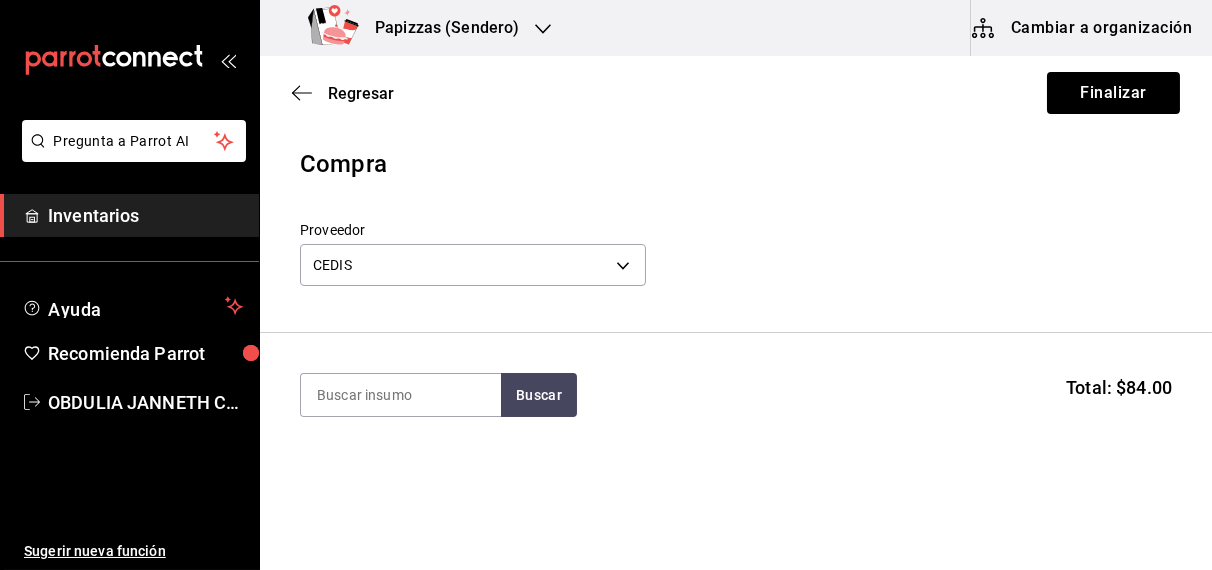 click at bounding box center (401, 395) 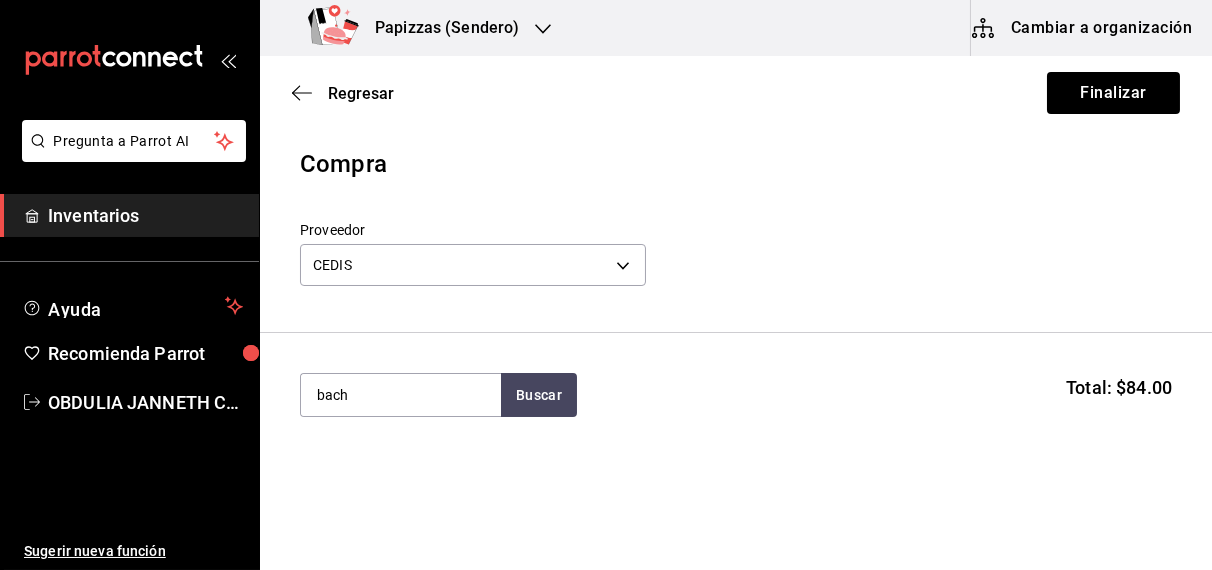type on "bach" 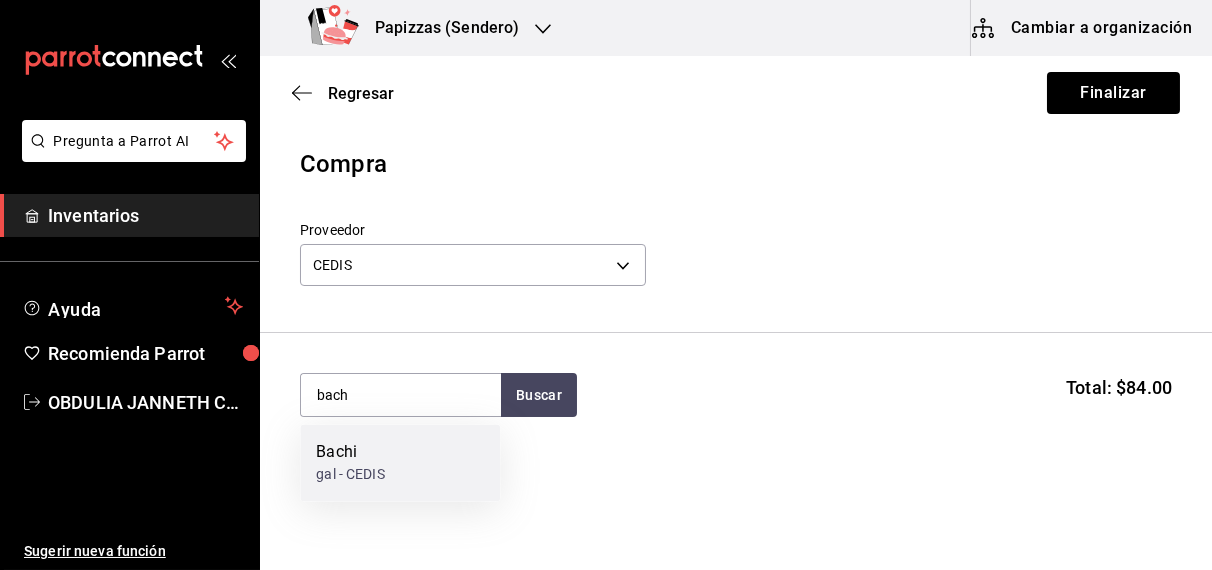 click on "gal - CEDIS" at bounding box center (350, 475) 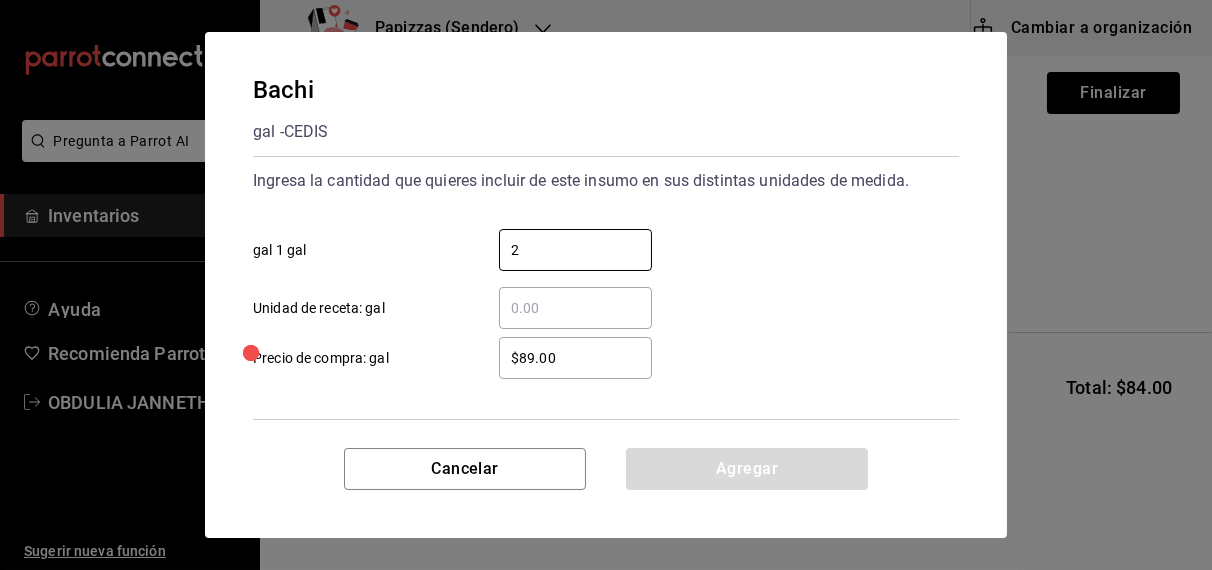 type on "2" 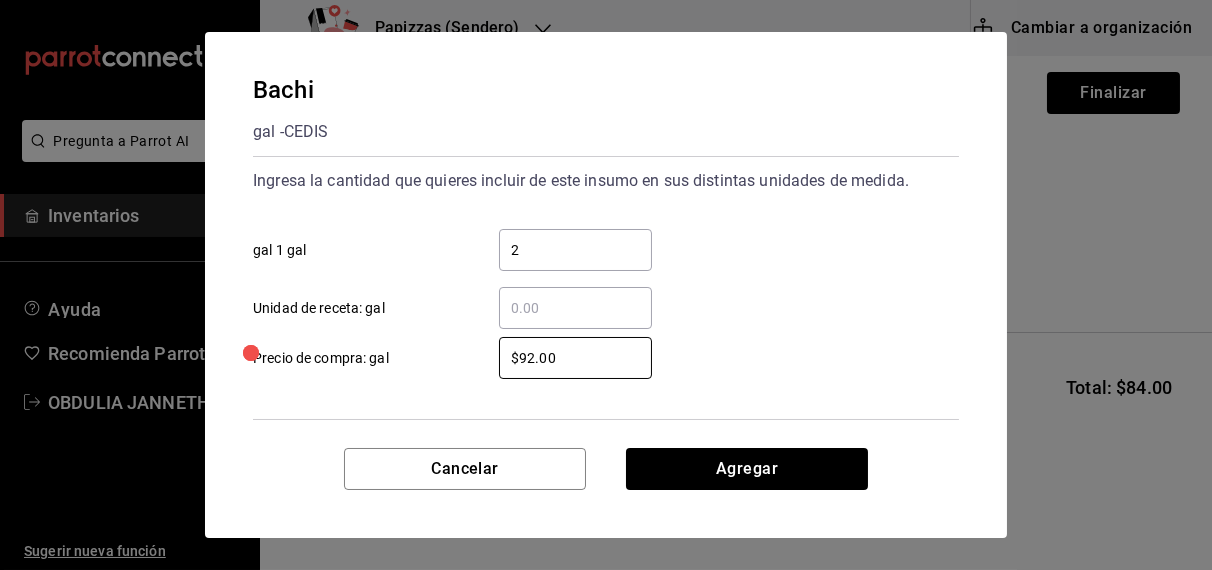 type on "$92.00" 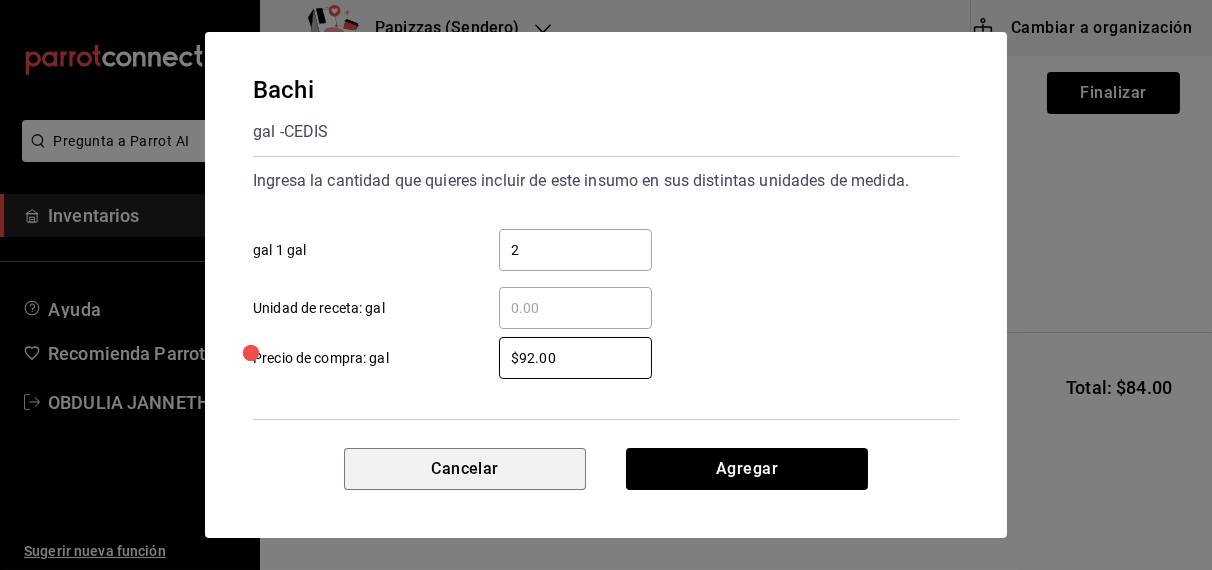type 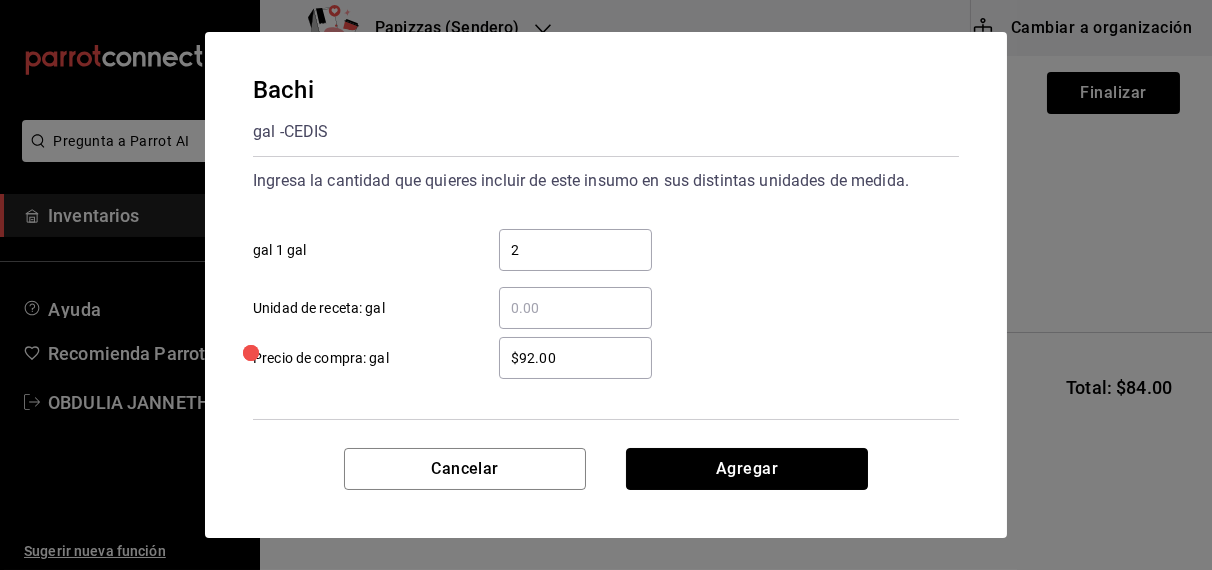 type 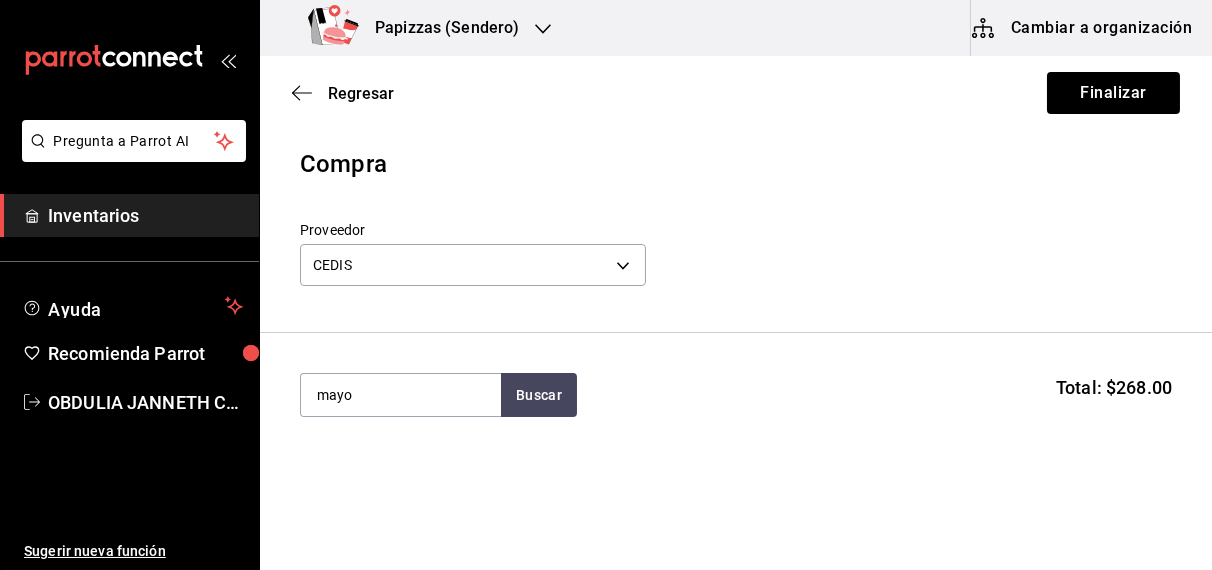 type on "mayo" 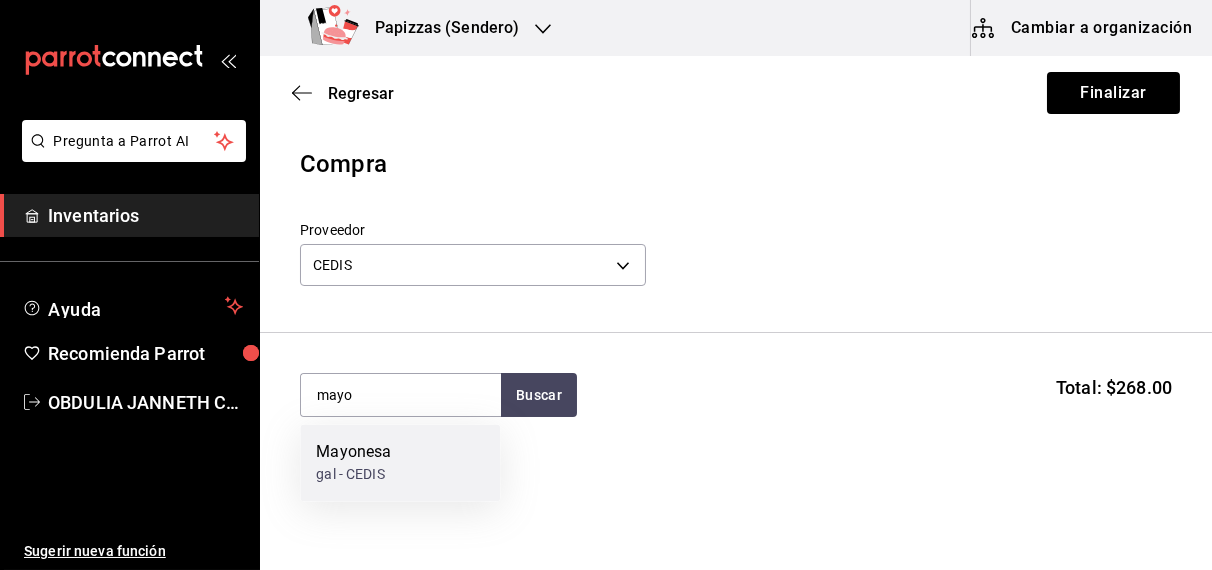 click on "gal - CEDIS" at bounding box center [353, 475] 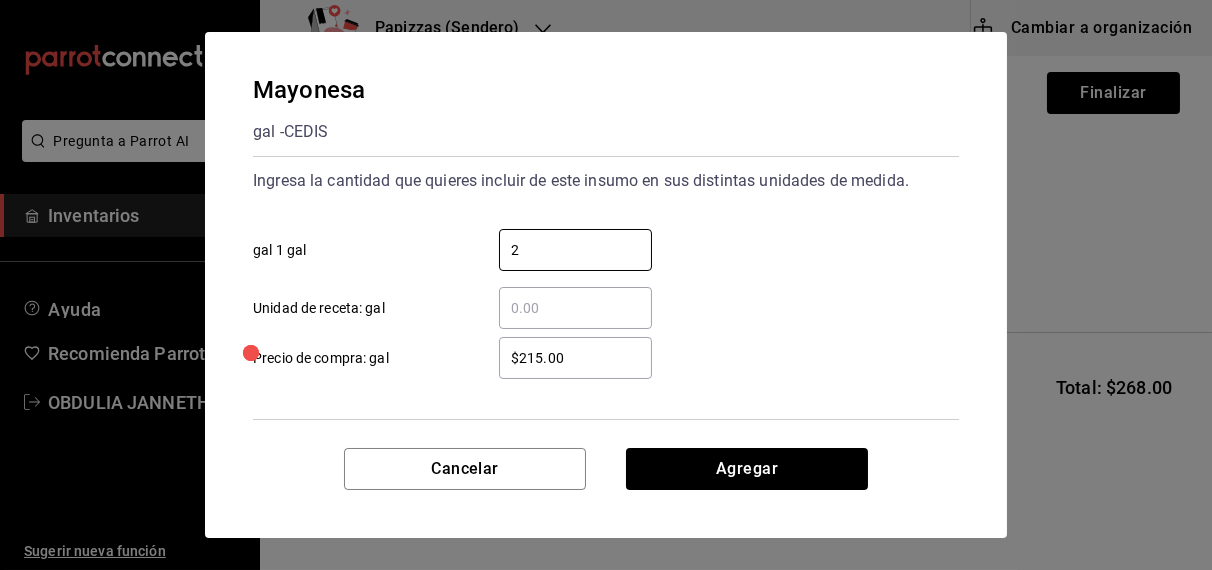 type on "2" 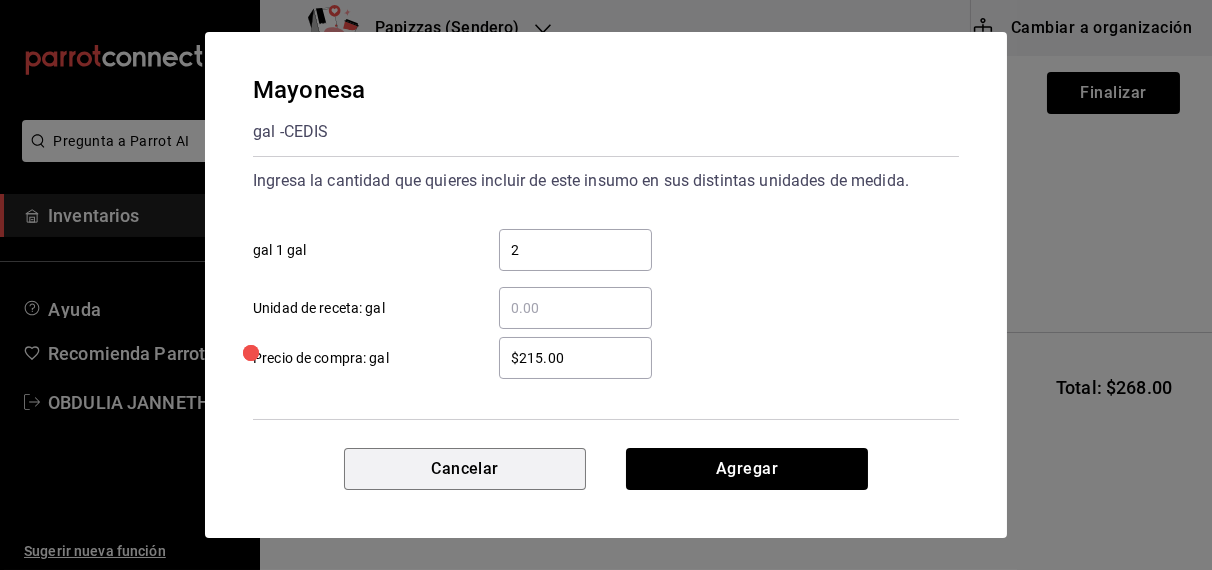 type 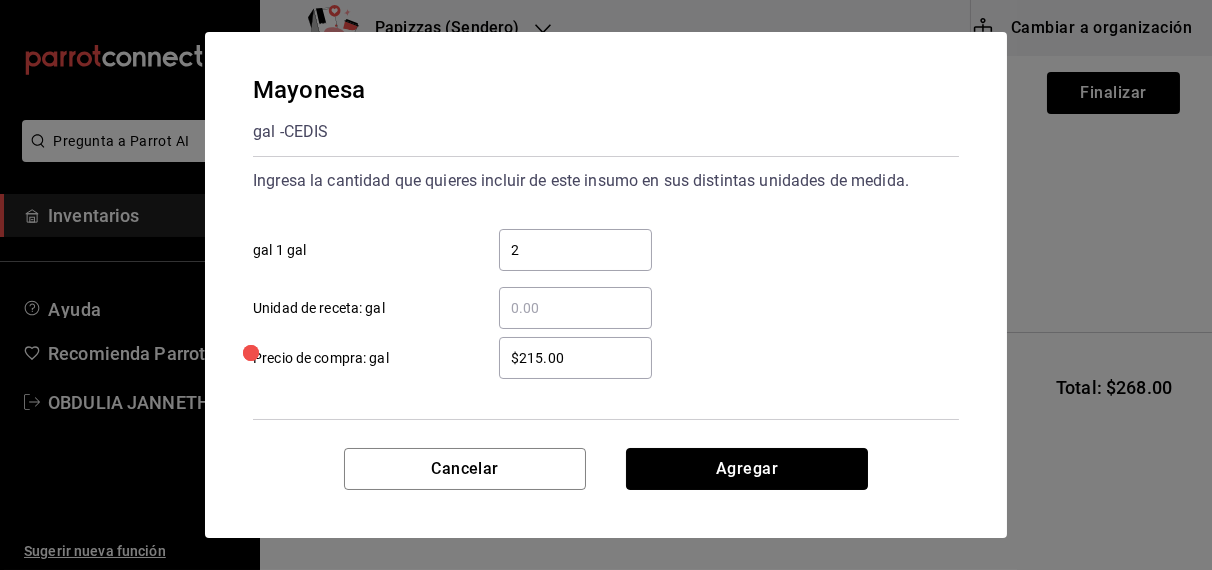 type 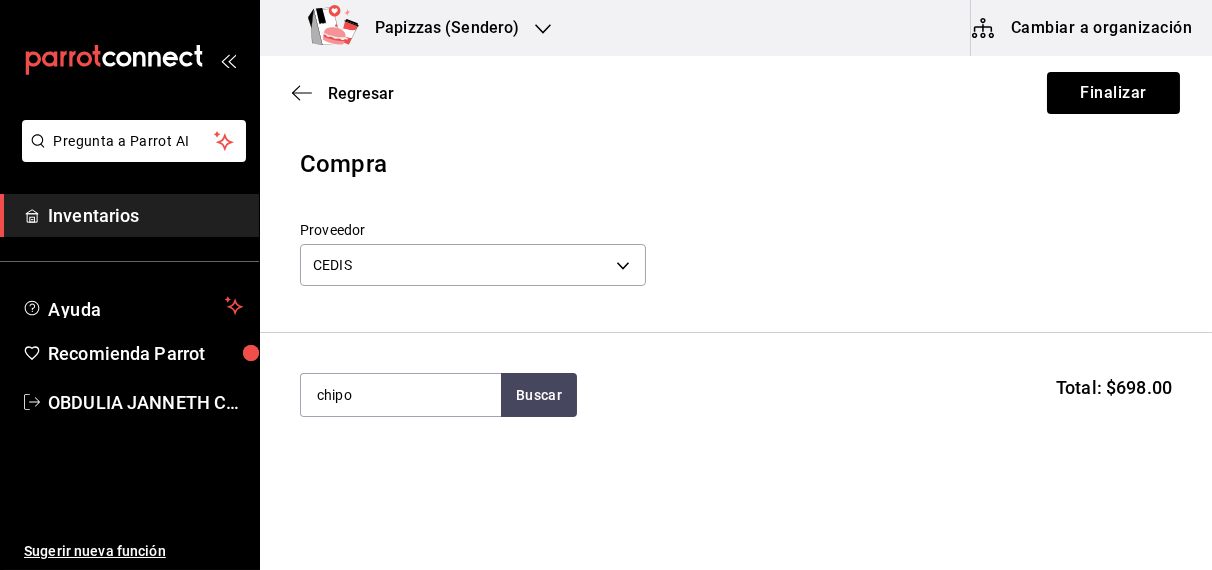 type on "chipo" 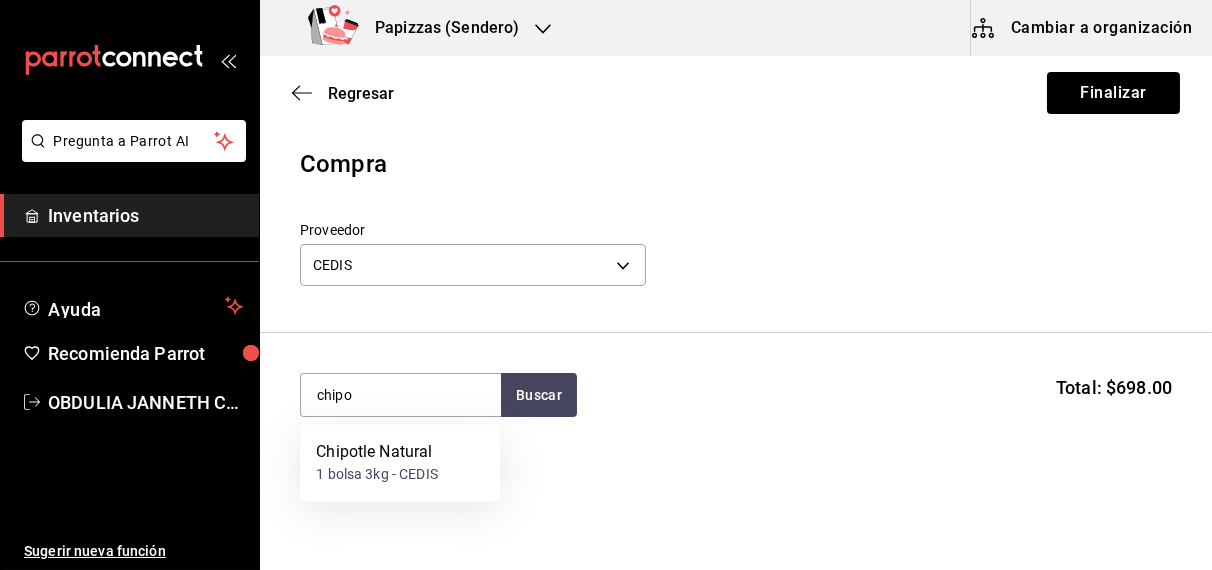 click on "Chipotle Natural 1 bolsa 3kg - CEDIS" at bounding box center (400, 463) 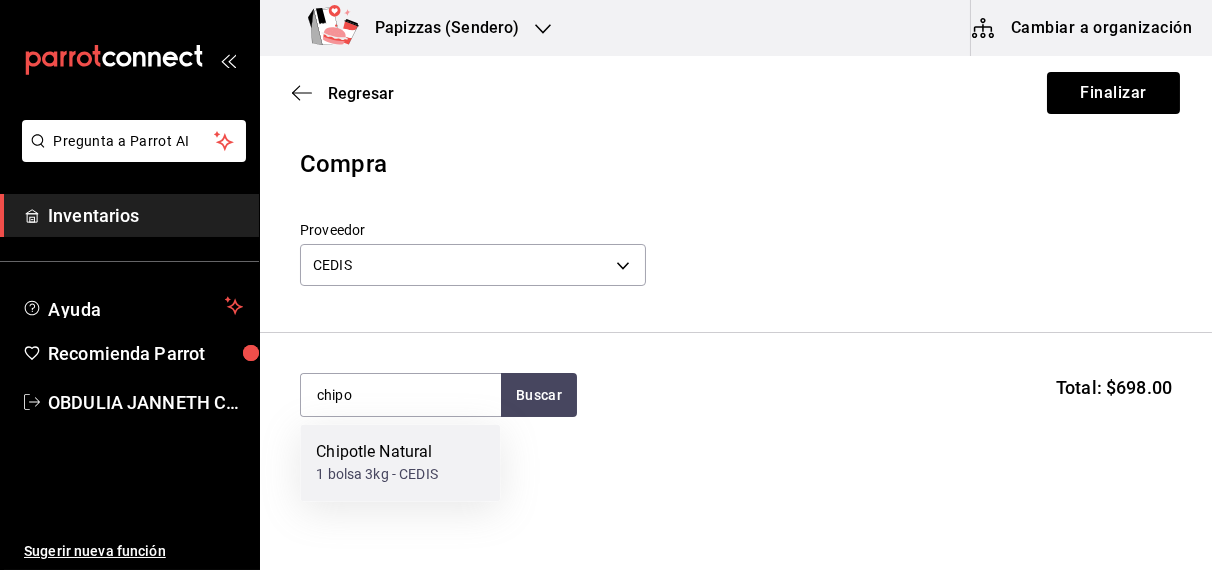 type 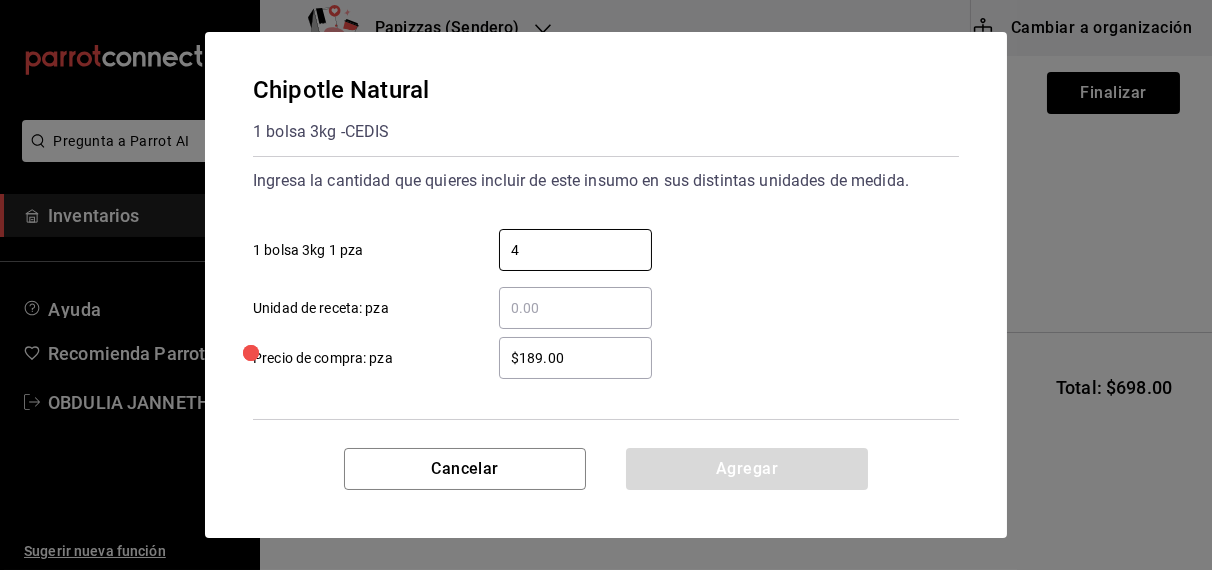 type on "4" 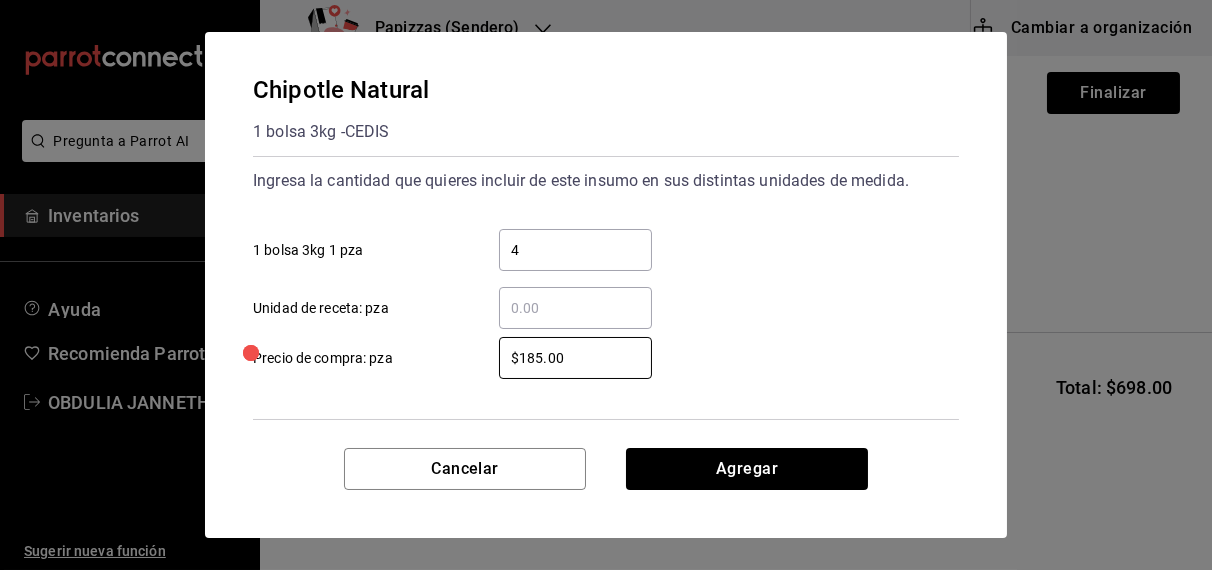 type on "$185.00" 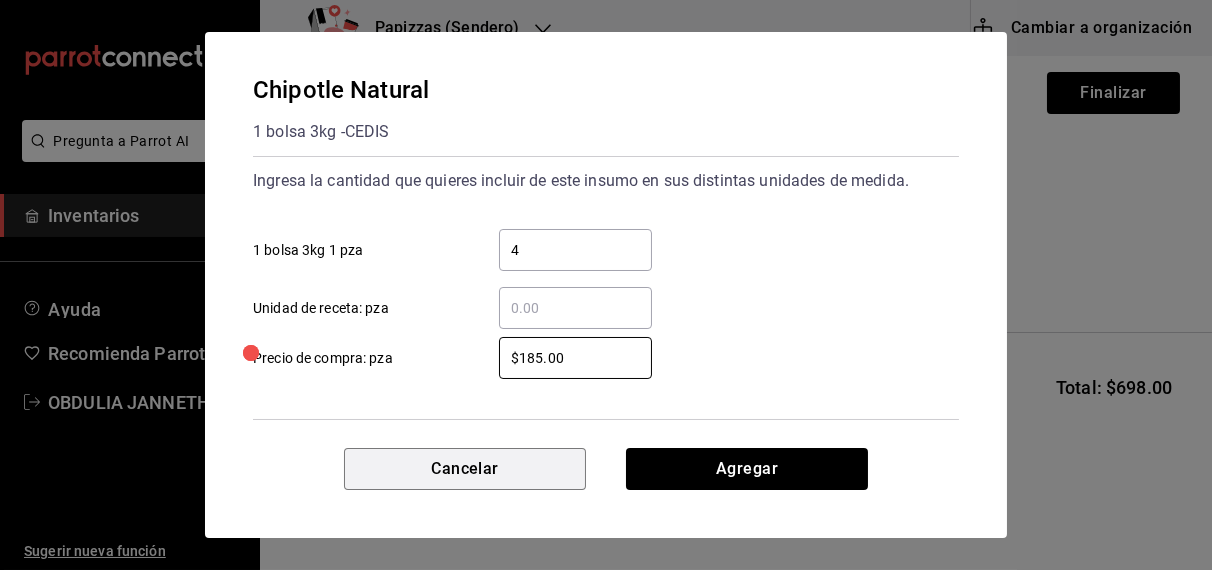 type 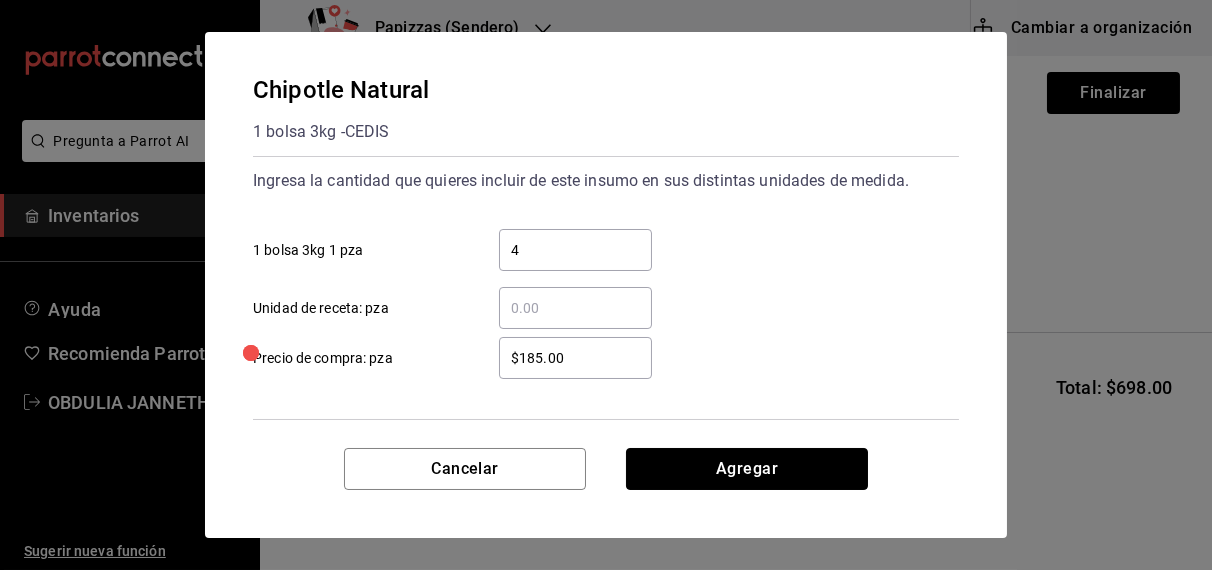 type 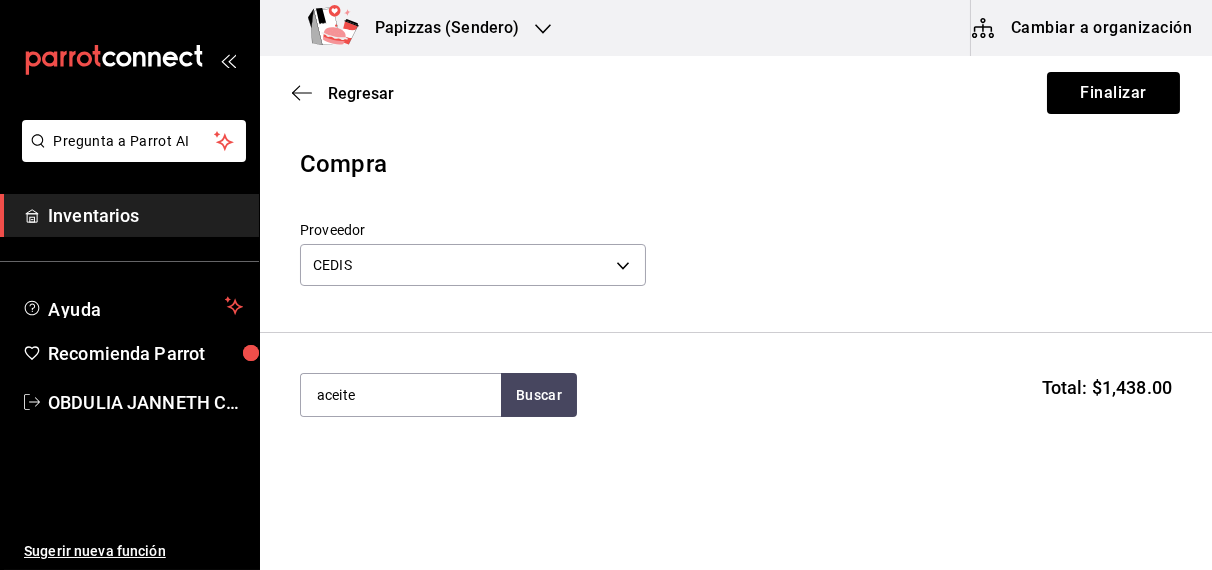 type on "aceite" 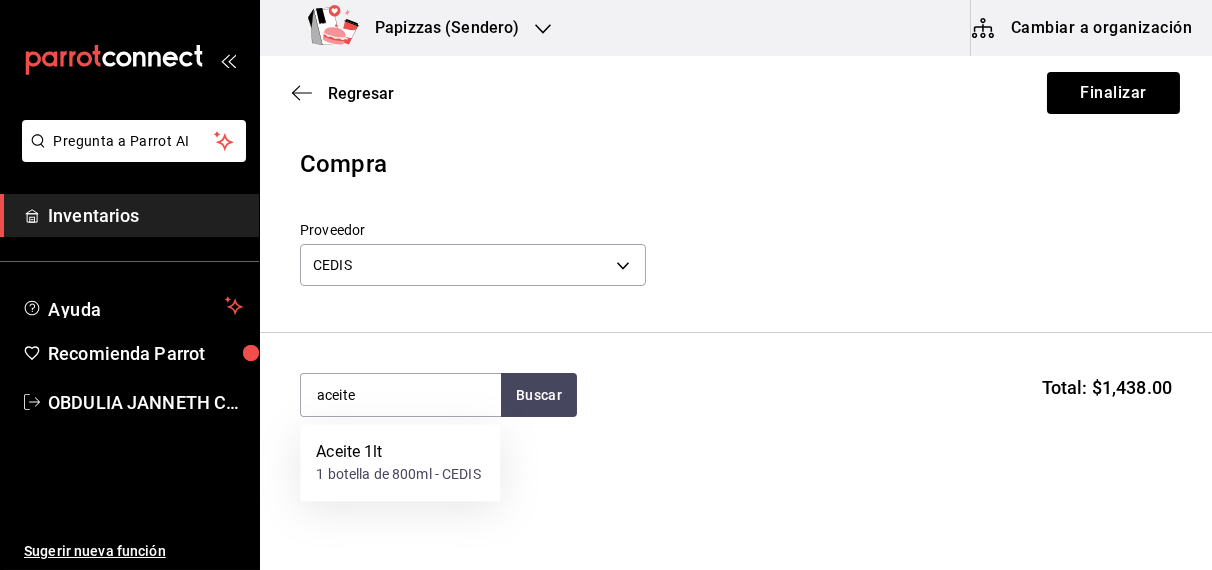 click on "Aceite 1lt" at bounding box center [398, 453] 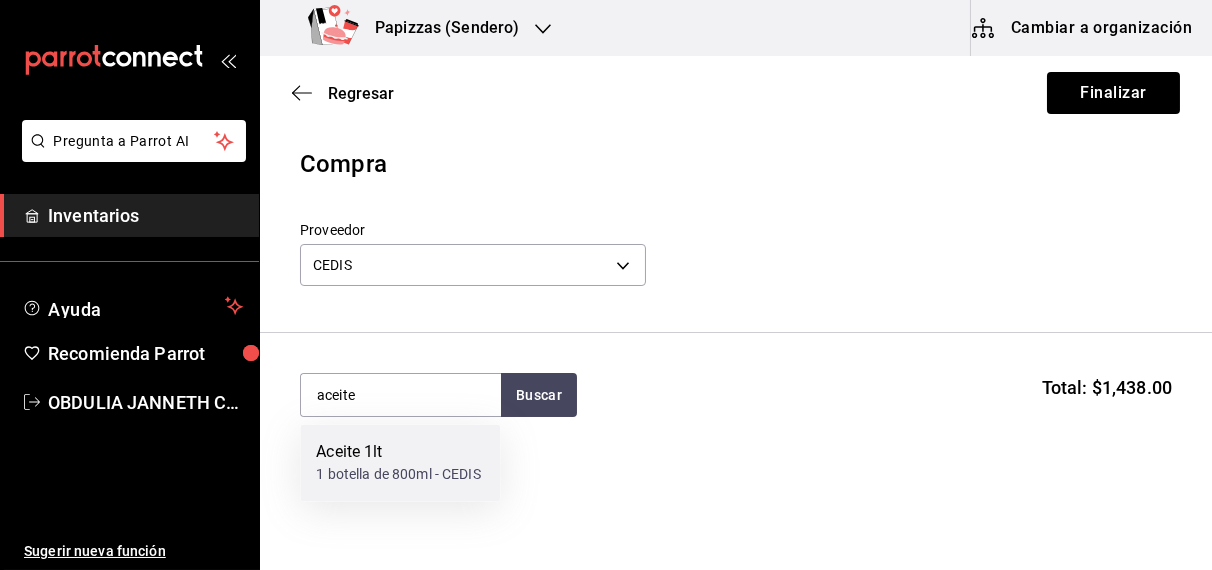type 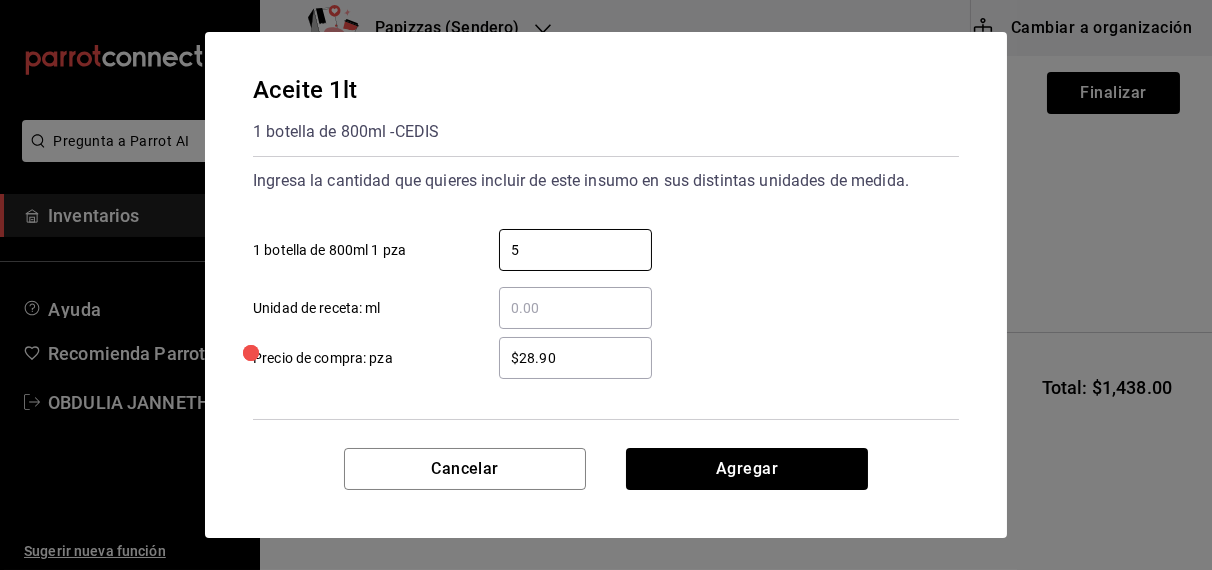 type on "5" 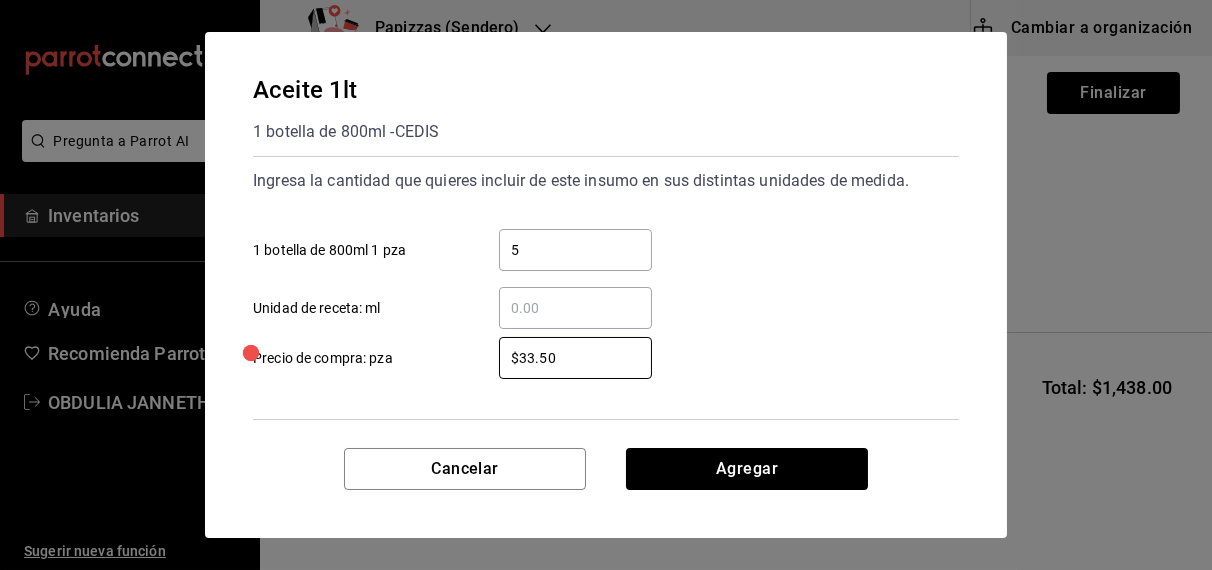 type on "$33.50" 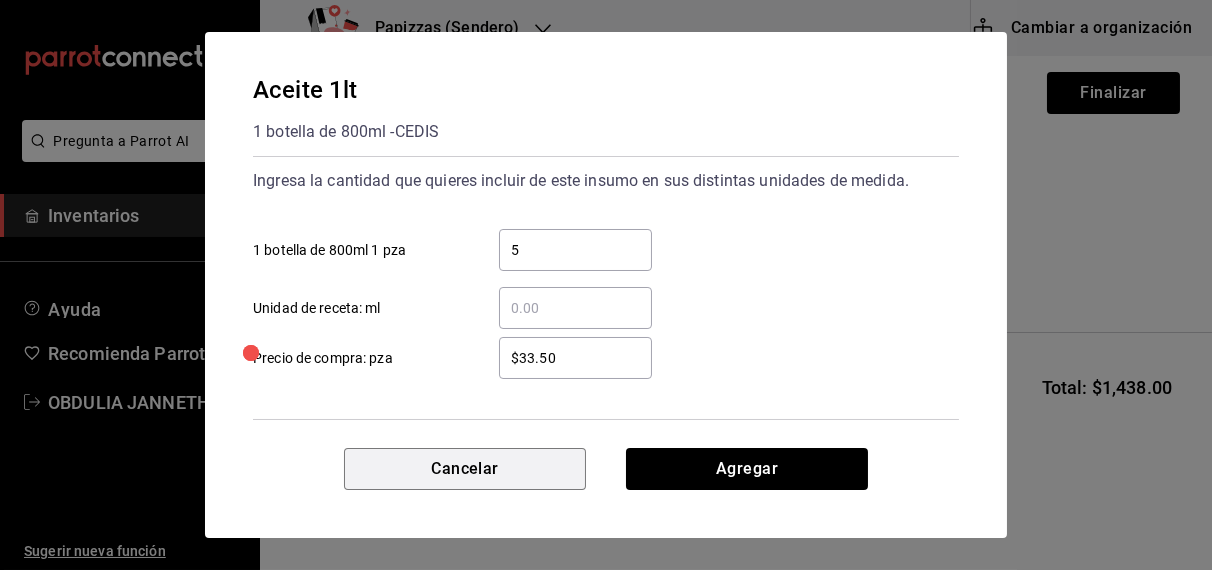 type 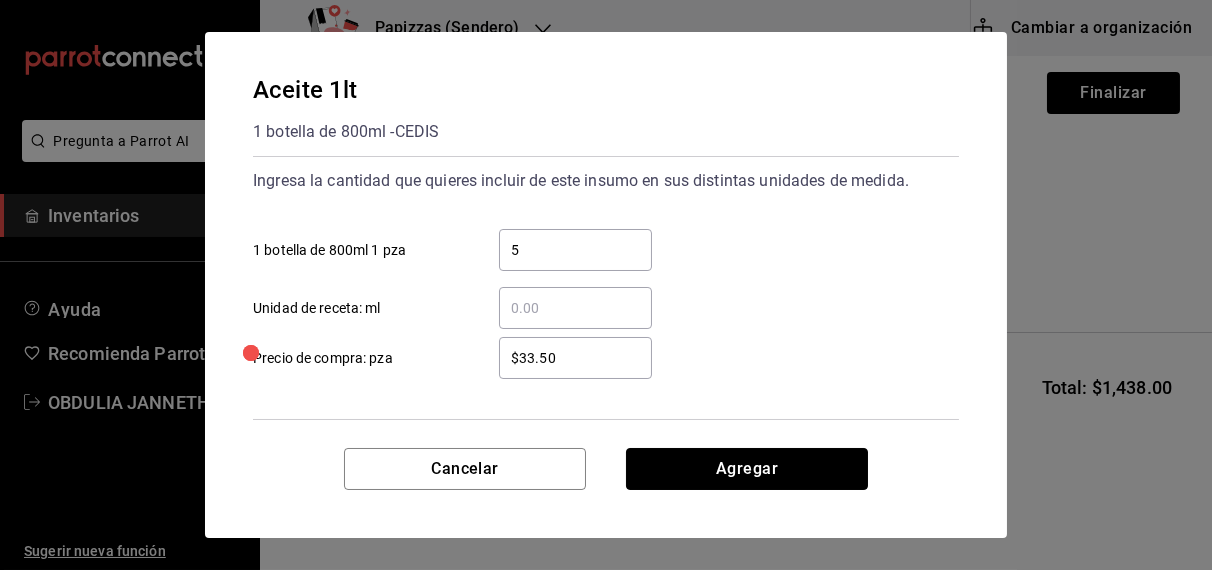 type 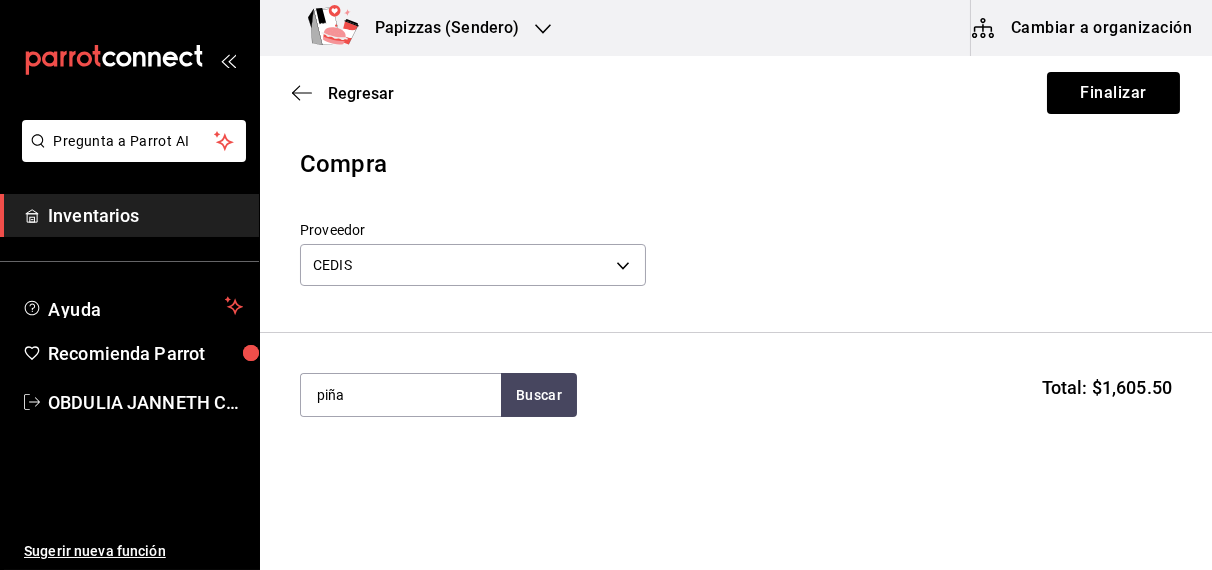 type on "piña" 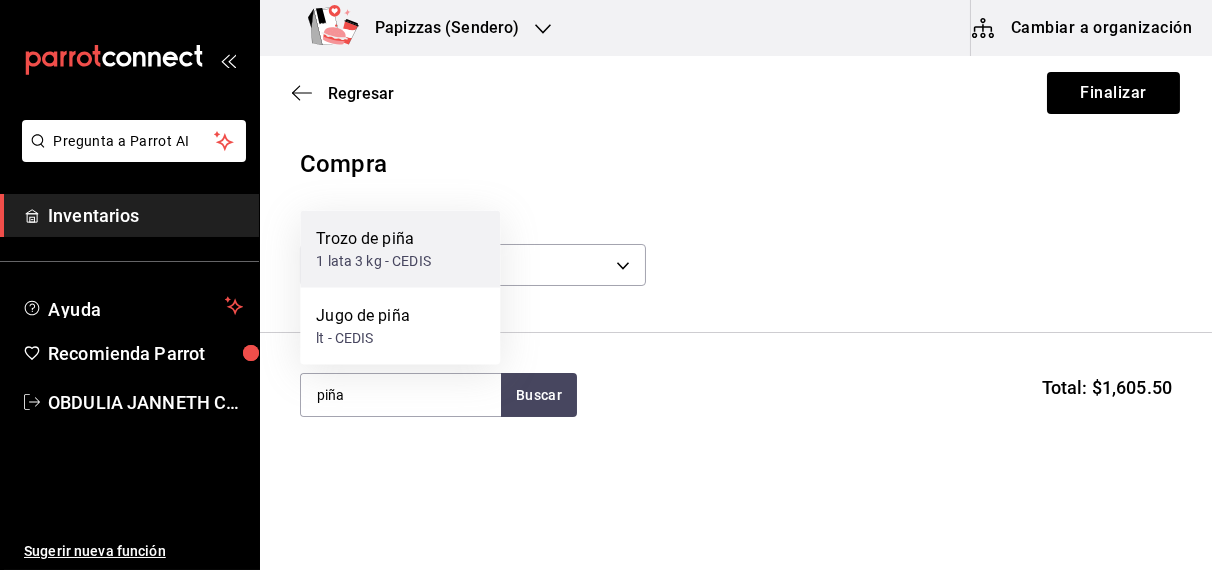 click on "1 lata 3 kg - CEDIS" at bounding box center (373, 261) 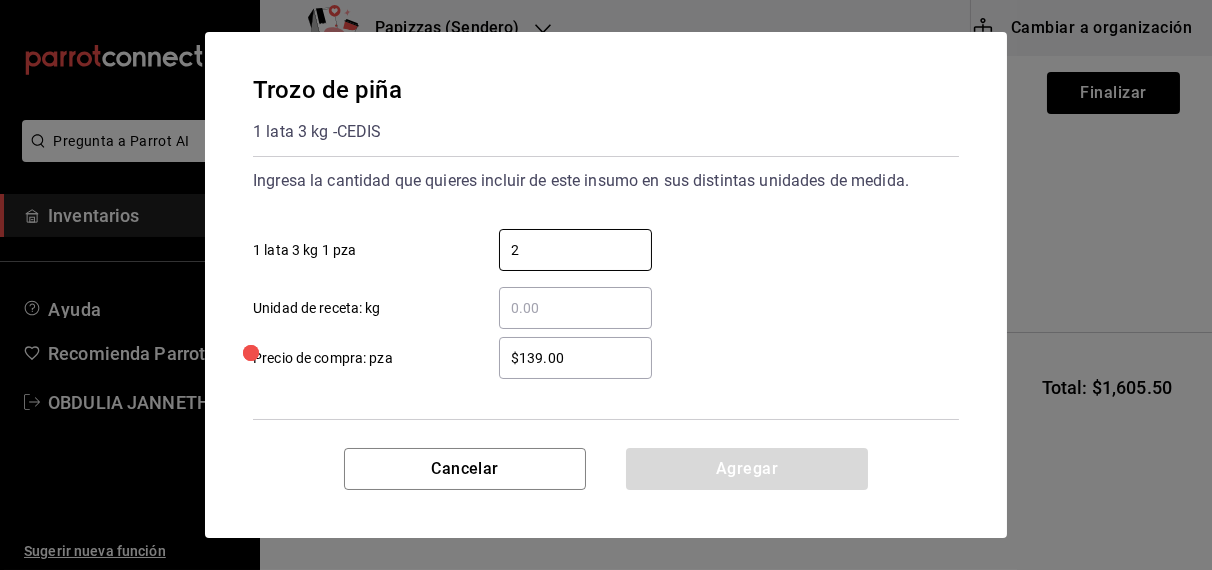 type on "2" 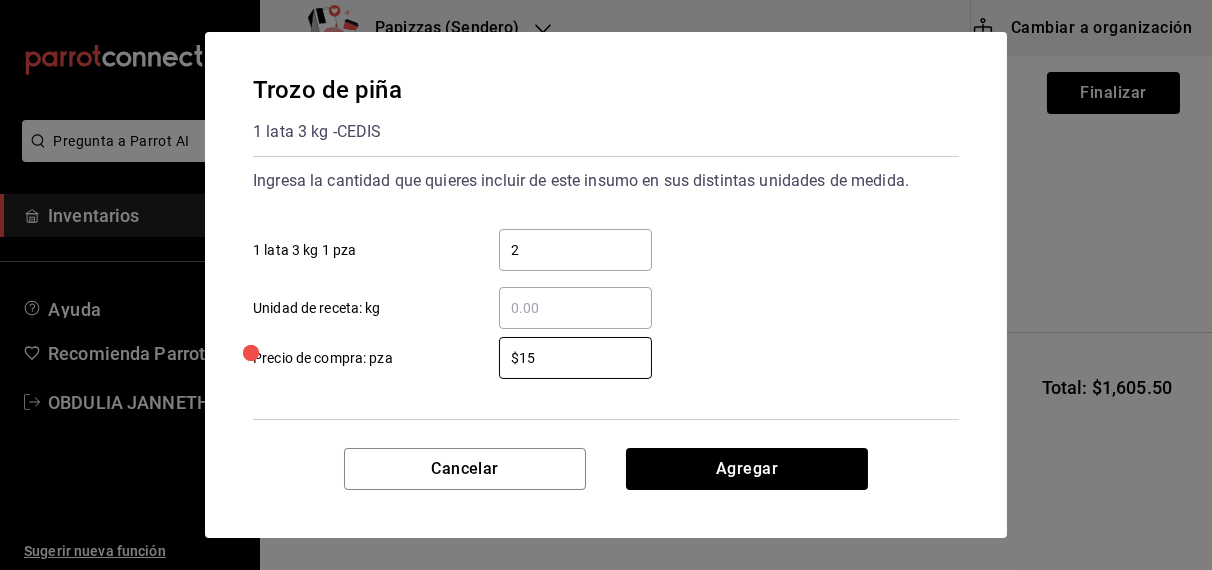 type on "$159.00" 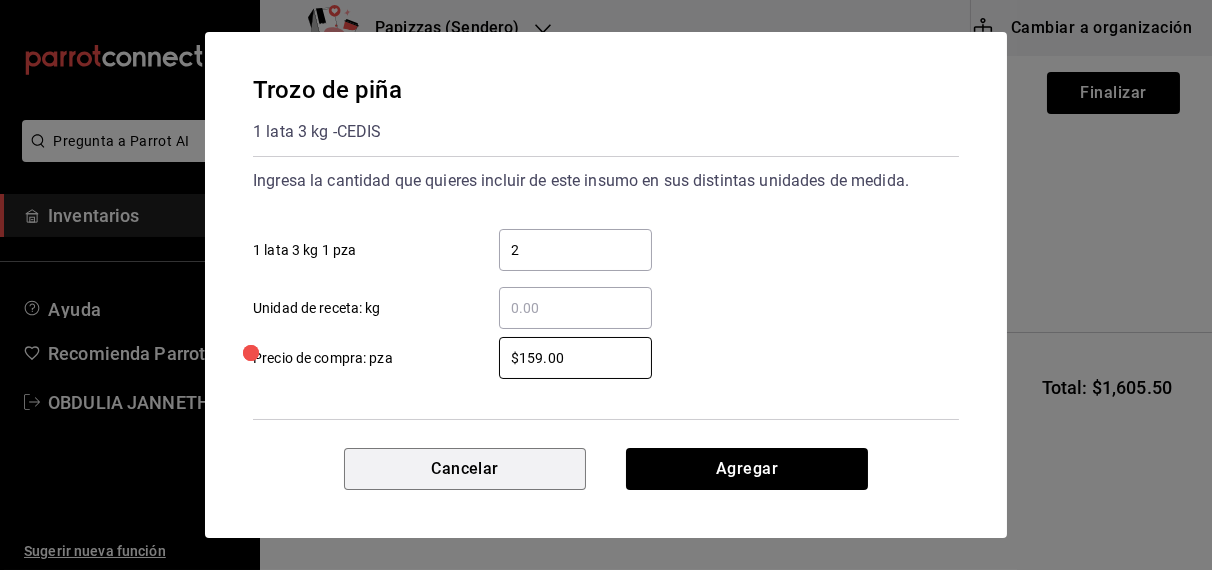 type 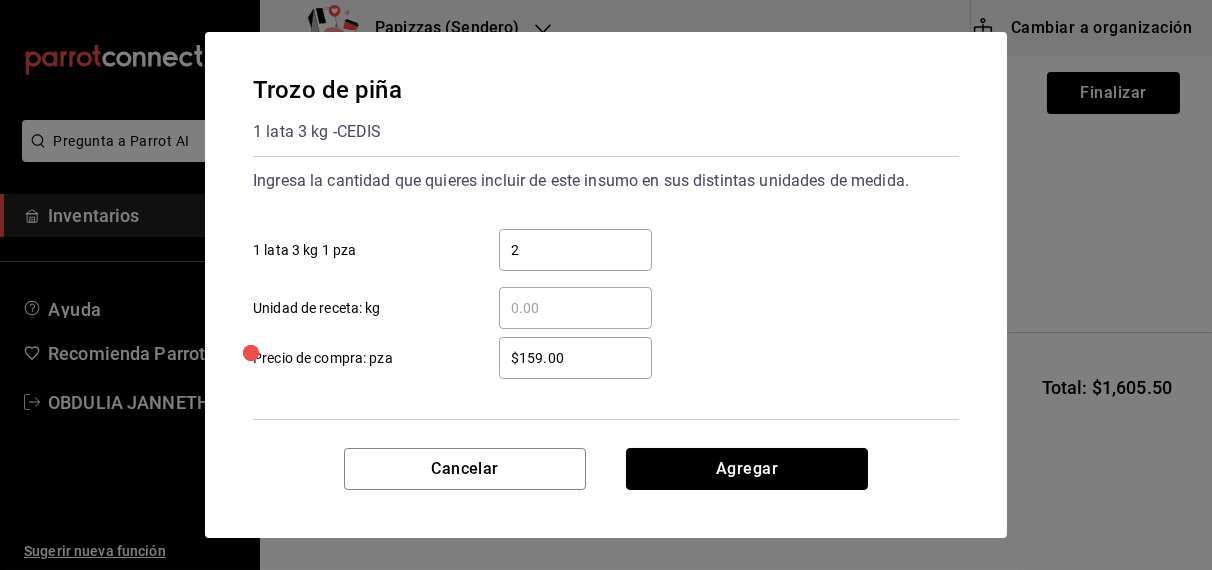 type 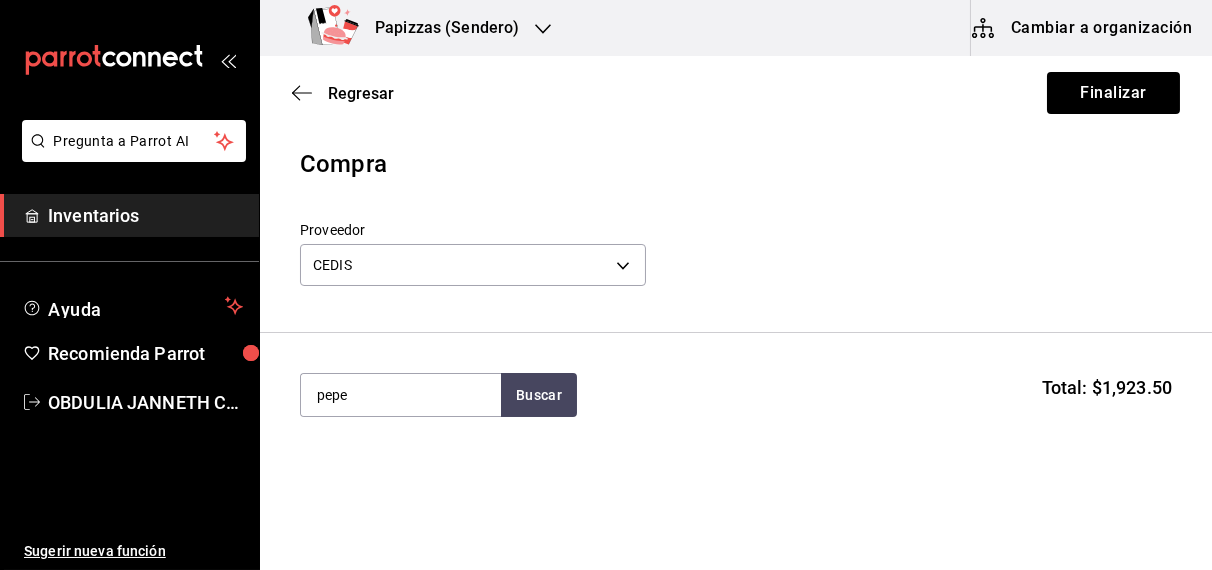 type on "pepe" 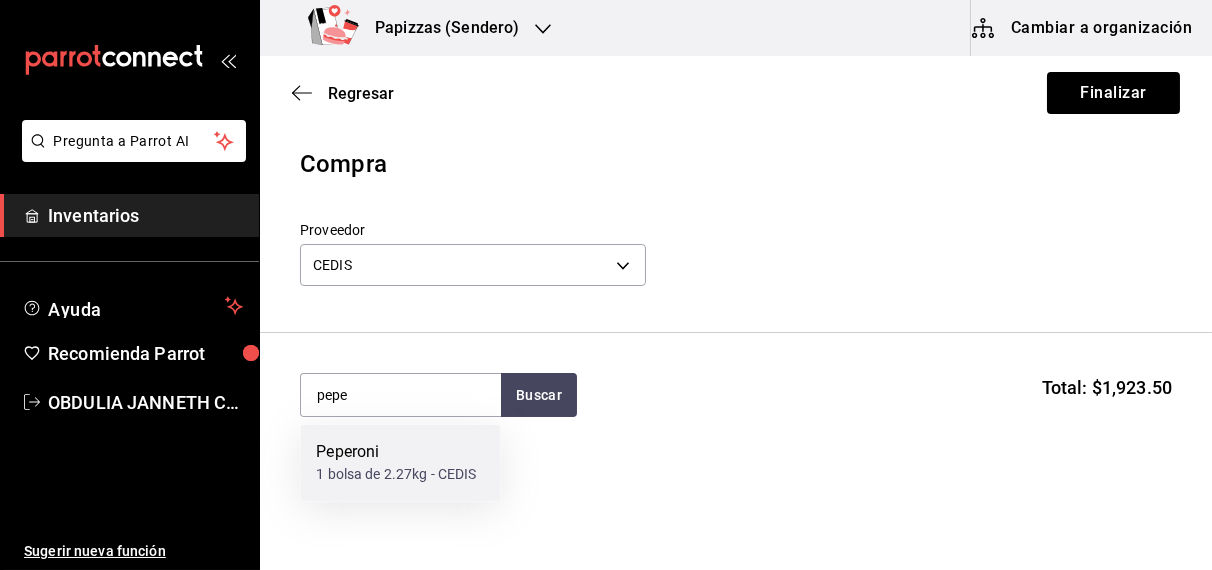 click on "Peperoni" at bounding box center [396, 453] 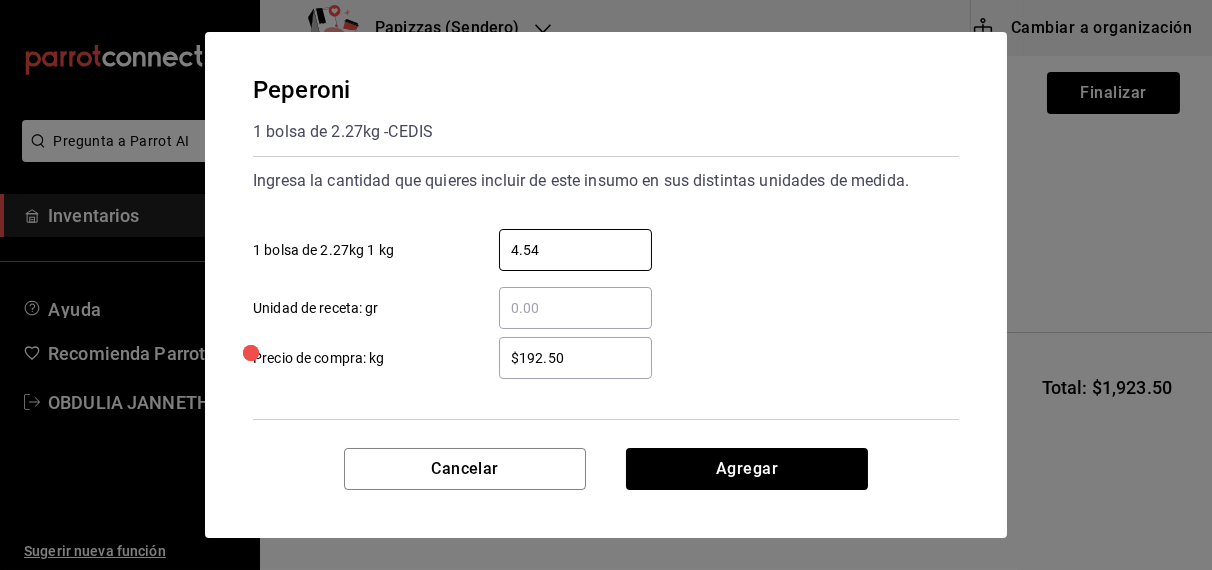 type on "4.54" 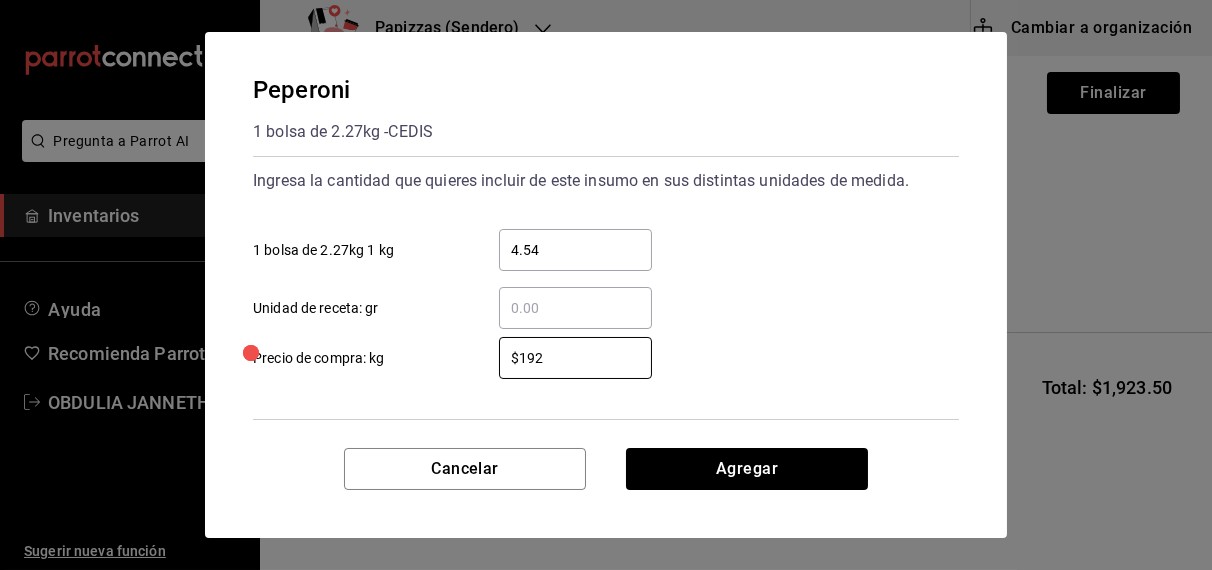 type on "$192.00" 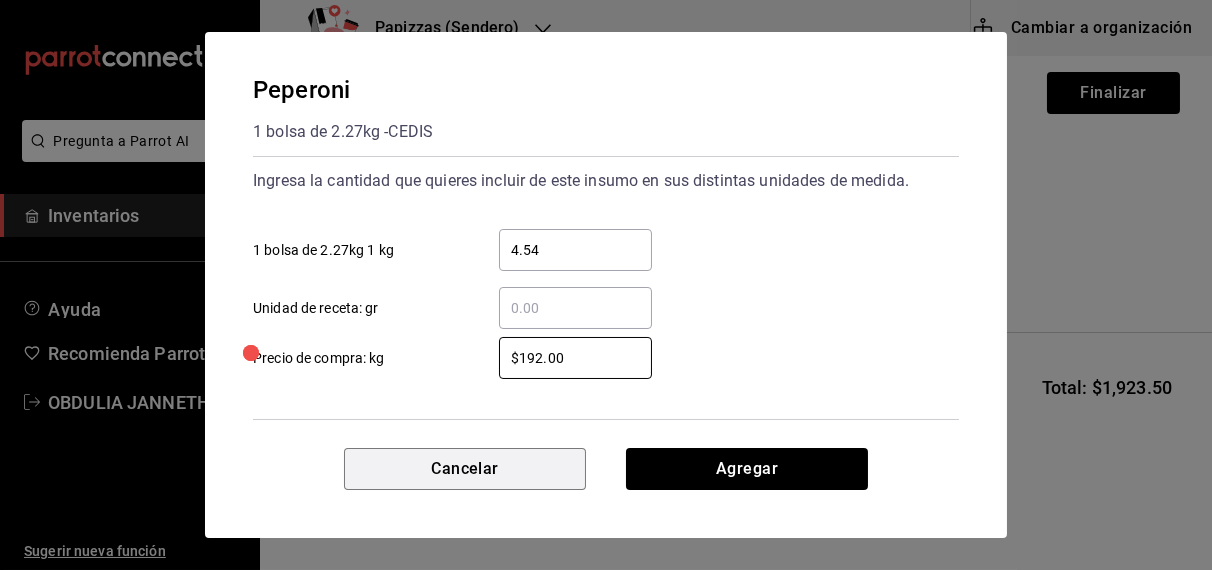 type 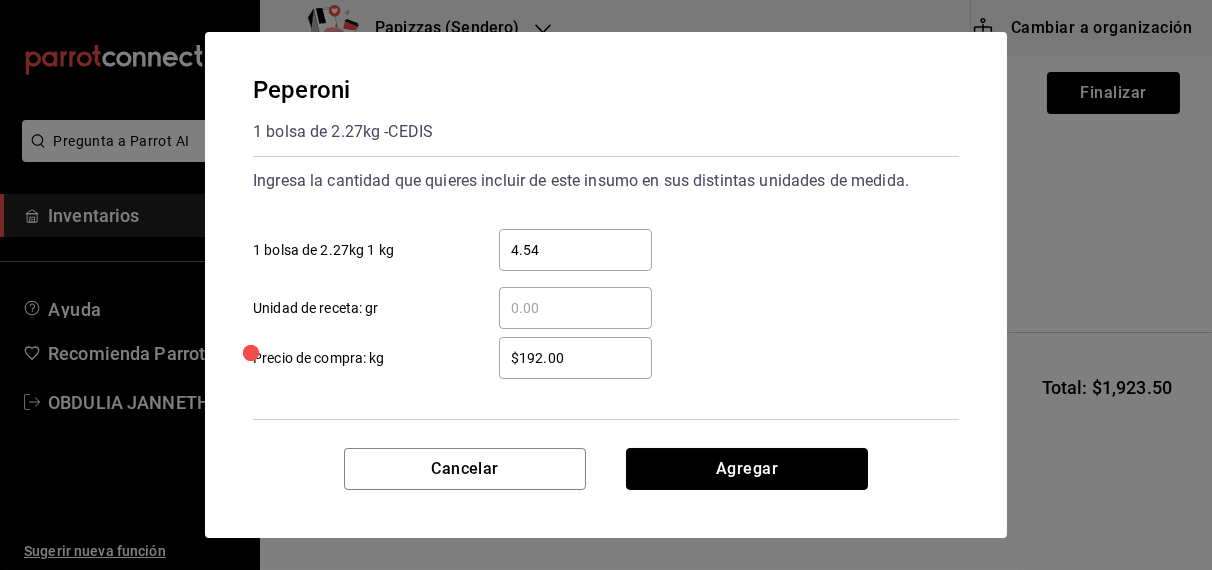 type 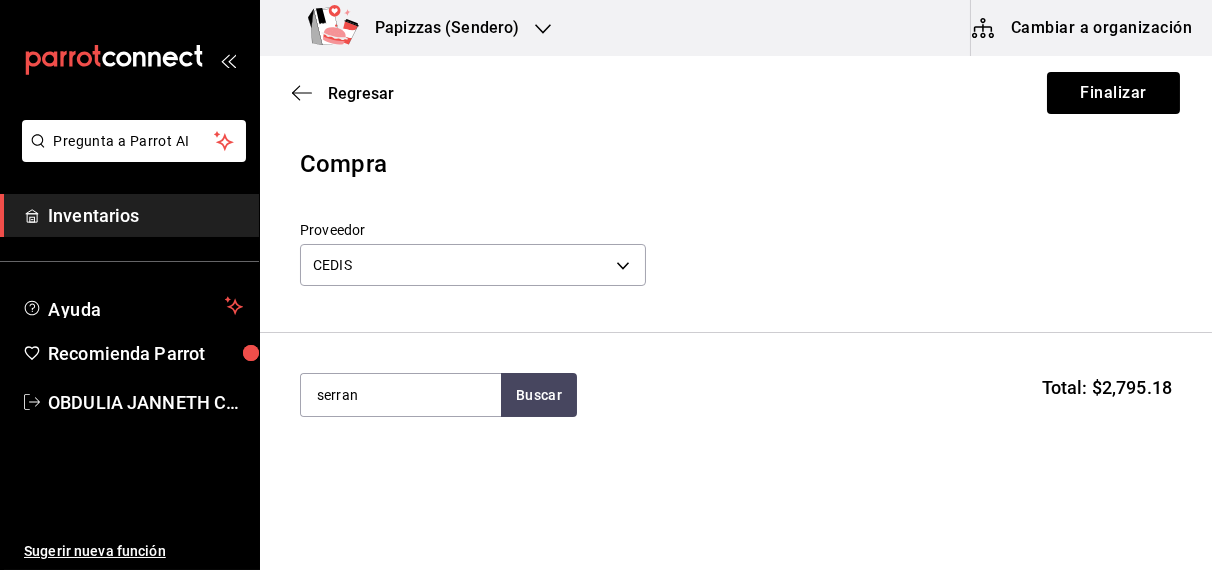 type on "serran" 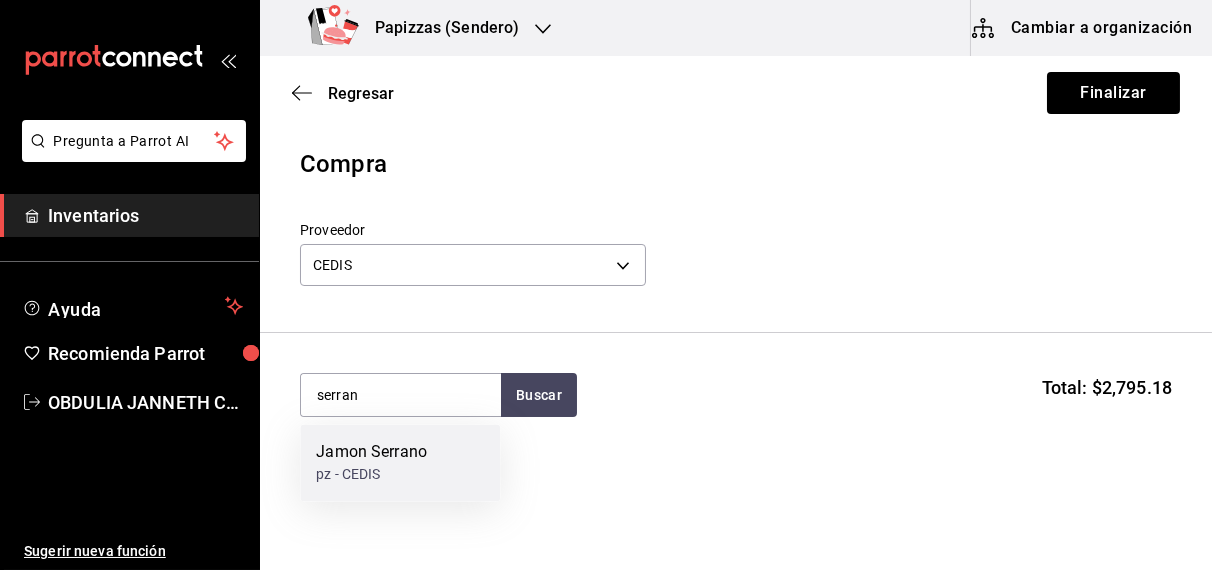 click on "pz - CEDIS" at bounding box center (371, 475) 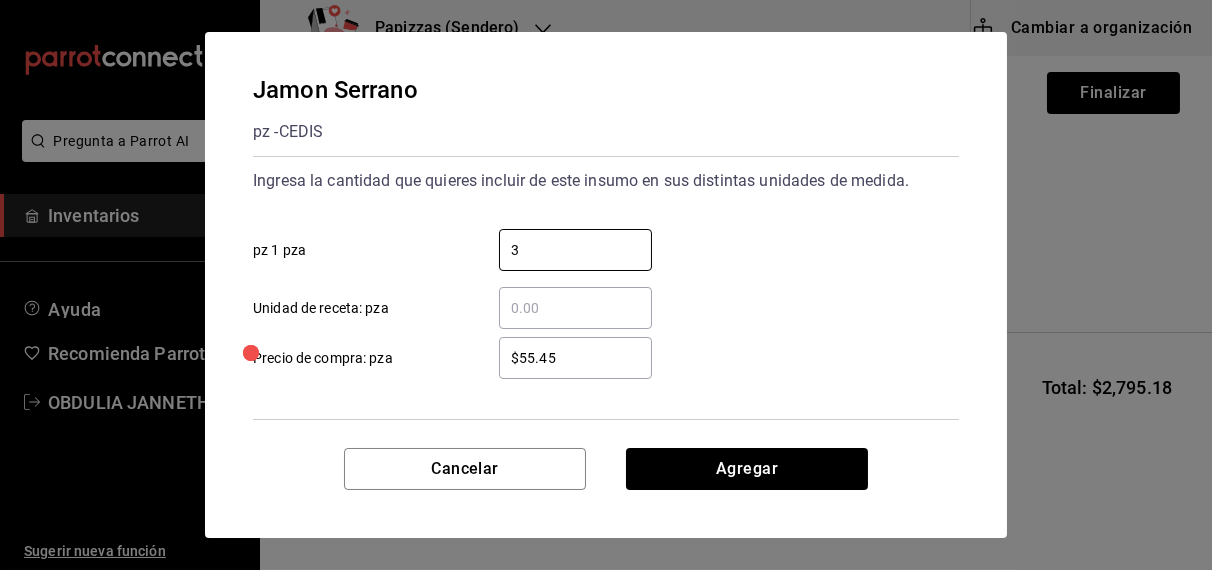 type on "3" 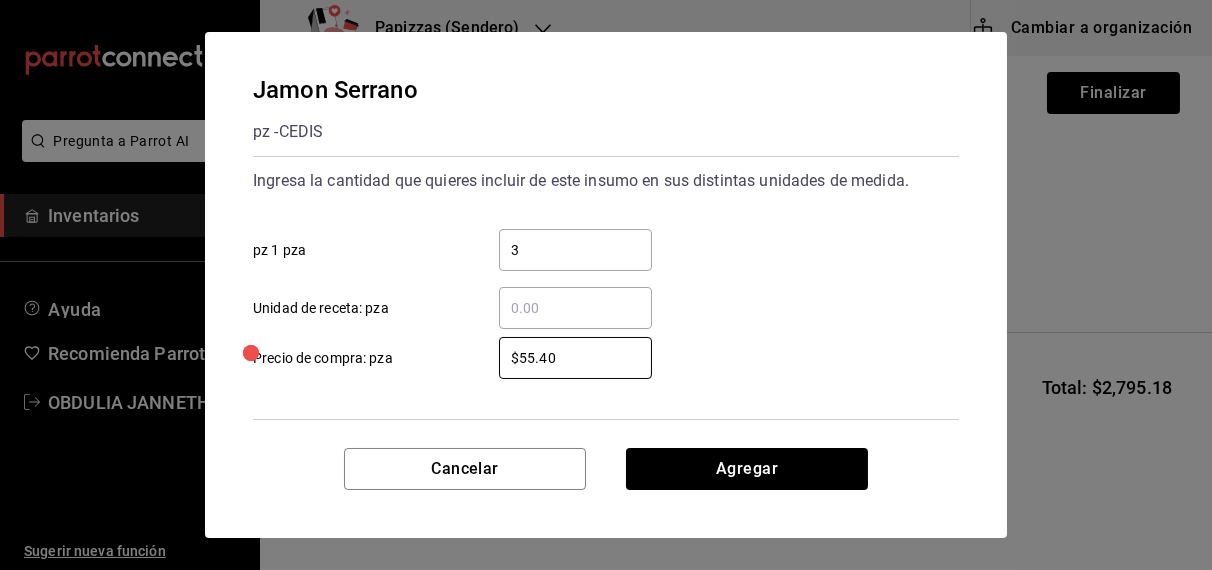 type on "$55.40" 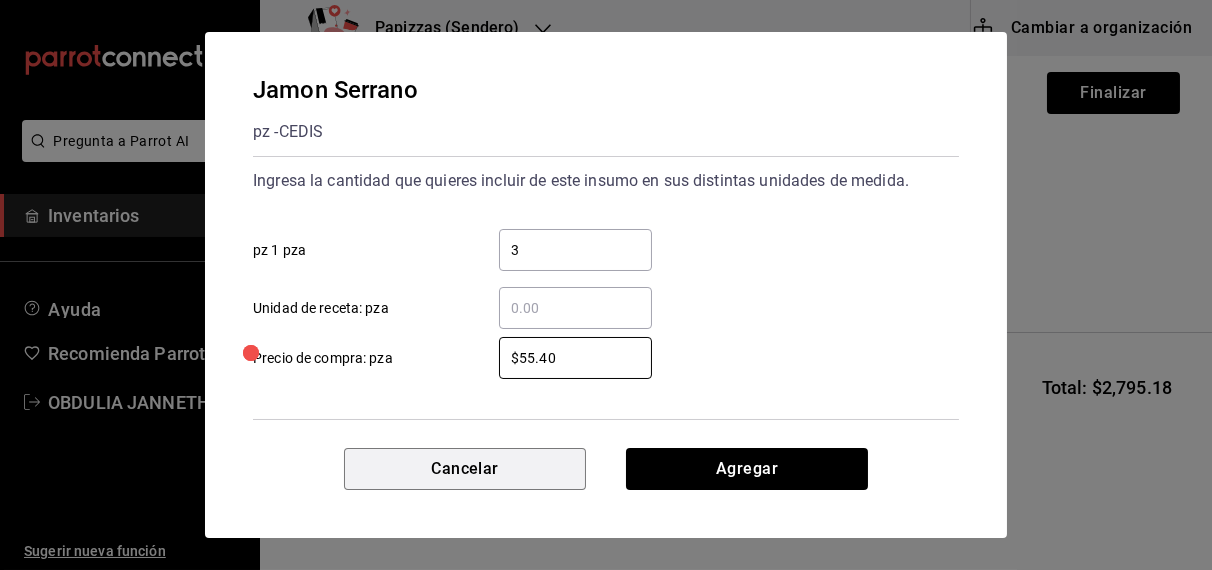 type 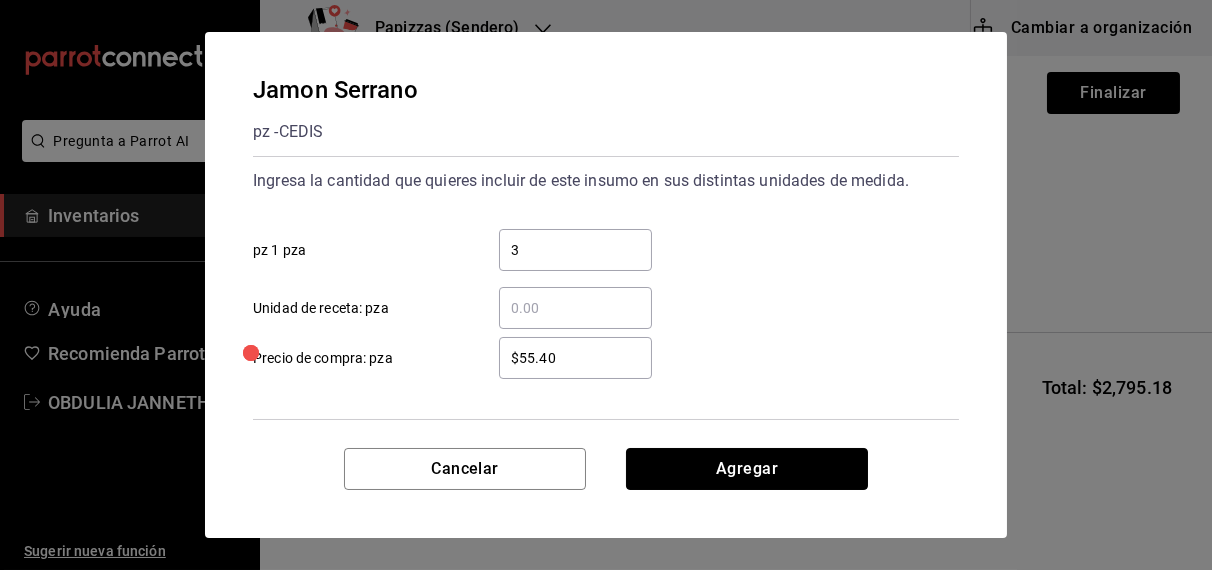 type 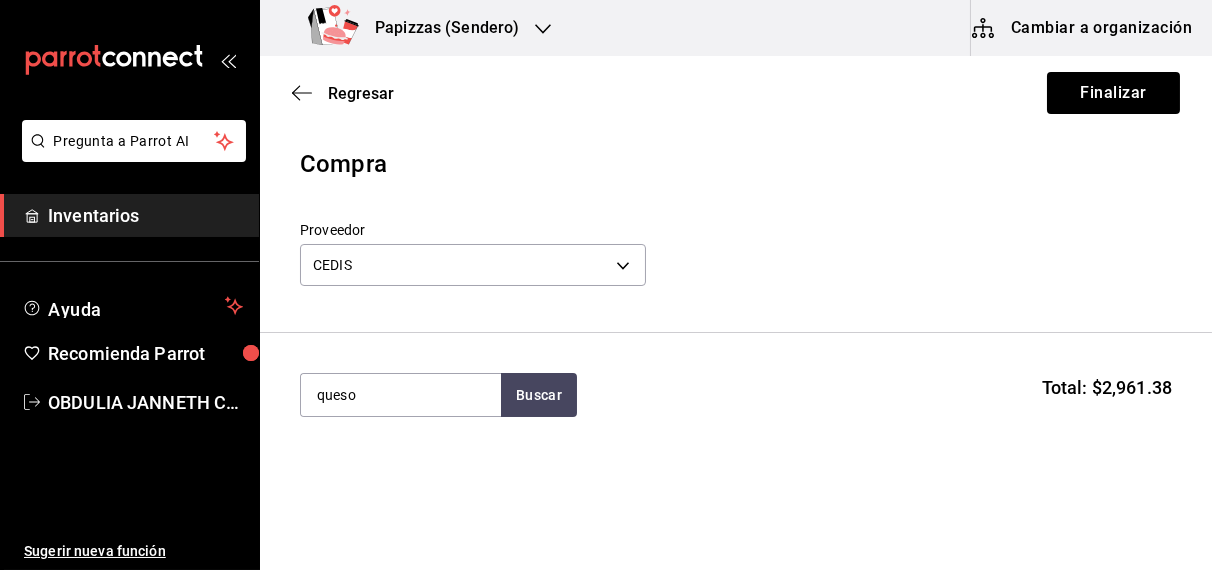 type on "queso" 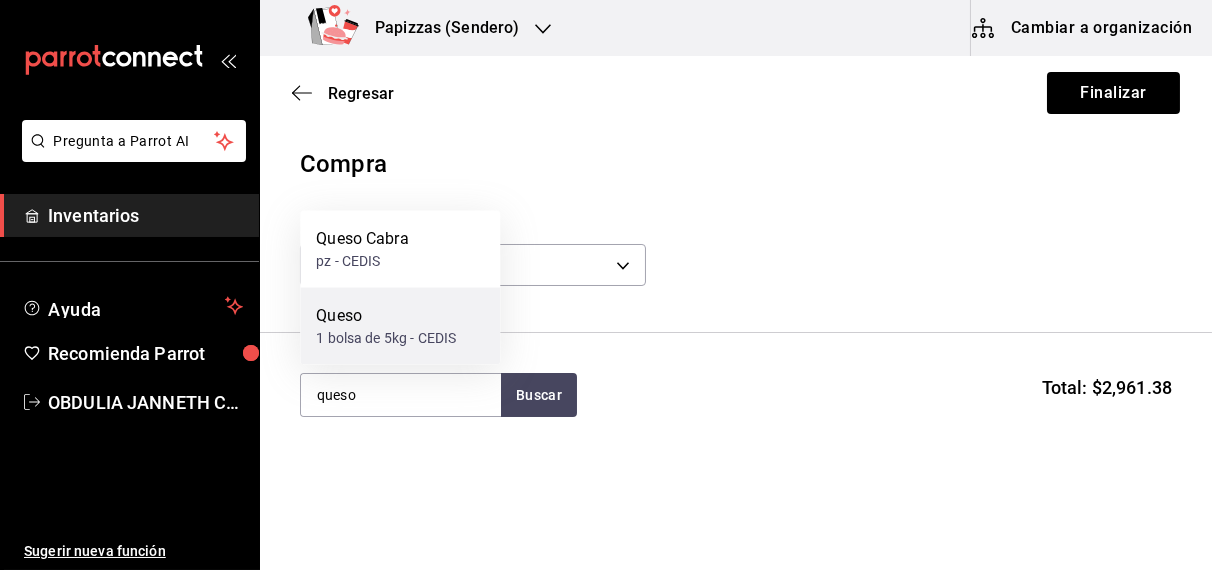 click on "1 bolsa de 5kg - CEDIS" at bounding box center [386, 338] 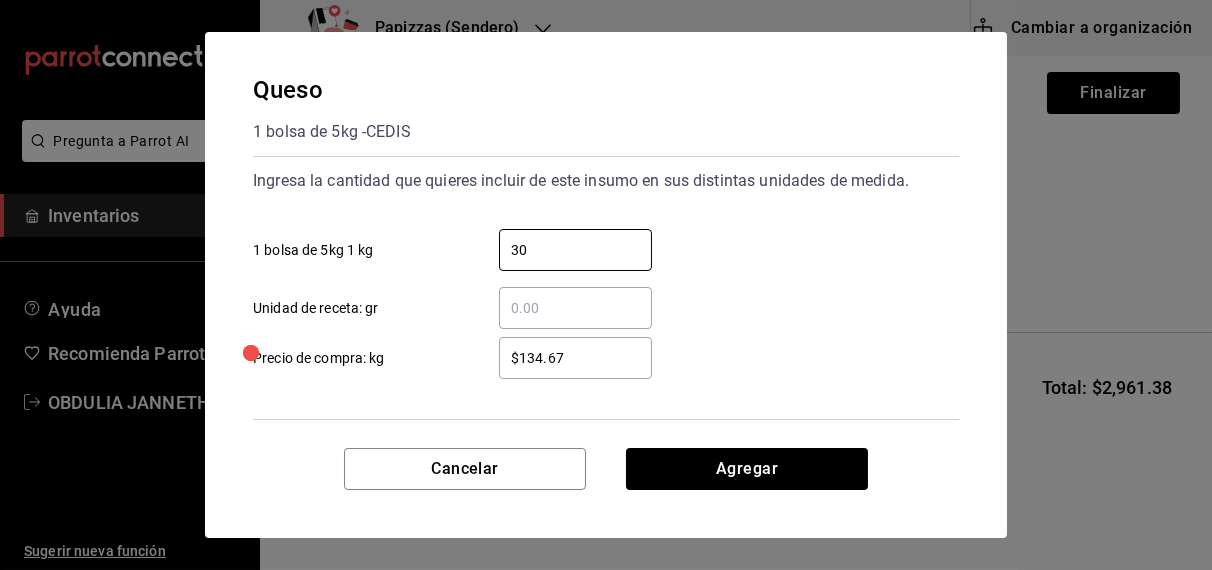 type on "30" 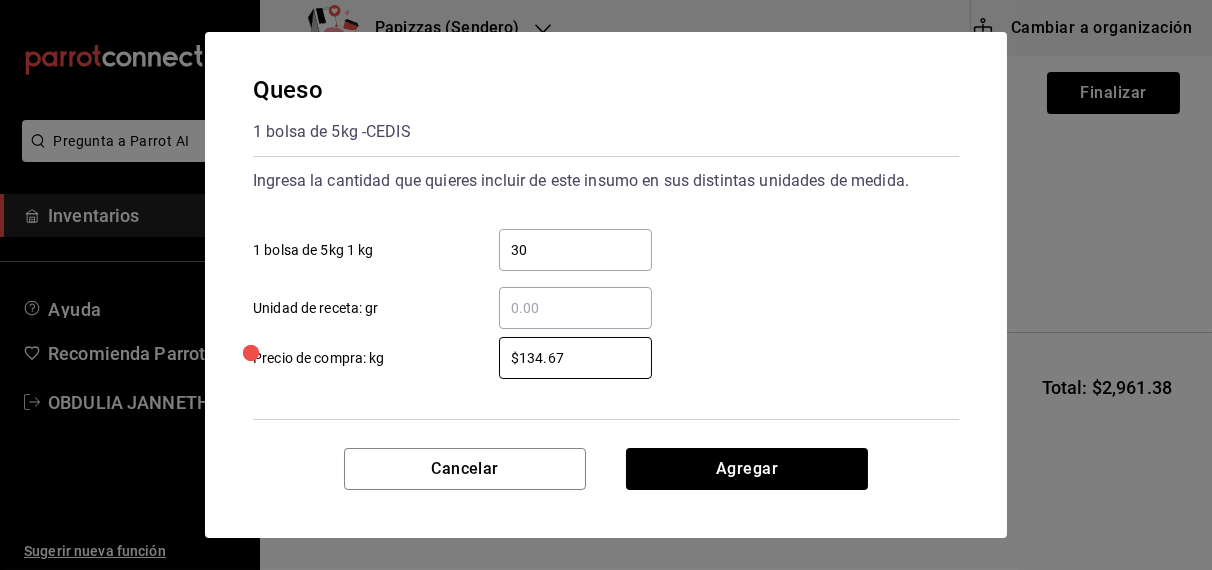 type on "$2" 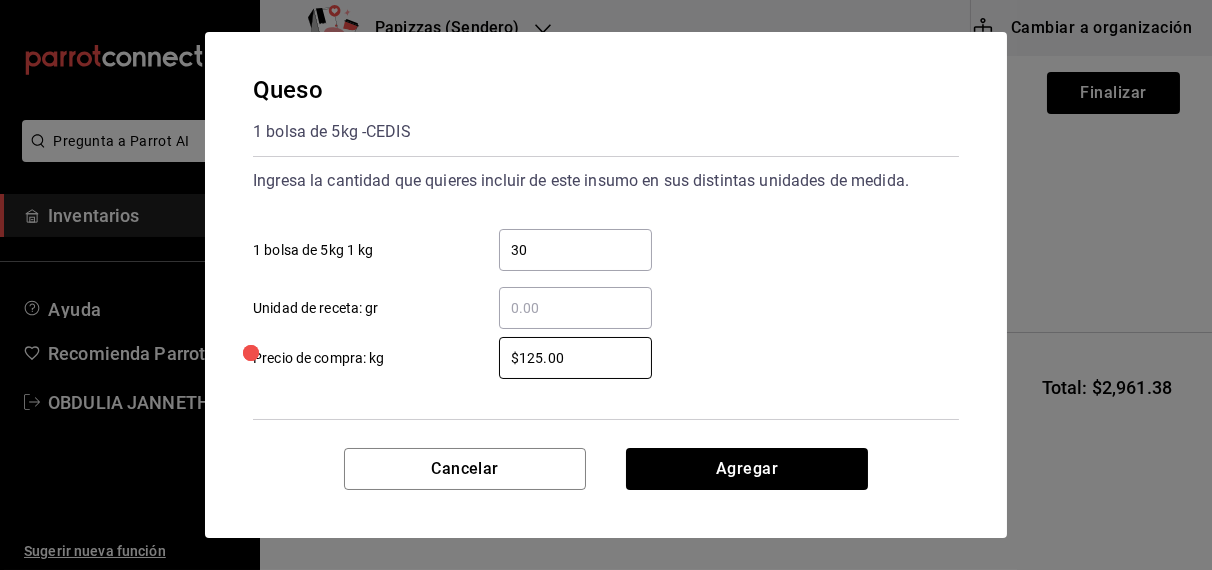 type on "$125.00" 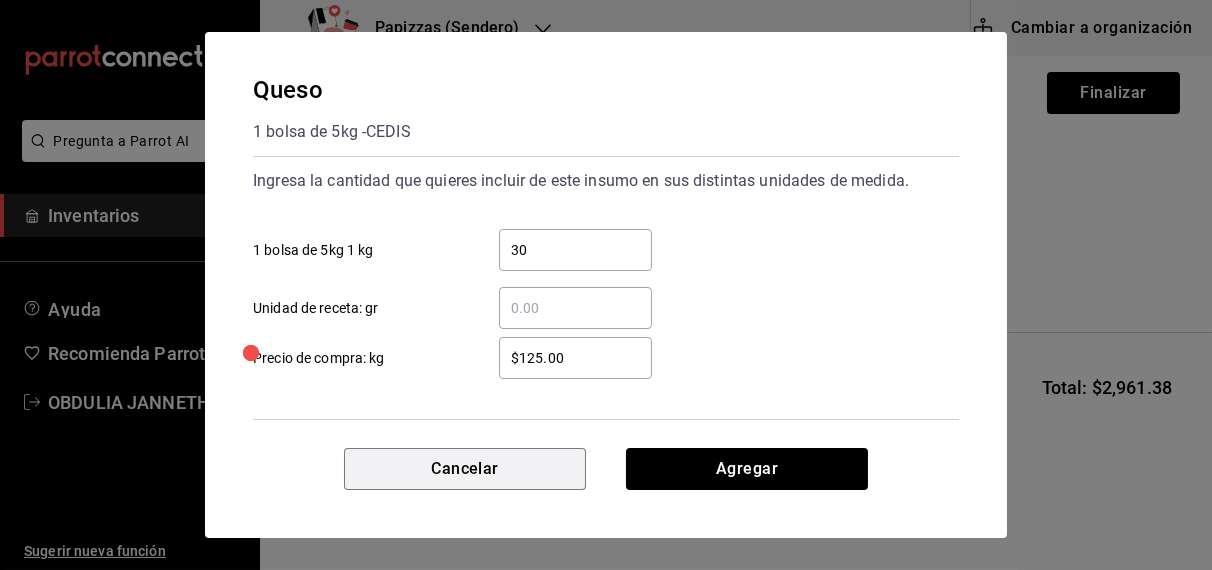 type 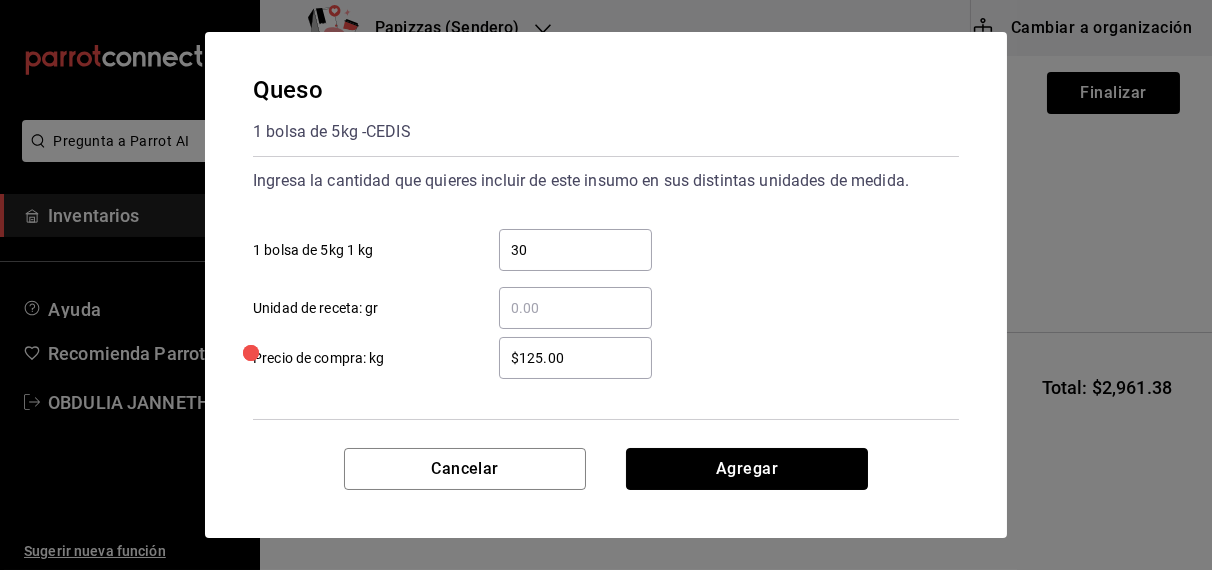 type 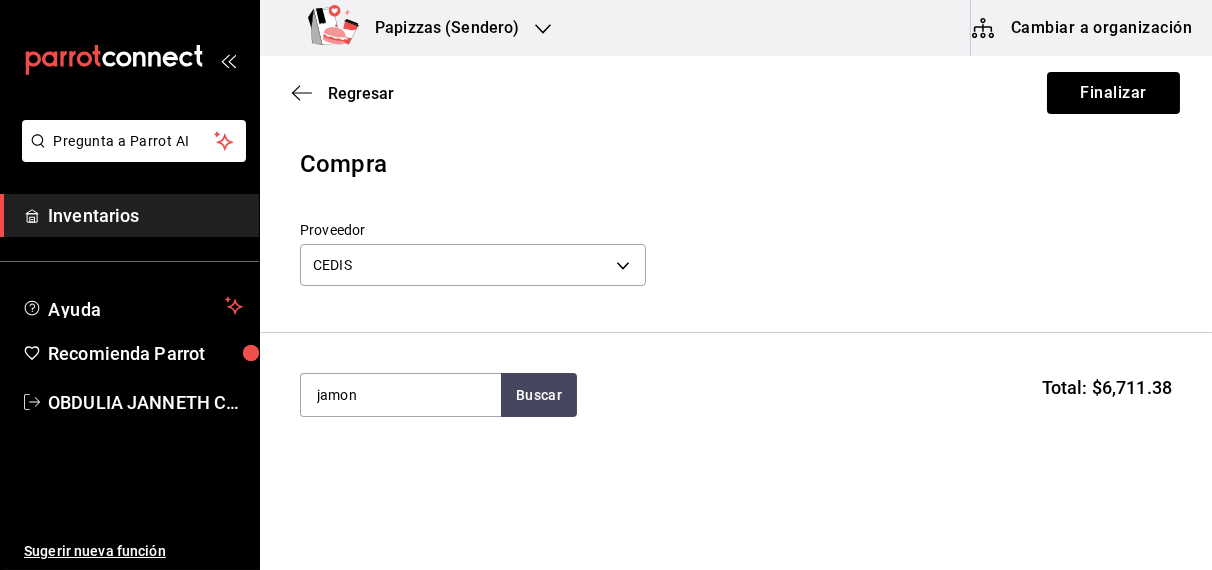 type on "jamon" 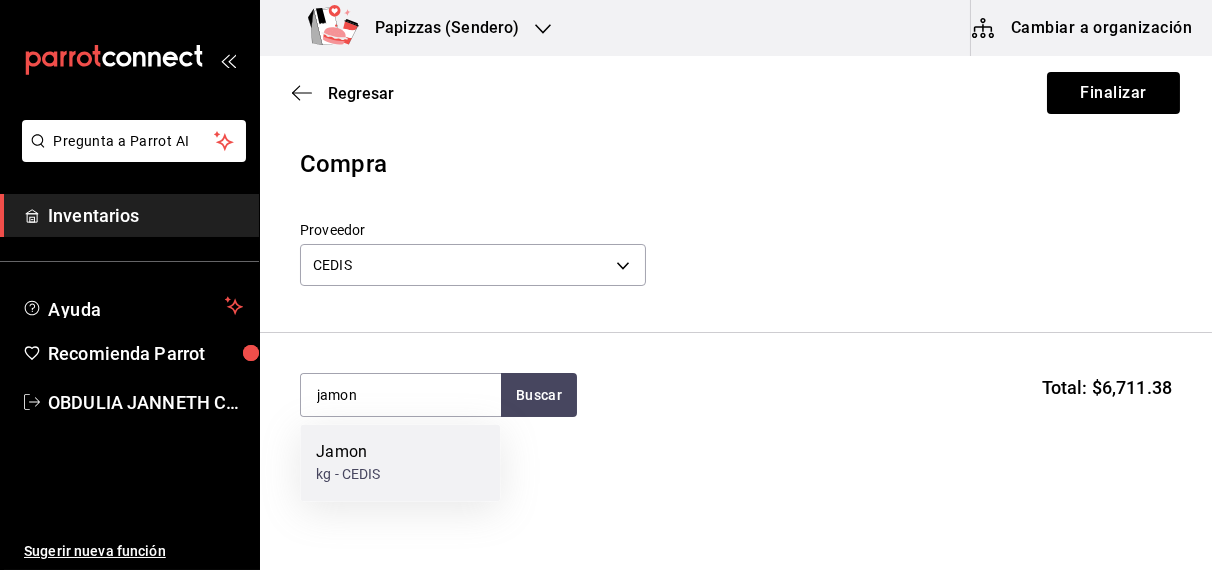 click on "kg - CEDIS" at bounding box center (348, 475) 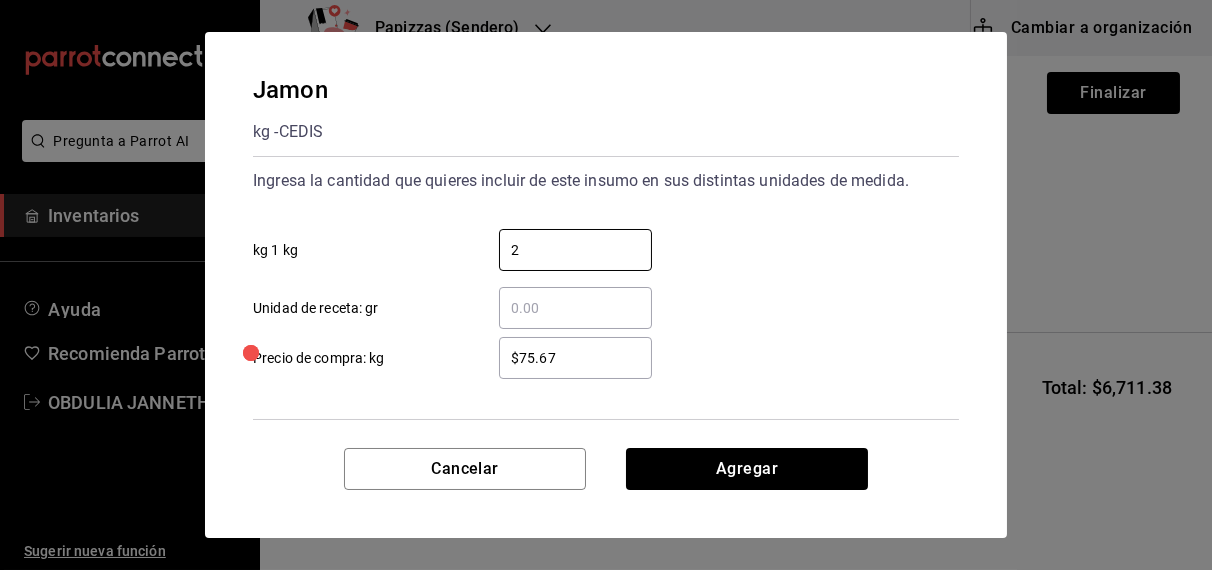 type on "2" 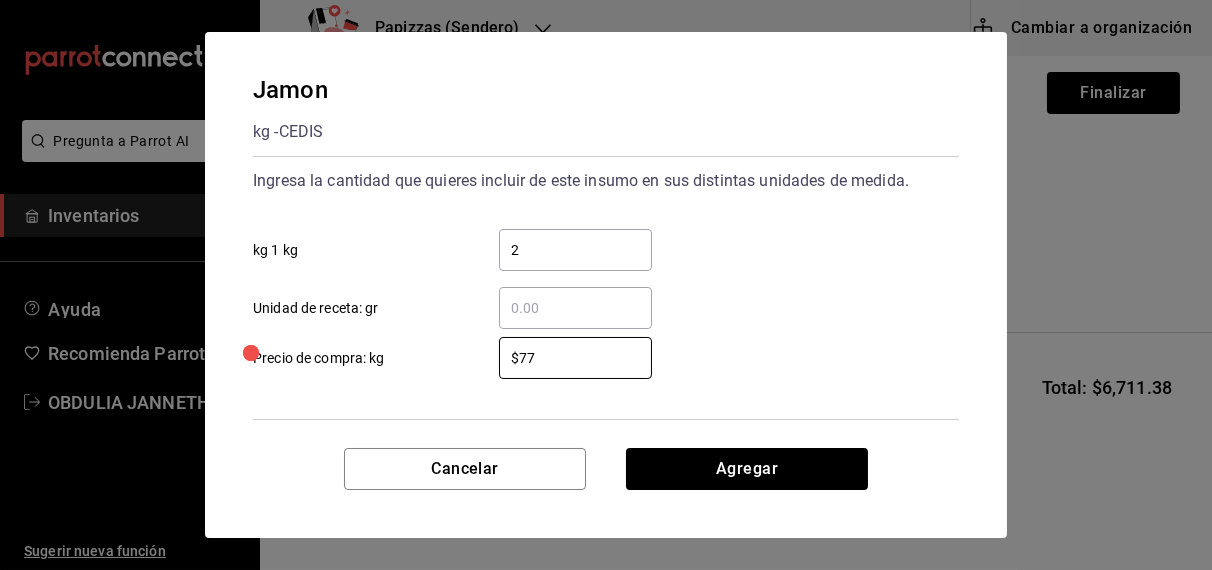 type on "$77.67" 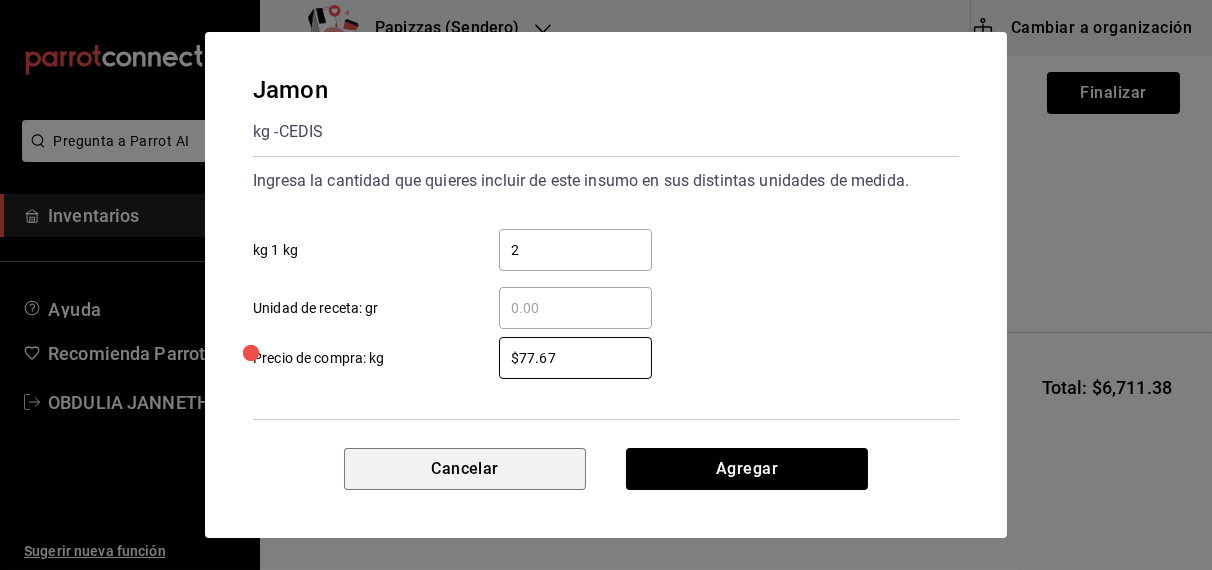 type 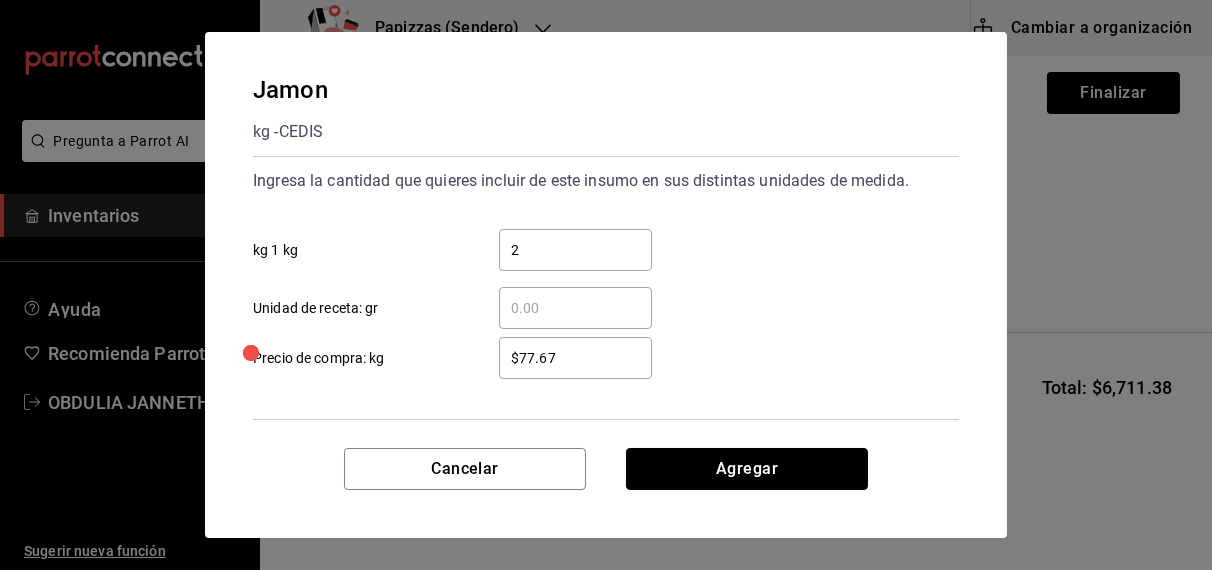 type 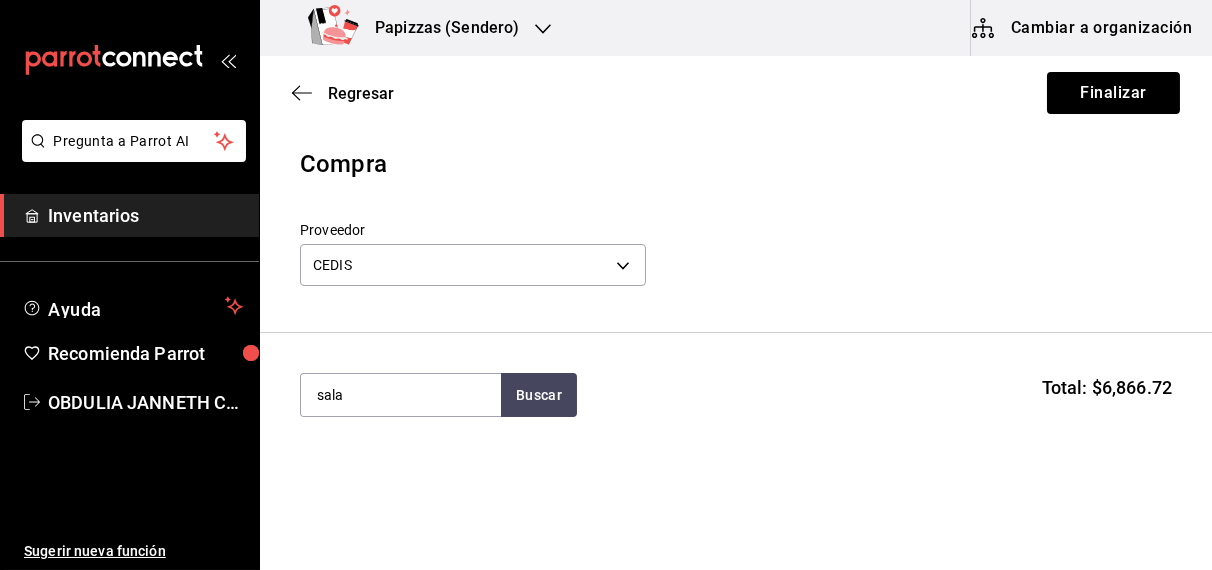 type on "sala" 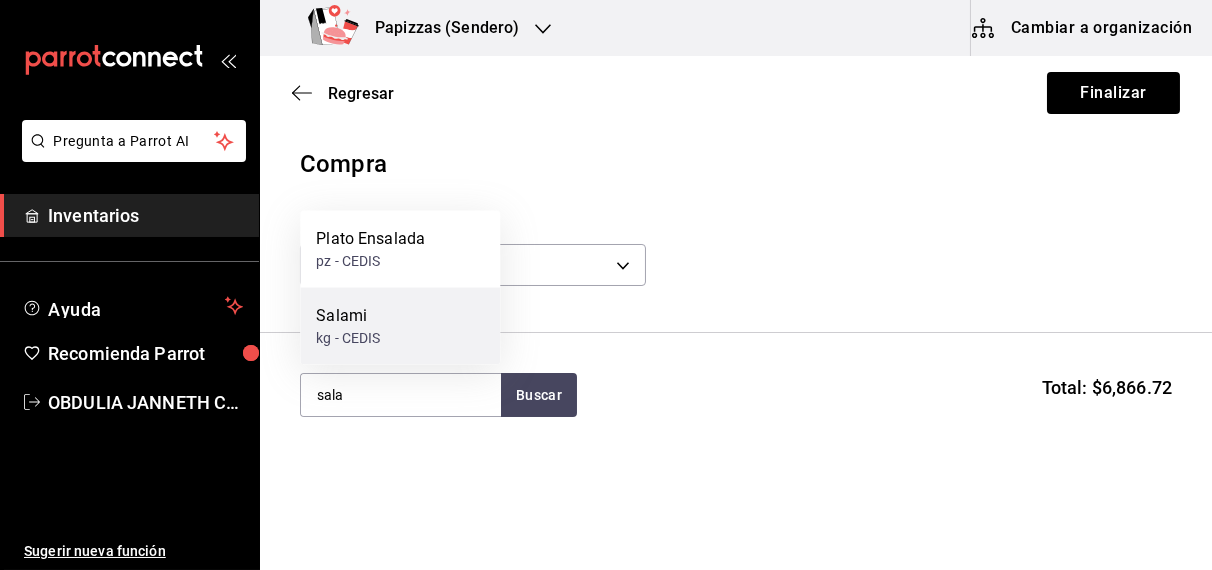 click on "Salami kg - CEDIS" at bounding box center (400, 326) 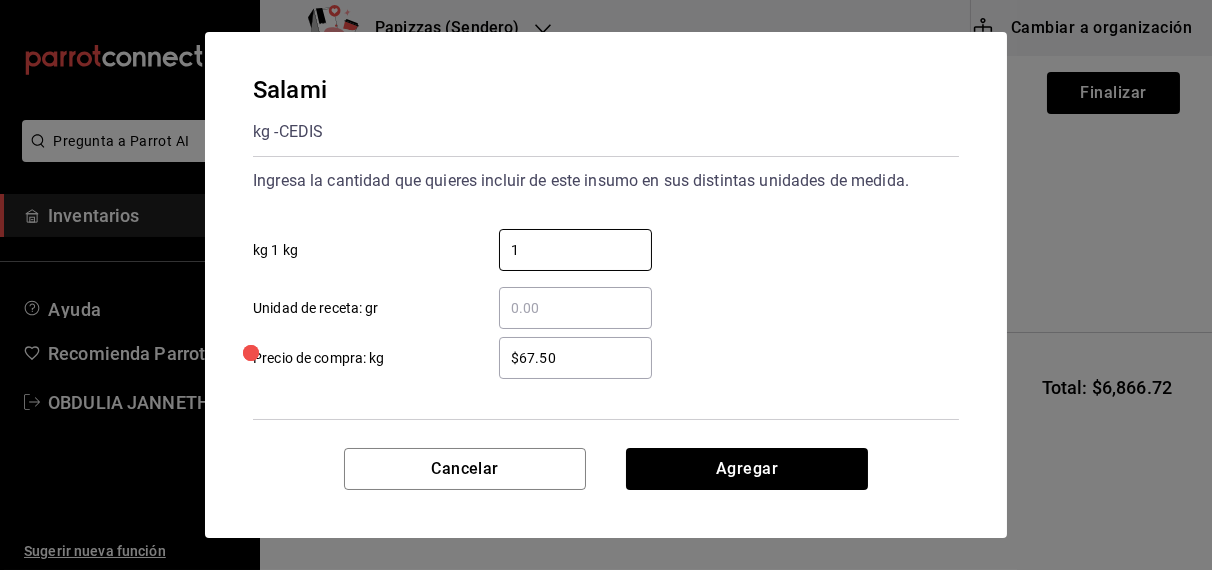 type on "1" 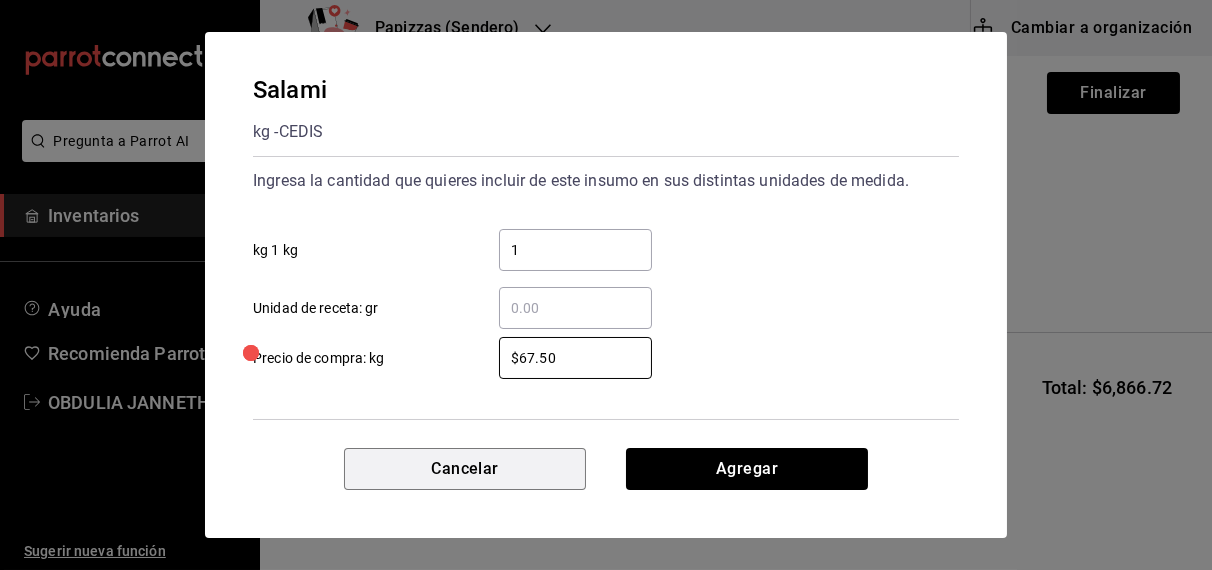 type 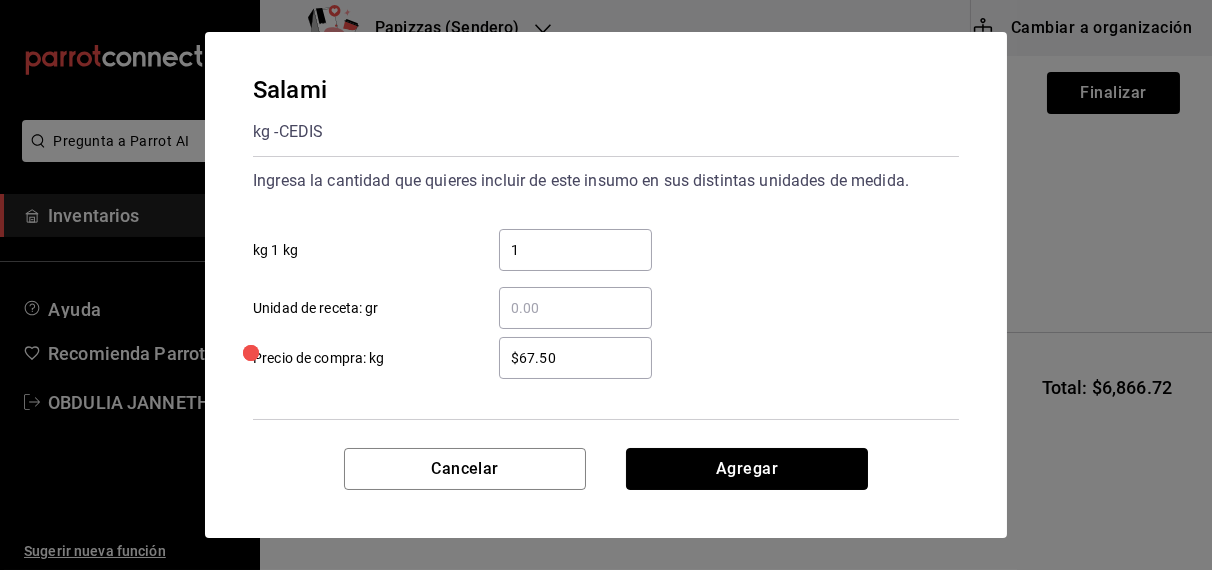 type 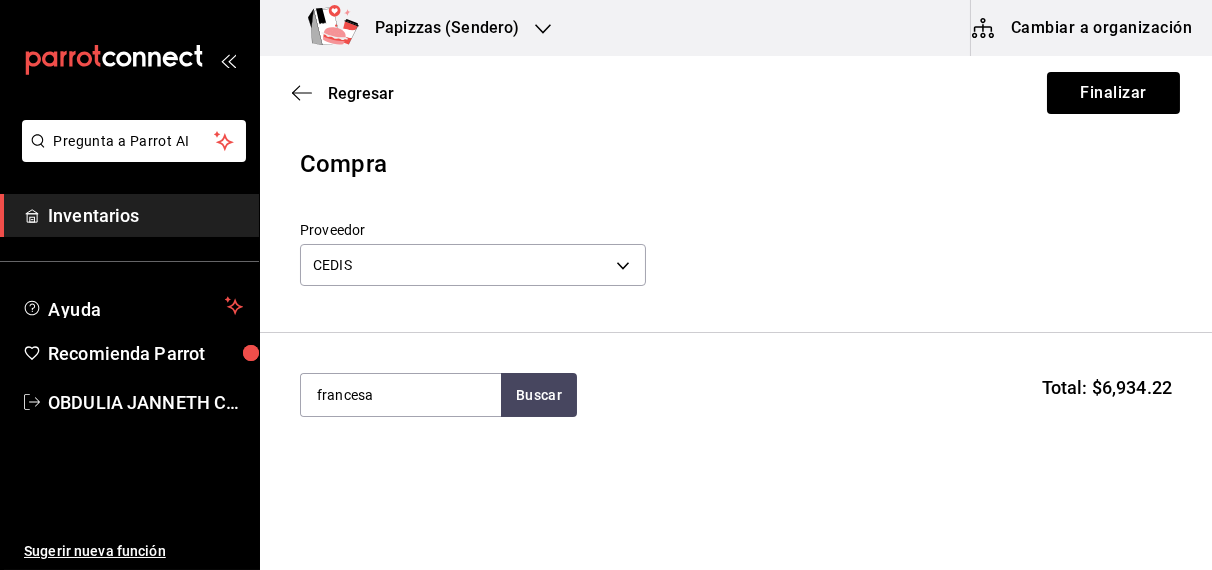 type on "francesa" 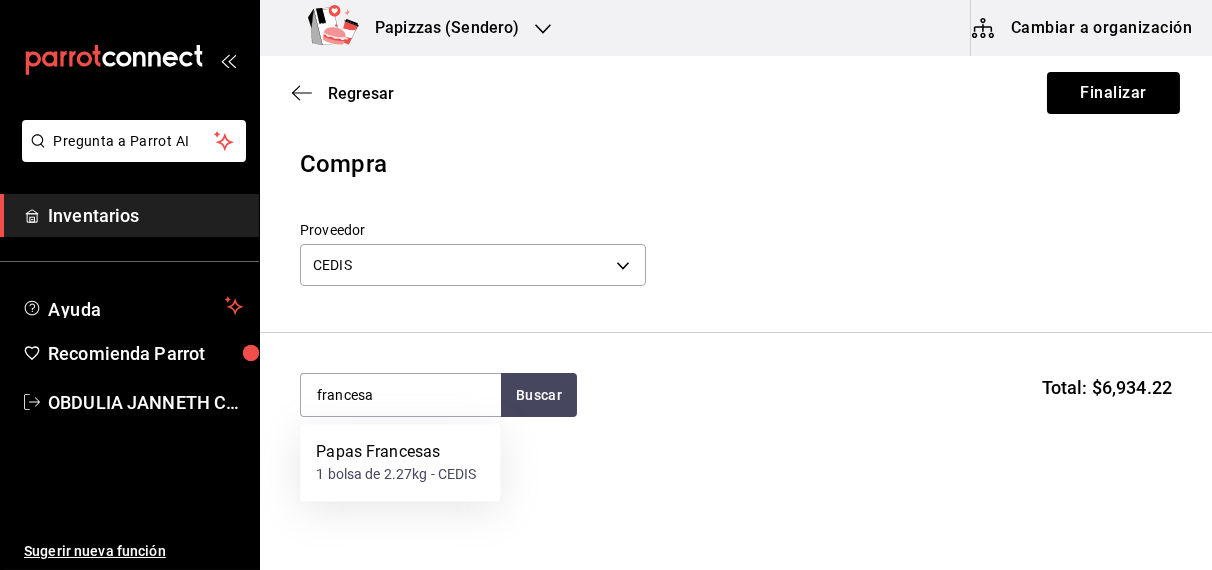 click on "1 bolsa de 2.27kg - CEDIS" at bounding box center [396, 475] 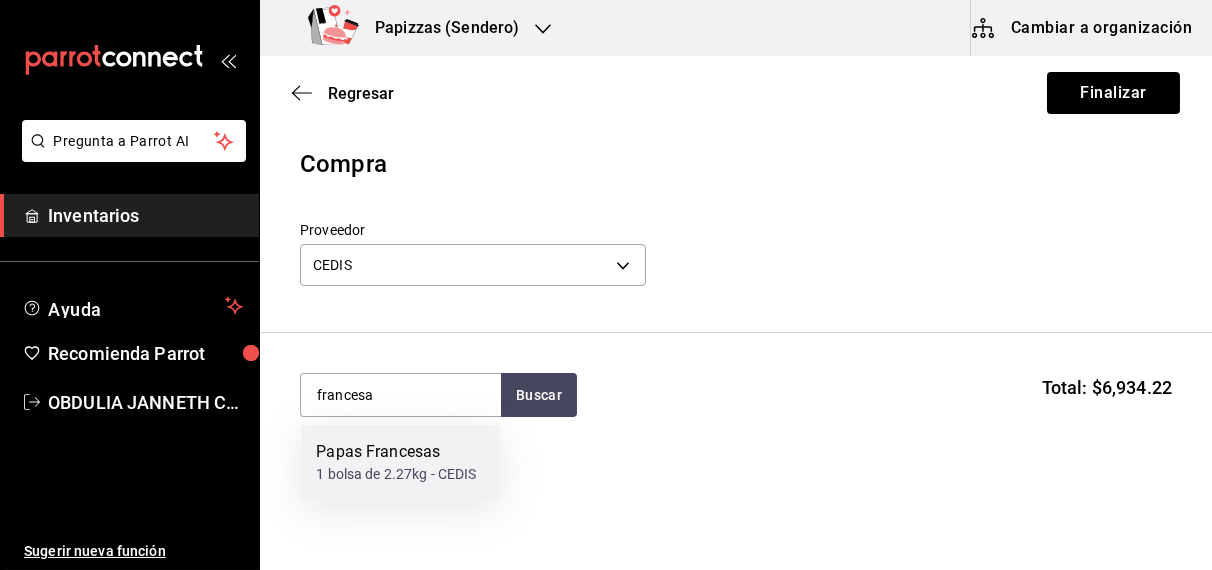 type 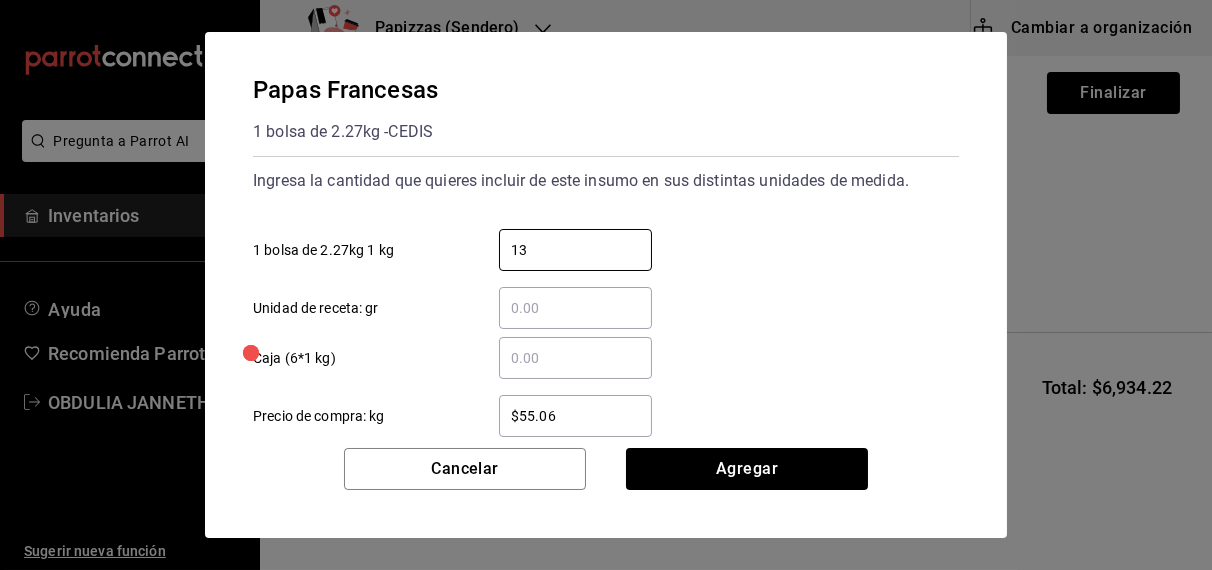 type on "13.62" 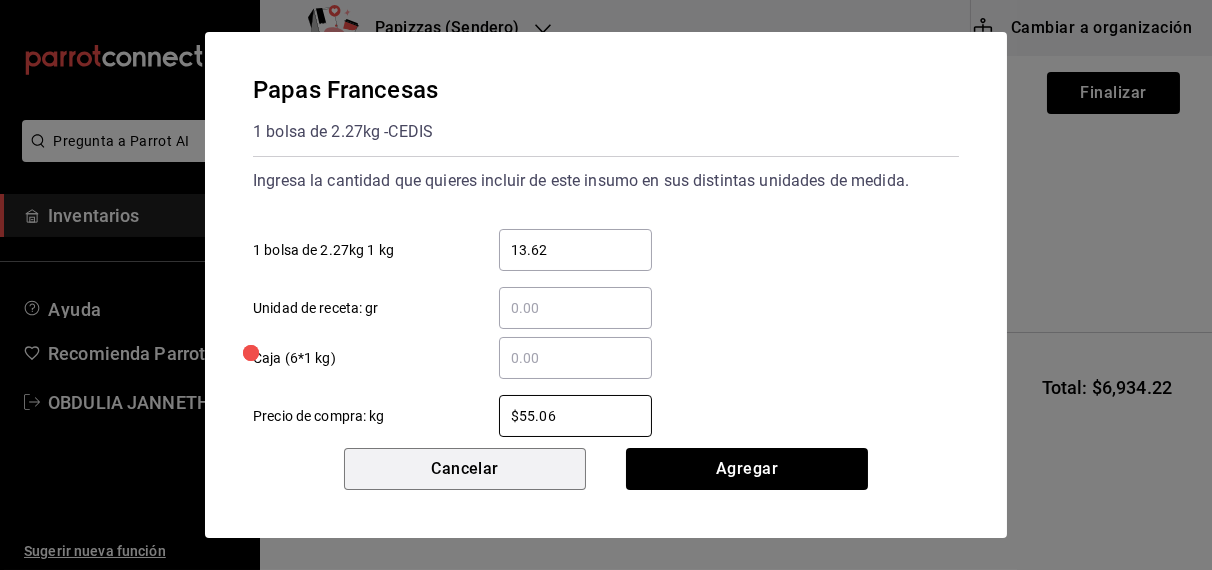 type 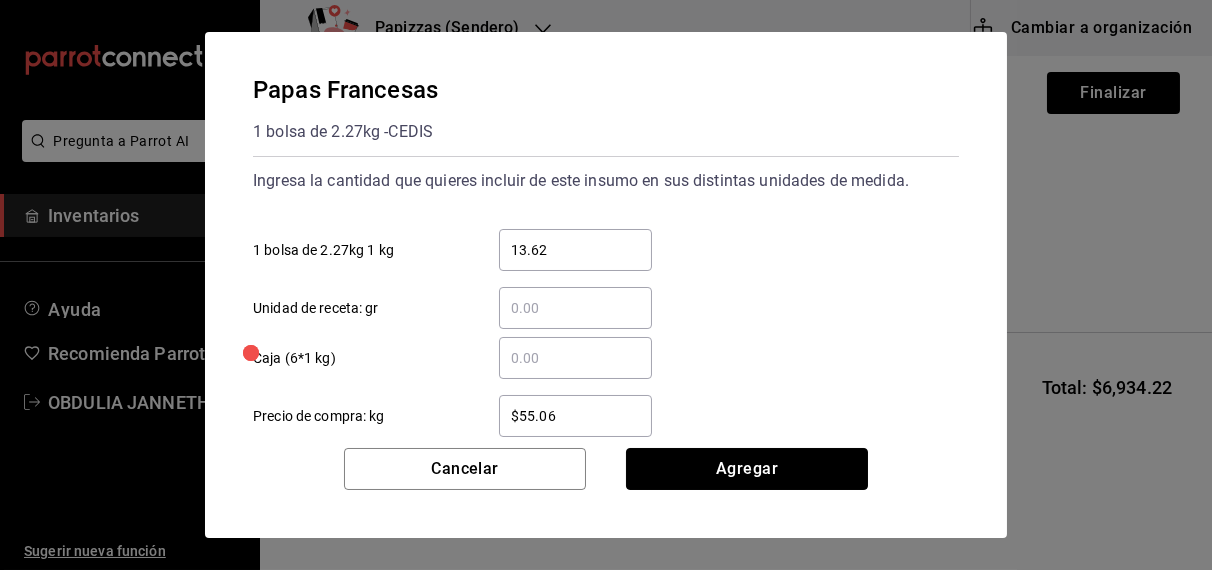 type 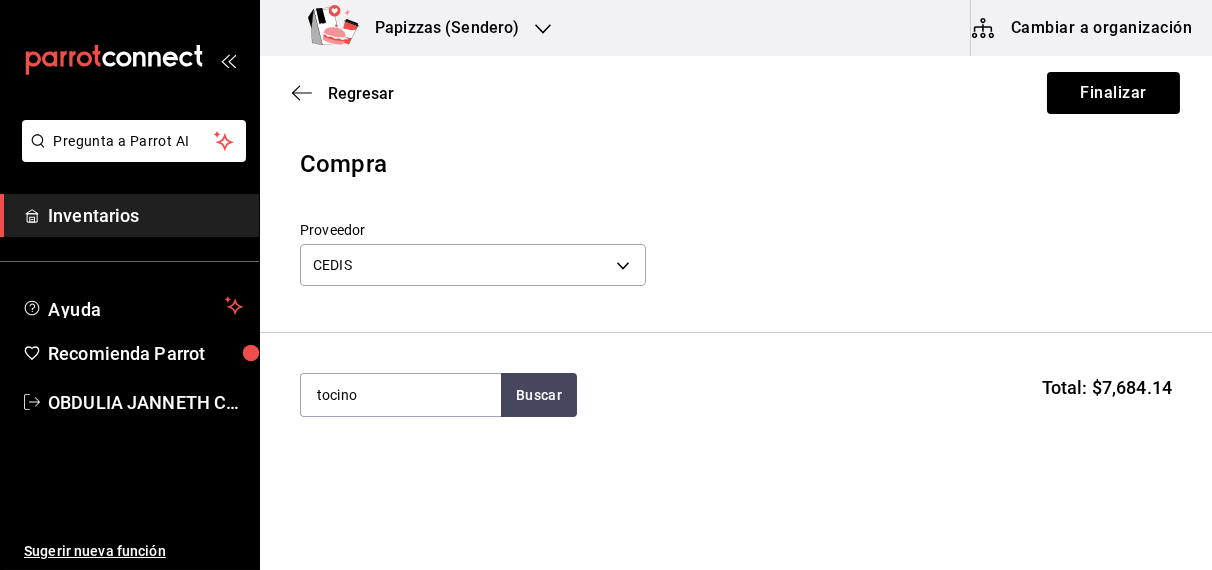 type on "tocino" 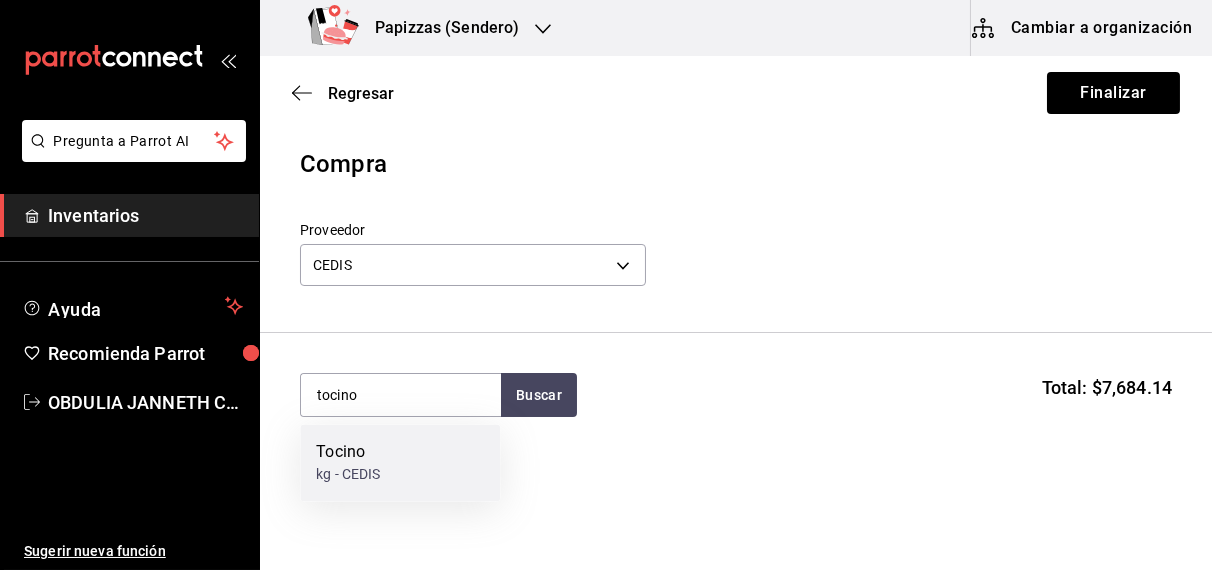 click on "kg - CEDIS" at bounding box center [348, 475] 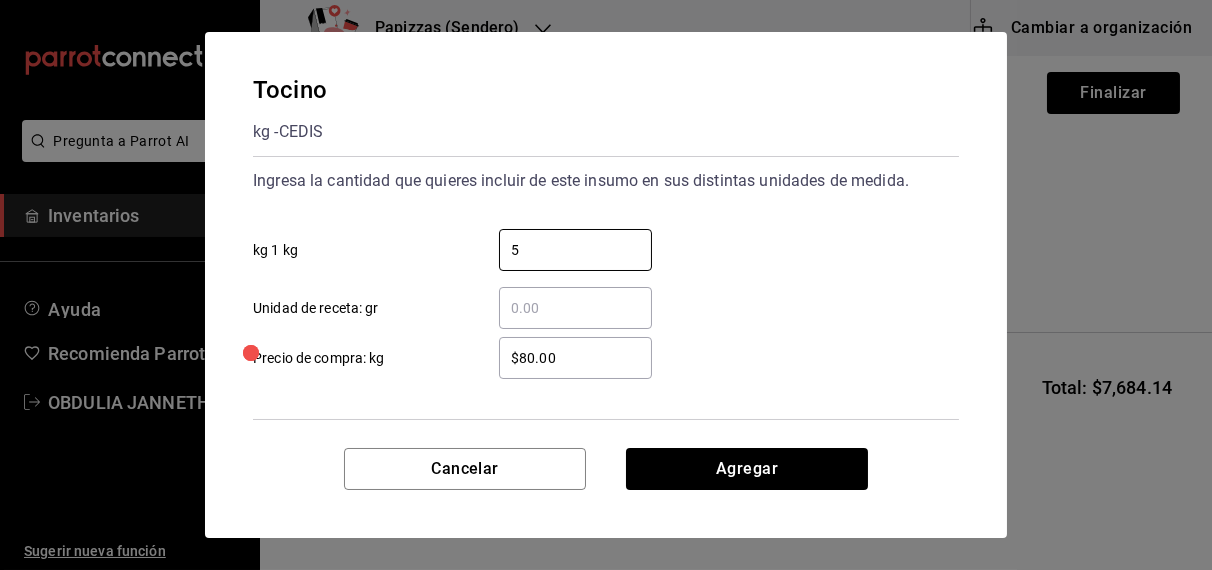 type on "5" 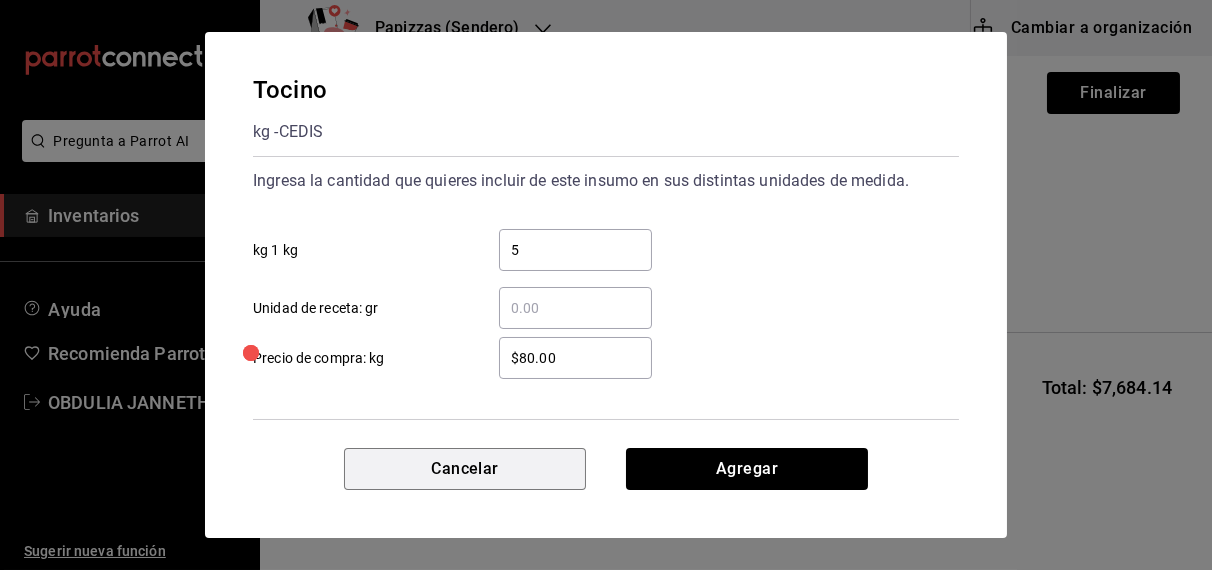 type 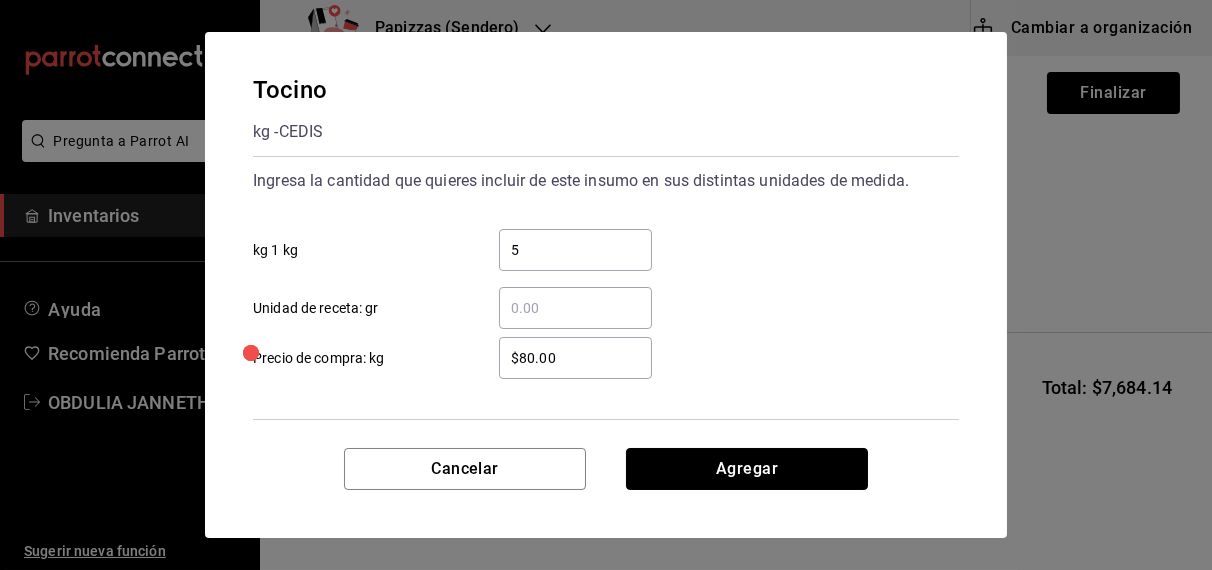 type 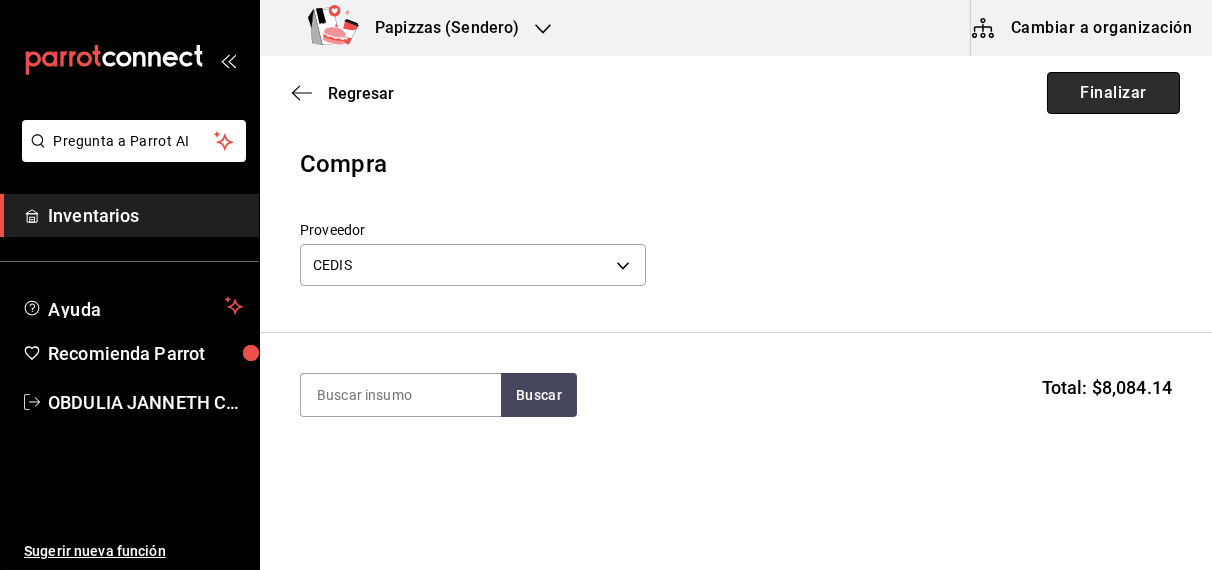 click on "Finalizar" at bounding box center [1113, 93] 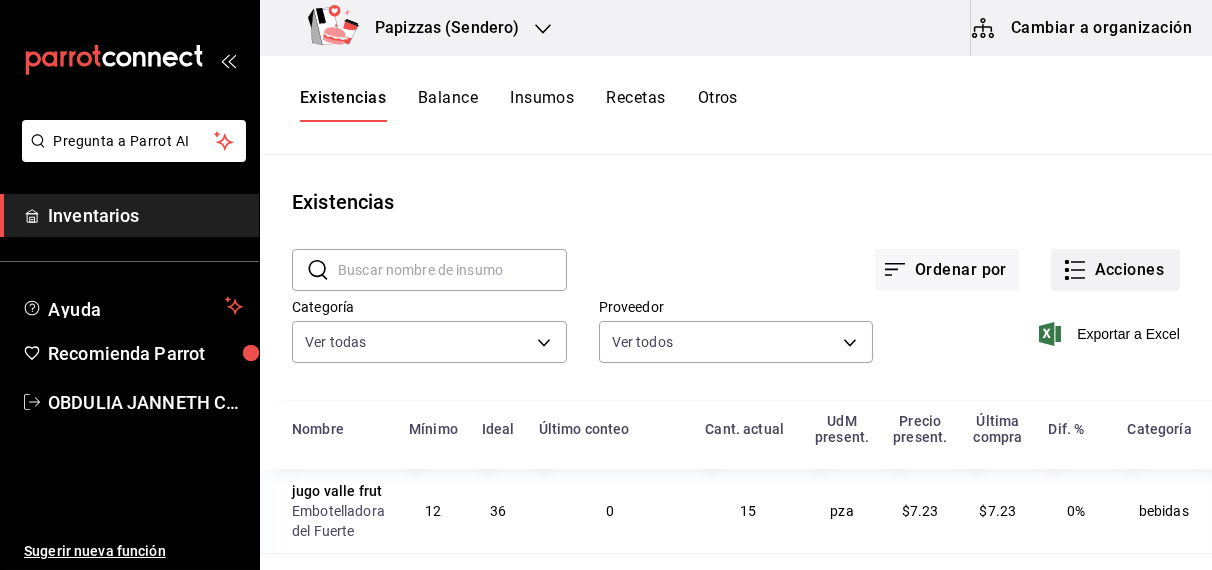 click on "Acciones" at bounding box center [1115, 270] 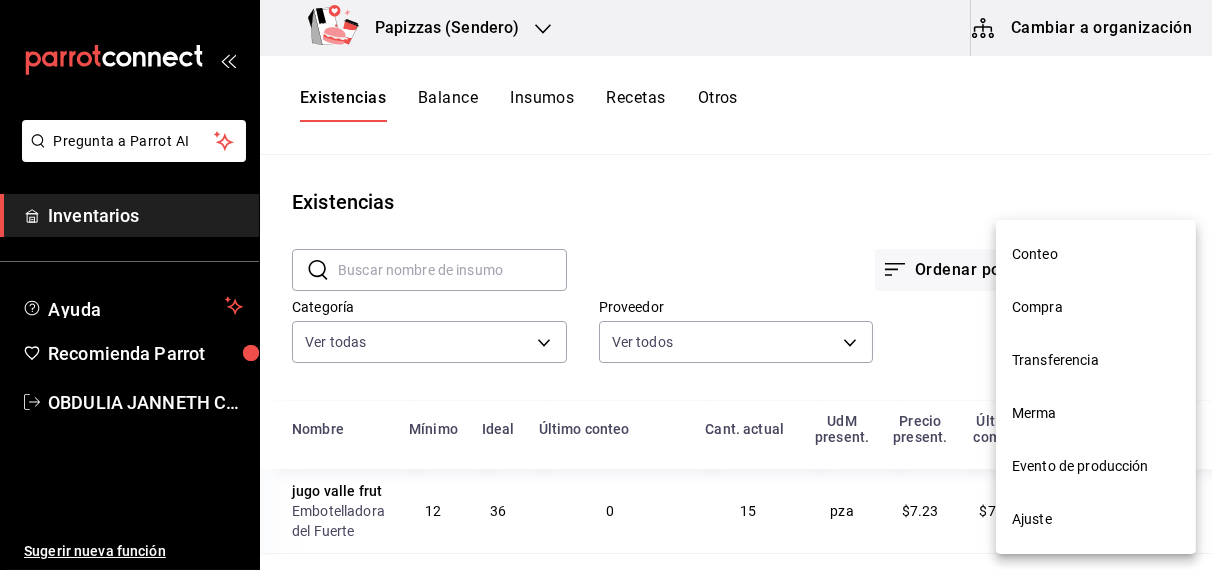 click on "Compra" at bounding box center (1096, 307) 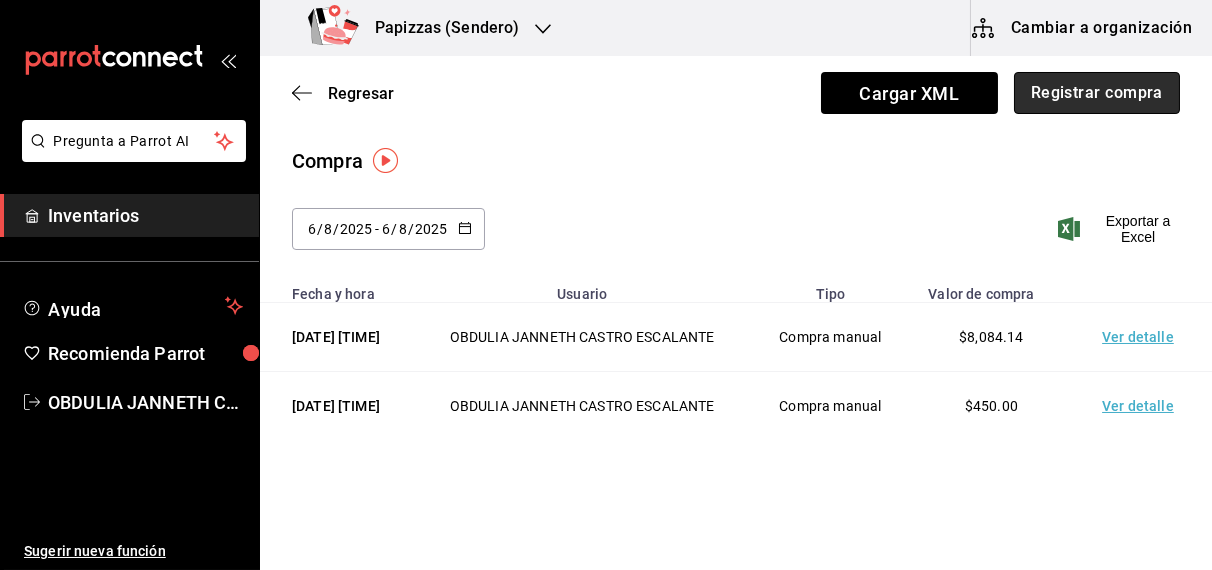 click on "Registrar compra" at bounding box center [1097, 93] 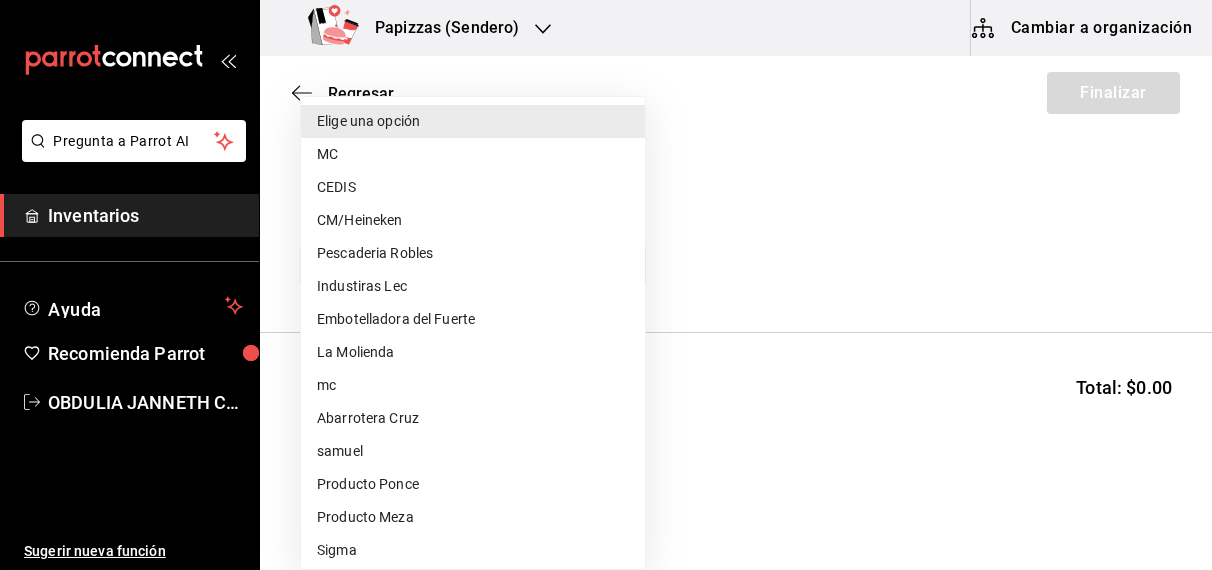 click on "Pregunta a Parrot AI Inventarios   Ayuda Recomienda Parrot   [FULL_NAME]   Sugerir nueva función   Papizzas (Sendero) Cambiar a organización Regresar Finalizar Compra Proveedor Elige una opción default Buscar Total: $0.00 No hay insumos a mostrar. Busca un insumo para agregarlo a la lista Pregunta a Parrot AI Inventarios   Ayuda Recomienda Parrot   [FULL_NAME]   Sugerir nueva función   GANA 1 MES GRATIS EN TU SUSCRIPCIÓN AQUÍ ¿Recuerdas cómo empezó tu restaurante?
Hoy puedes ayudar a un colega a tener el mismo cambio que tú viviste.
Recomienda Parrot directamente desde tu Portal Administrador.
Es fácil y rápido.
🎁 Por cada restaurante que se una, ganas 1 mes gratis. Ver video tutorial Ir a video Editar Eliminar Visitar centro de ayuda ([PHONE]) [EMAIL] Visitar centro de ayuda ([PHONE]) [EMAIL] Elige una opción MC CEDIS CM/Heineken Pescaderia Robles Industiras Lec Embotelladora del Fuerte La Molienda mc" at bounding box center (606, 228) 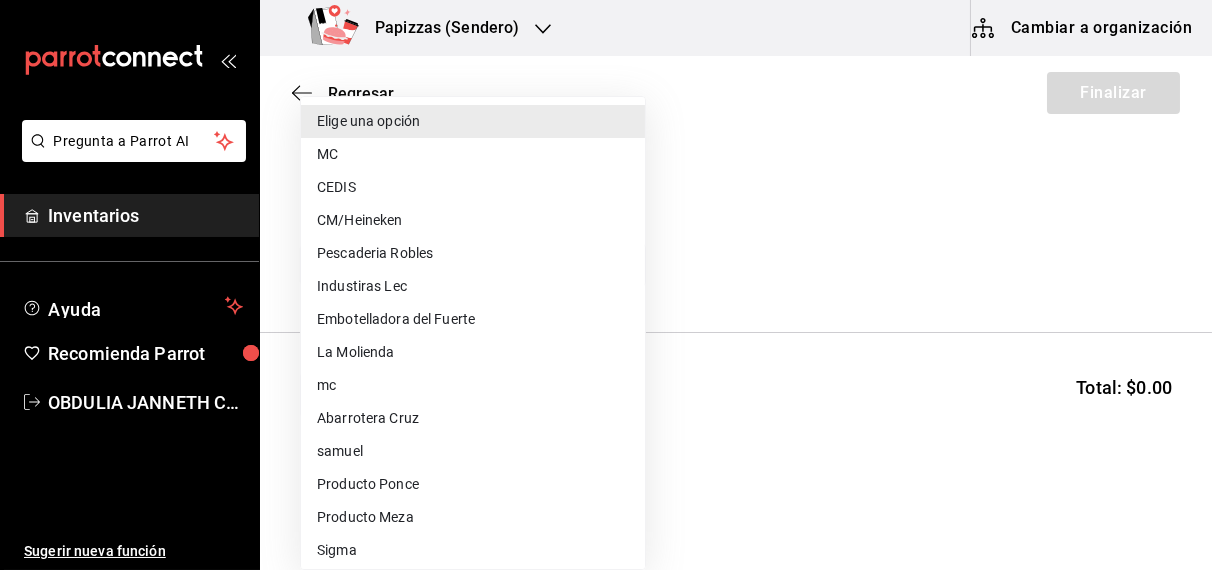 click on "Embotelladora del Fuerte" at bounding box center [473, 319] 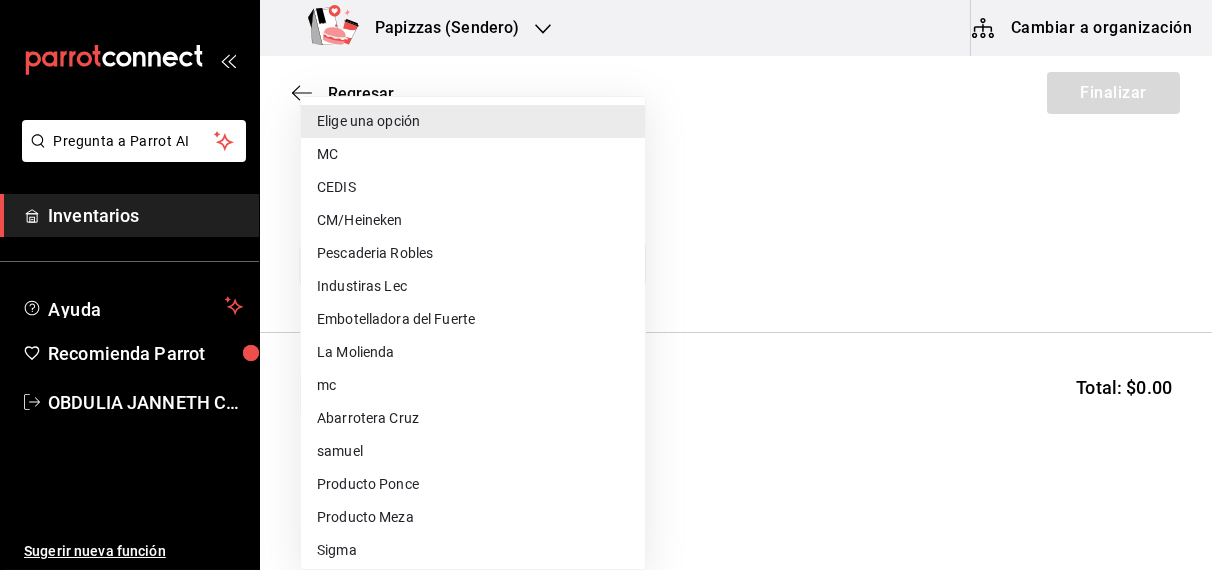 type on "2a449e60-1878-40e8-ba60-5a9907f89e6b" 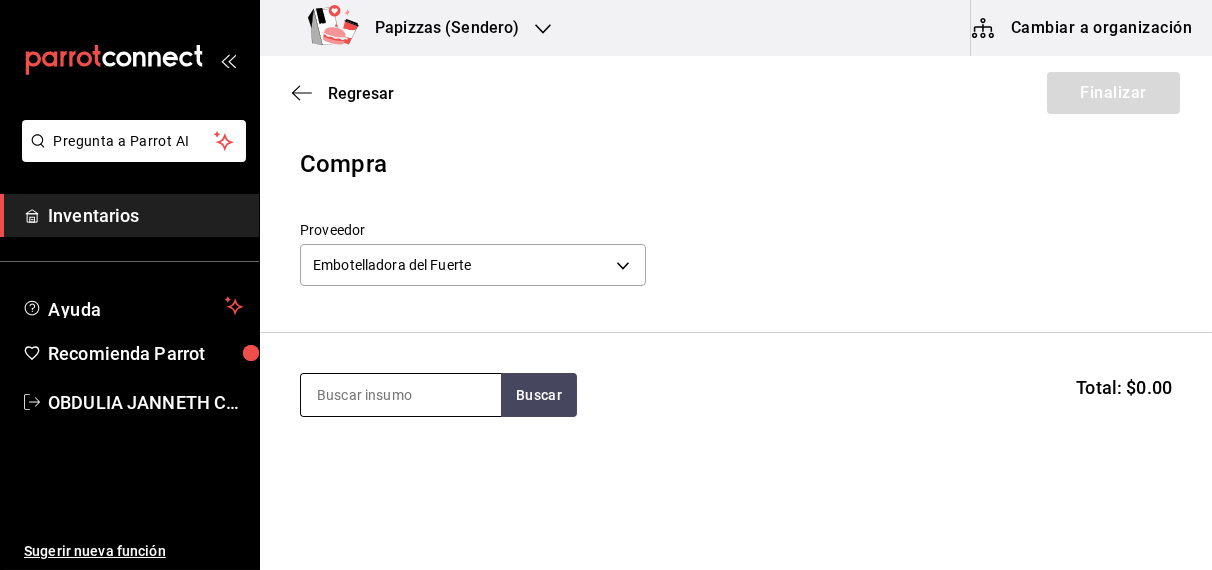click at bounding box center [401, 395] 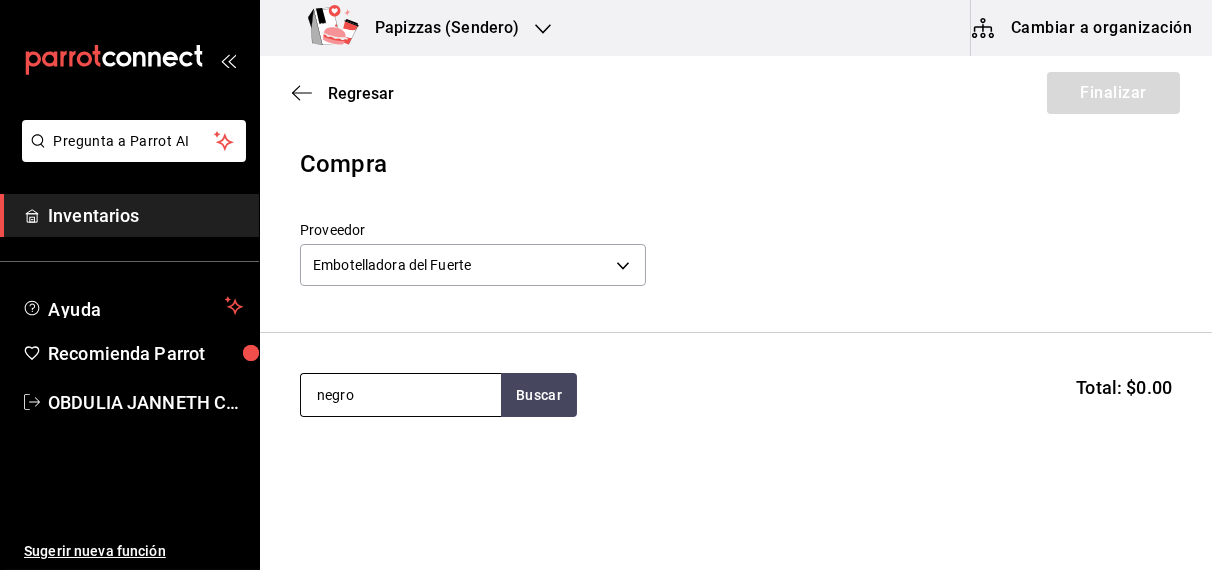 type on "negro" 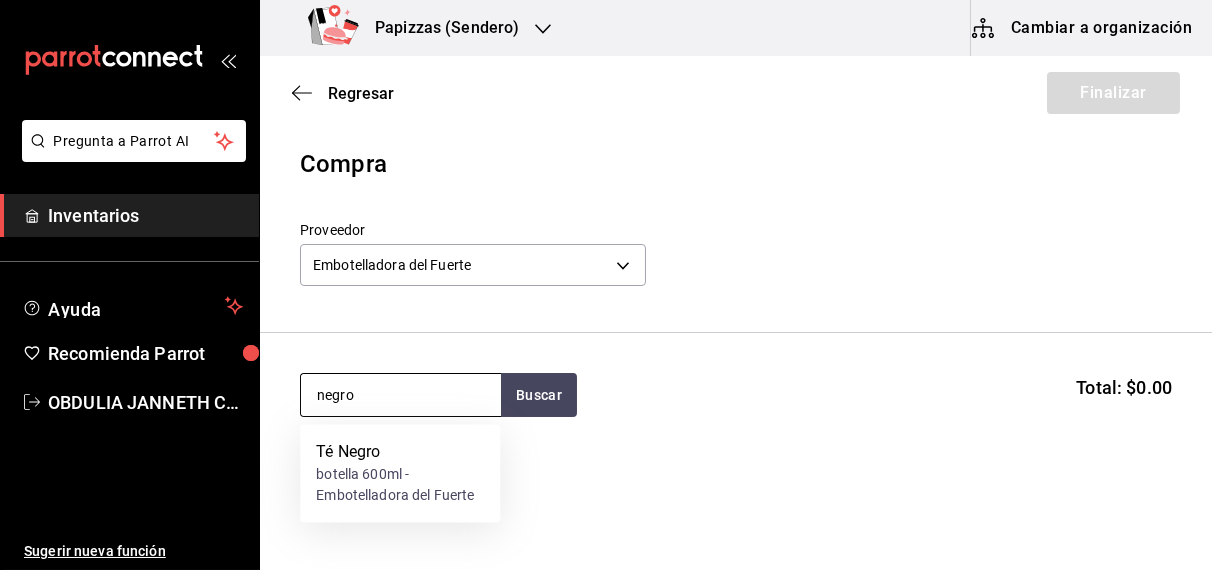 click on "botella 600ml - Embotelladora del Fuerte" at bounding box center [400, 486] 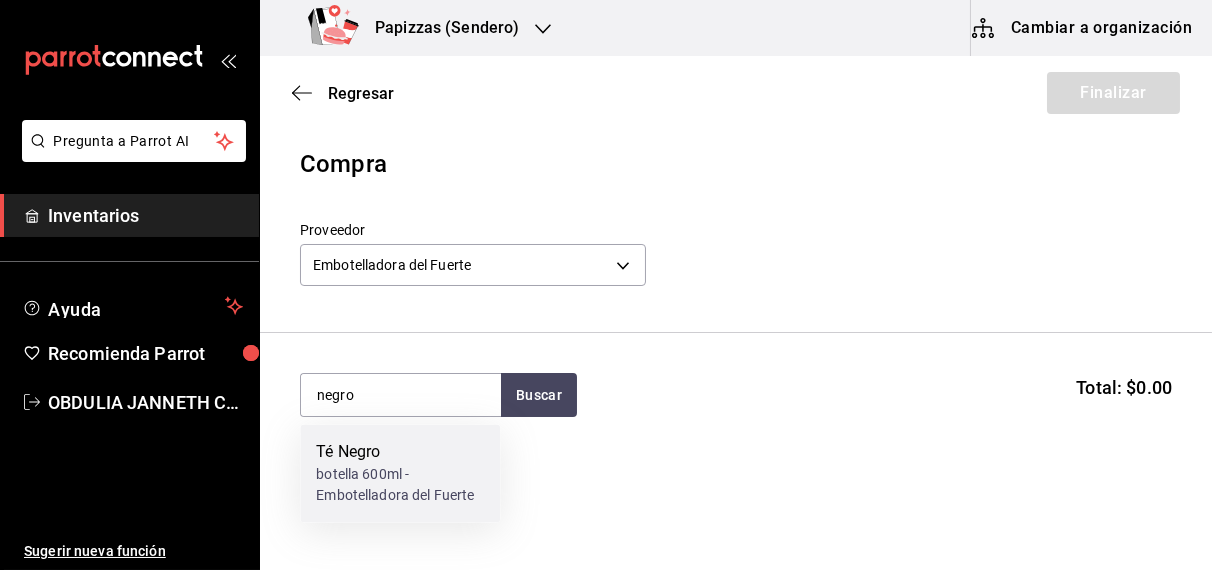 type 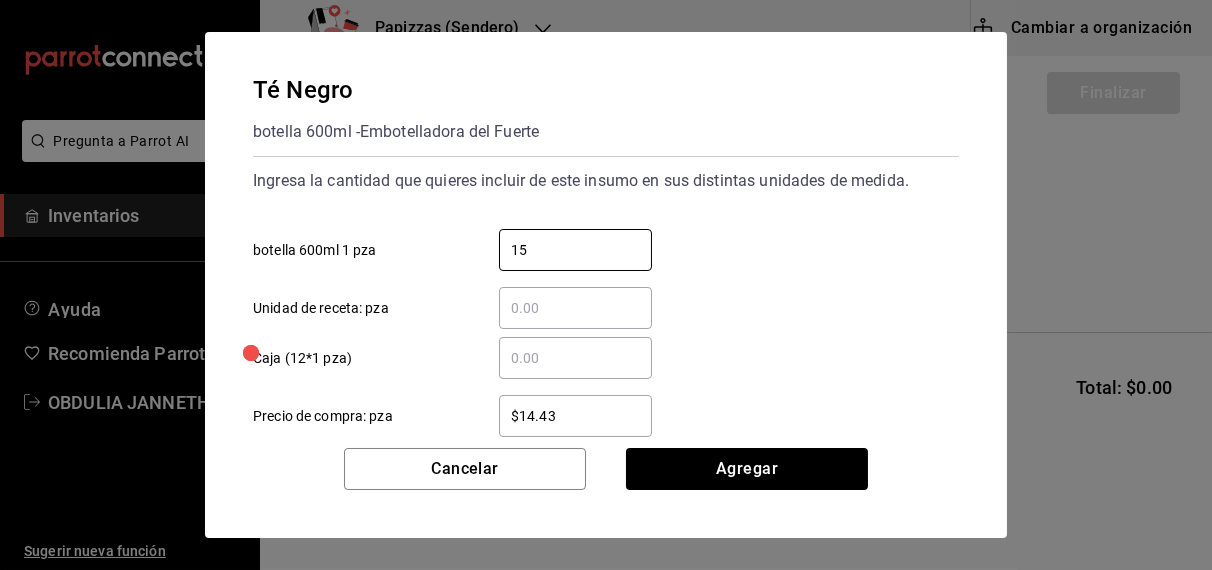 type on "15" 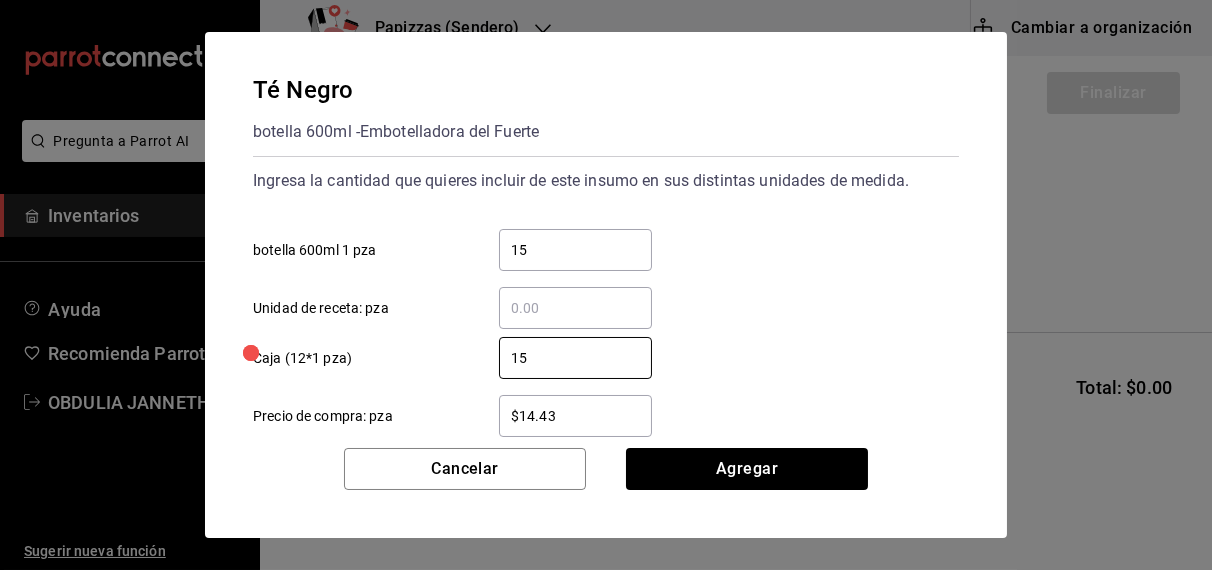type on "1" 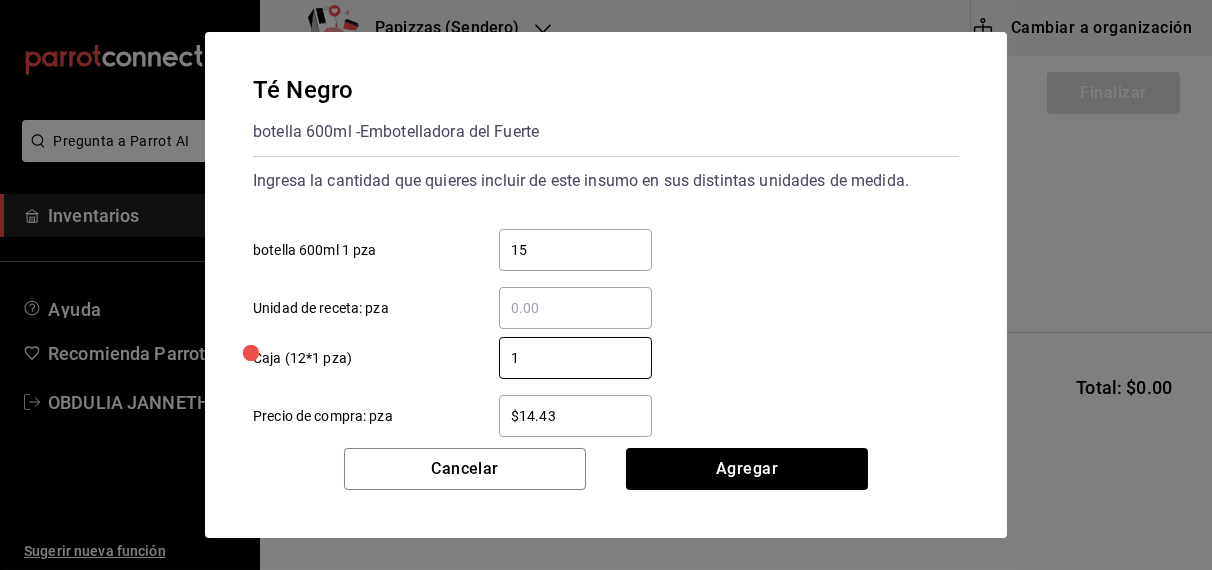 type 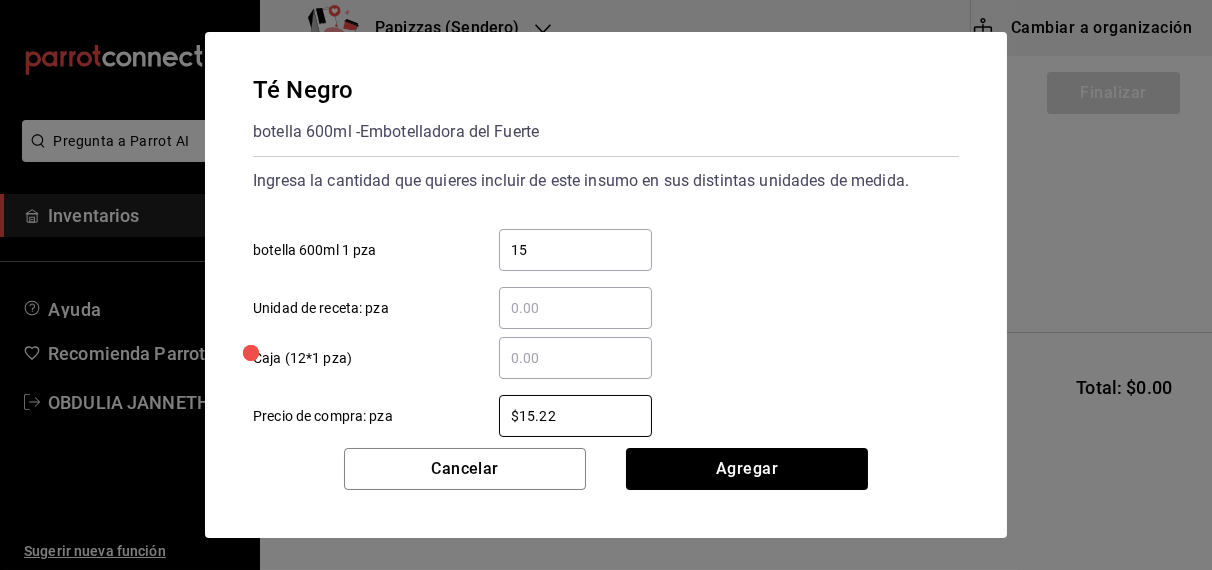 type on "$15.22" 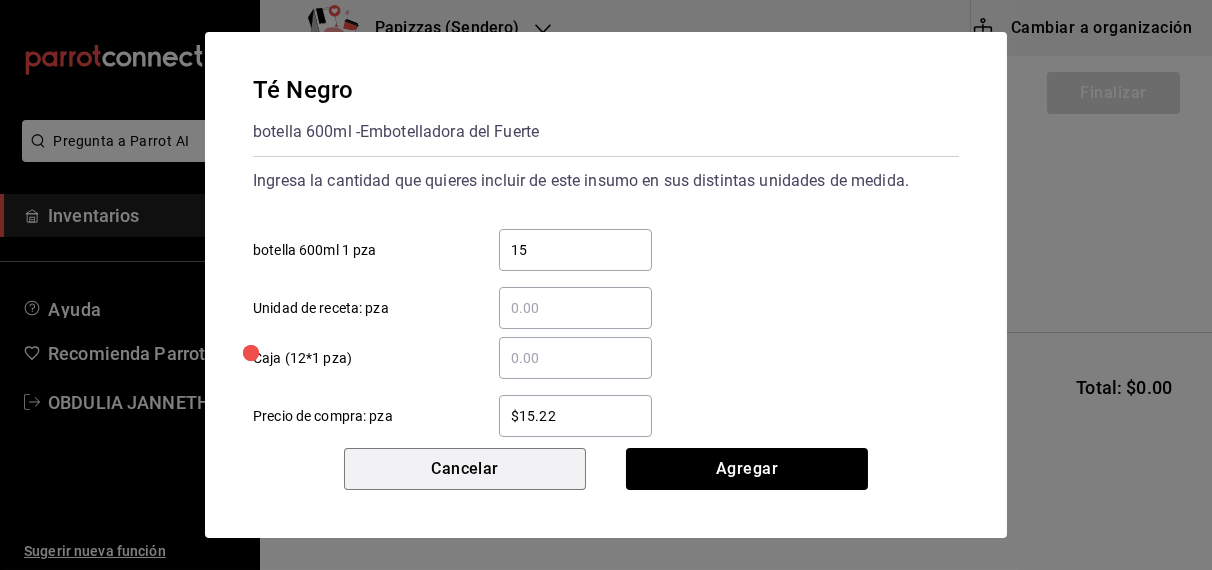 type 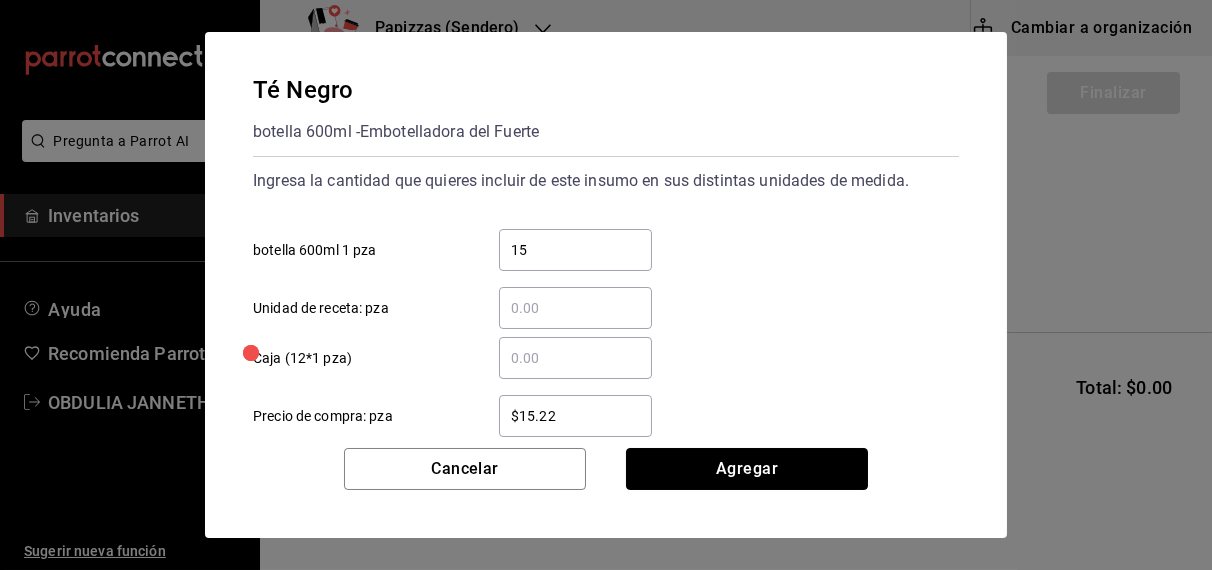 type 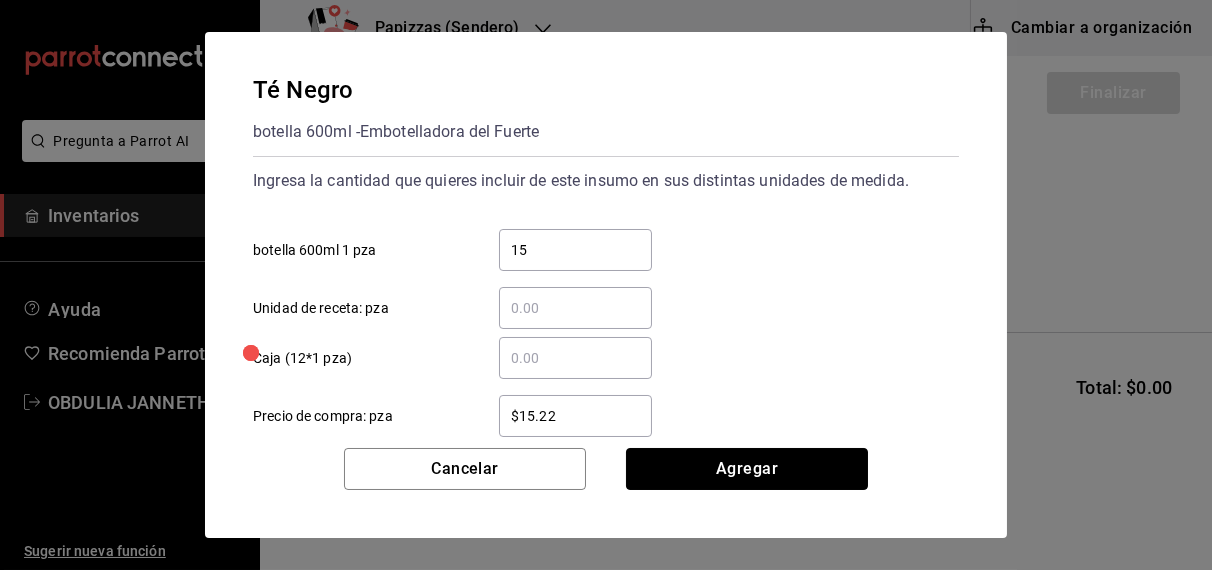 click on "Agregar" at bounding box center [747, 469] 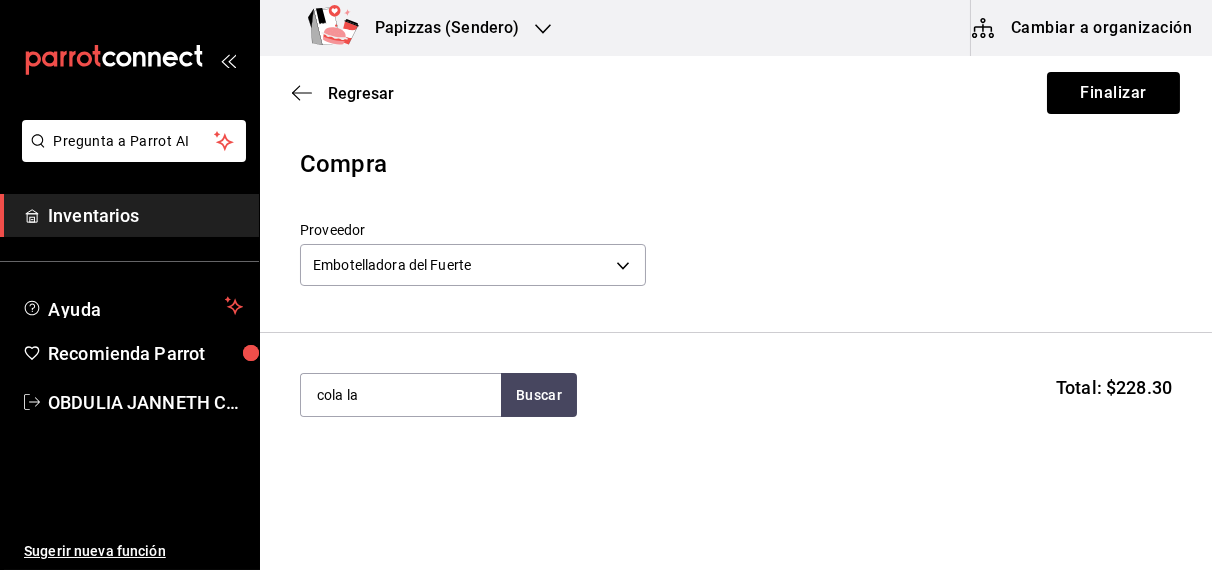type on "cola la" 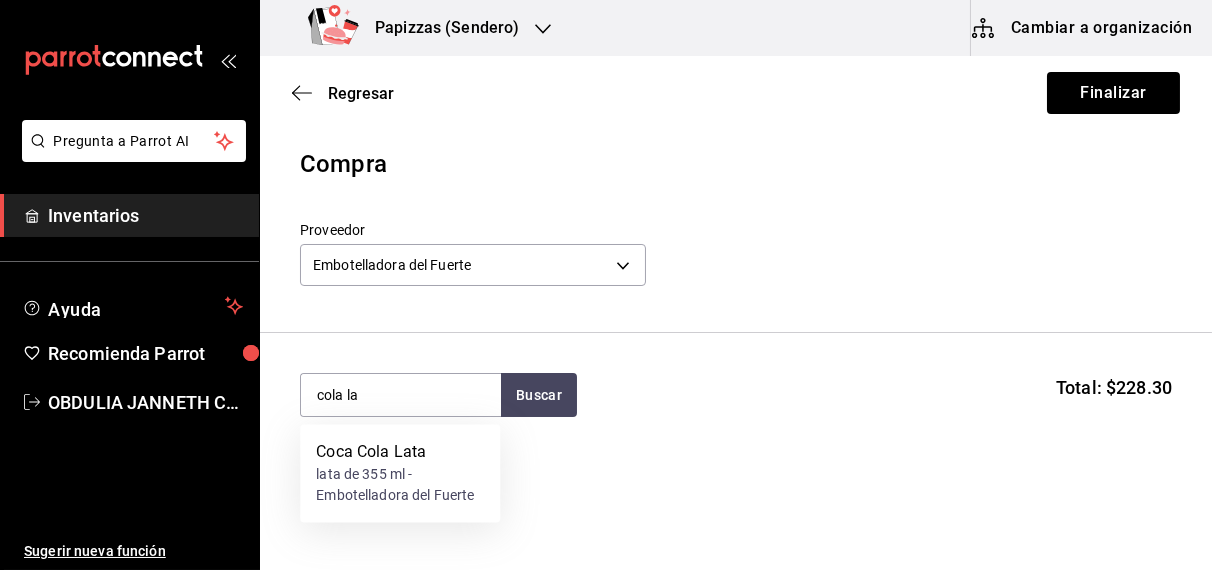 click on "lata de 355 ml  - Embotelladora del Fuerte" at bounding box center [400, 486] 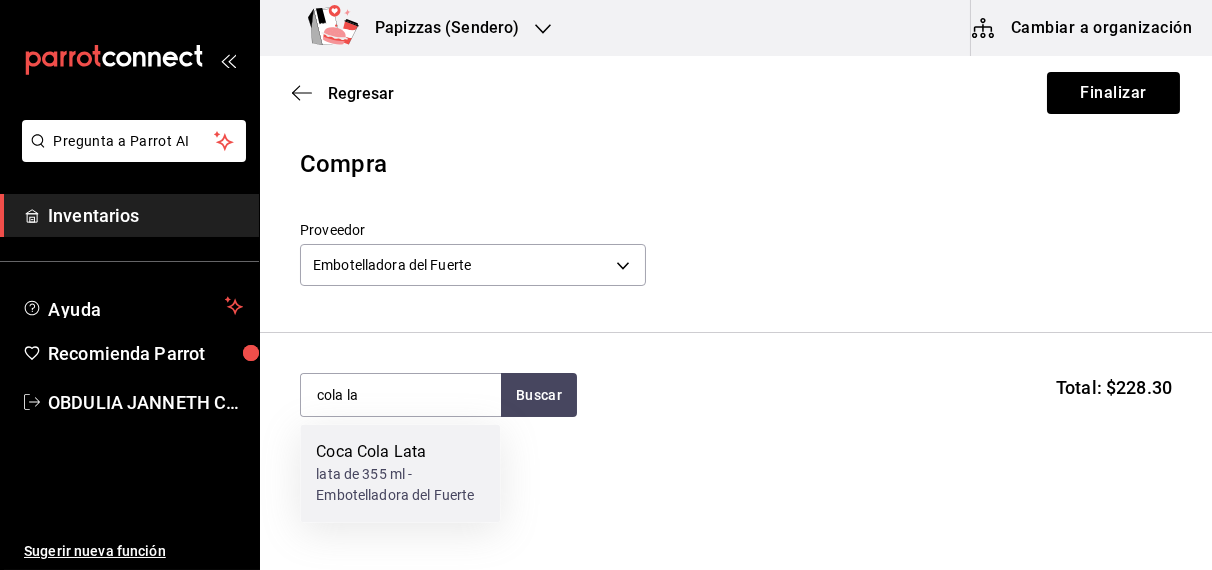 type 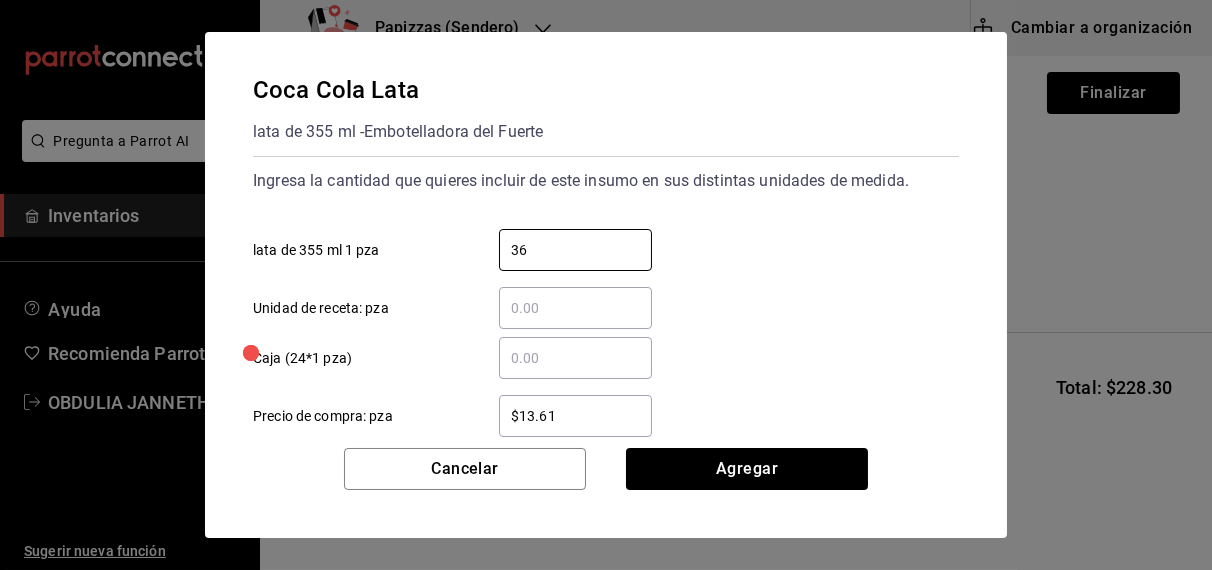 type on "36" 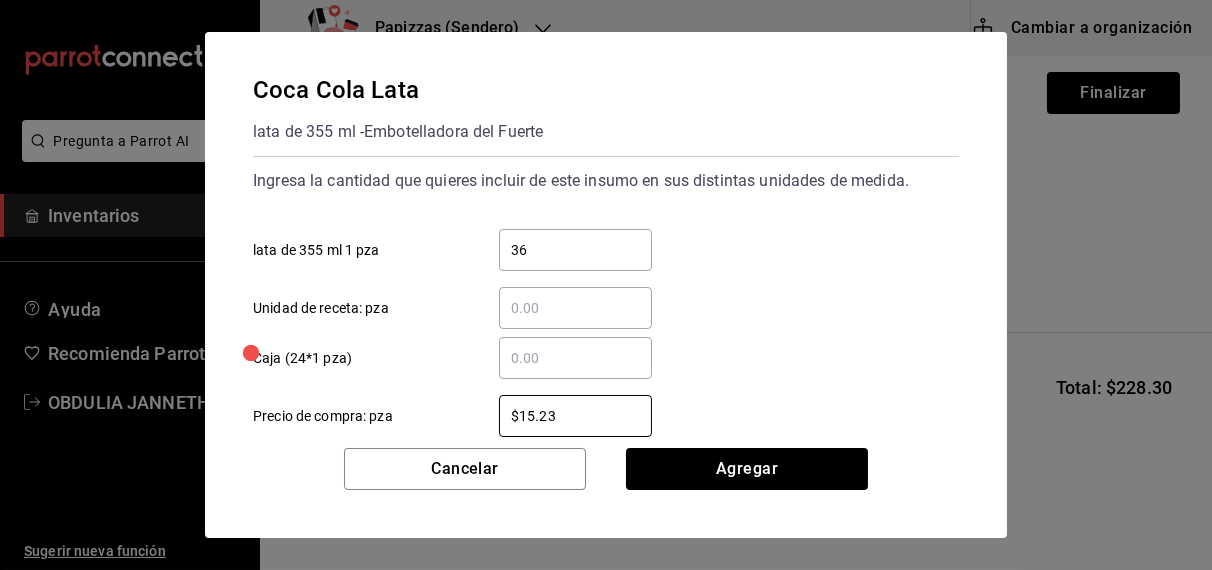 type on "$15.23" 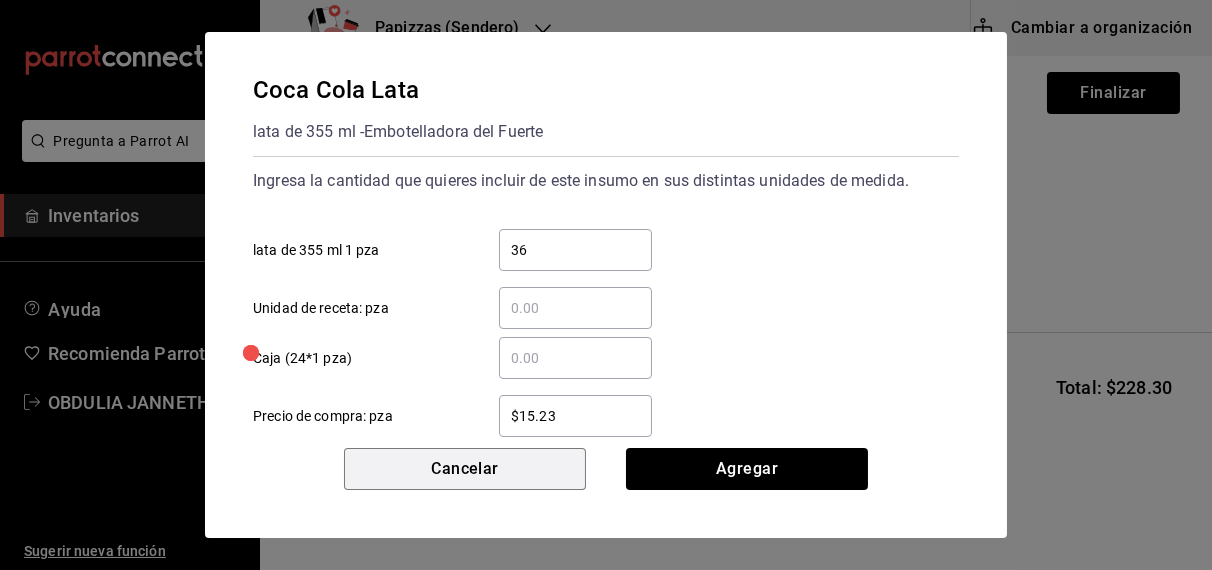 type 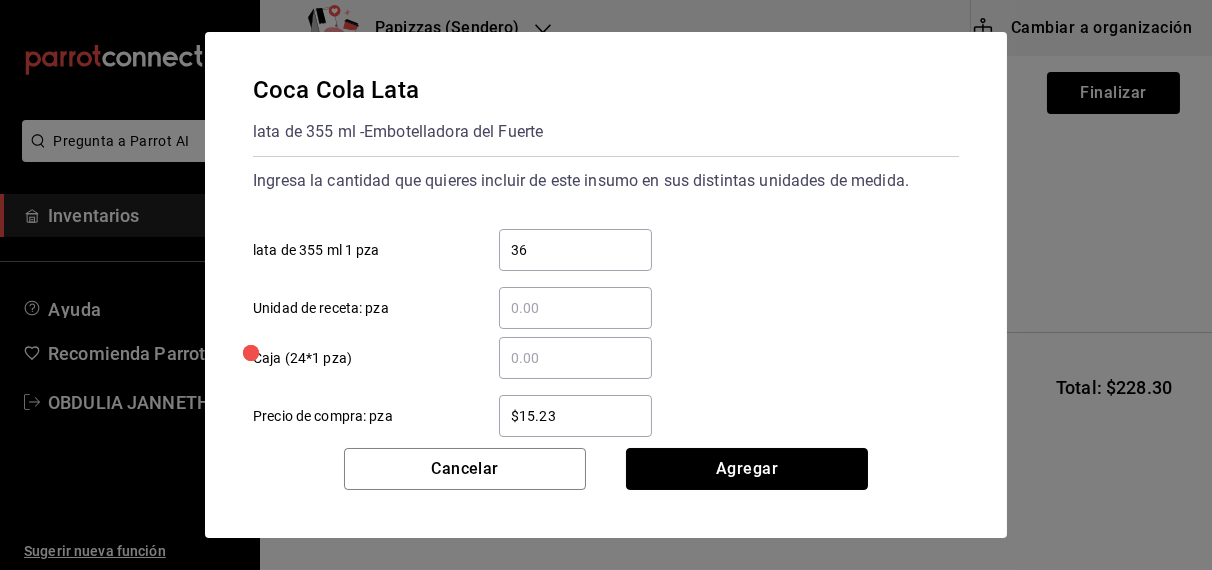 type 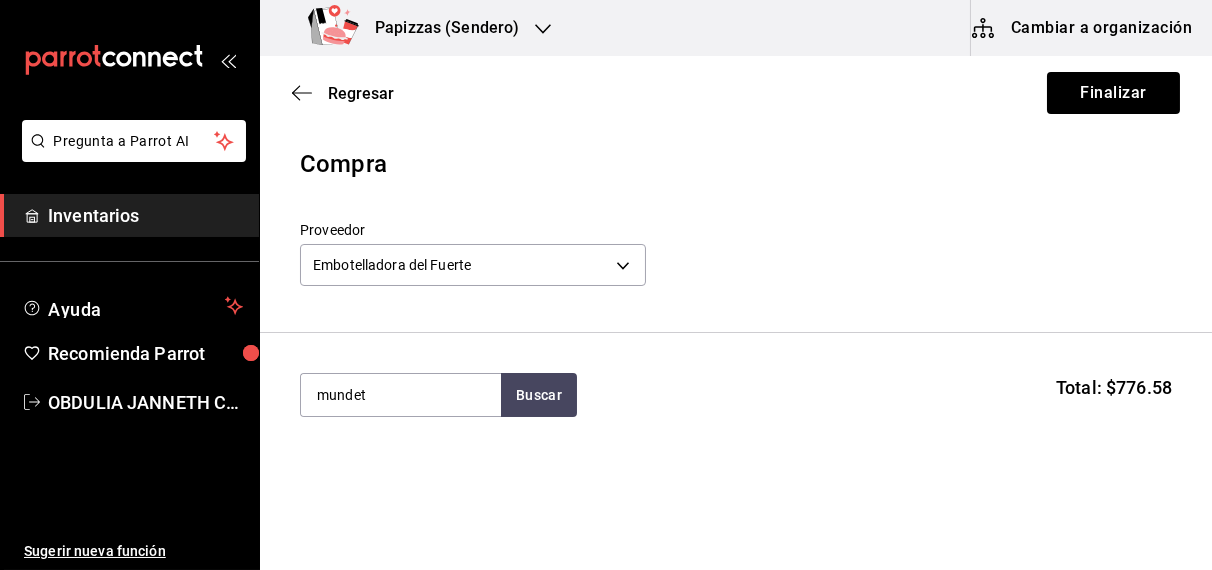 type on "mundet" 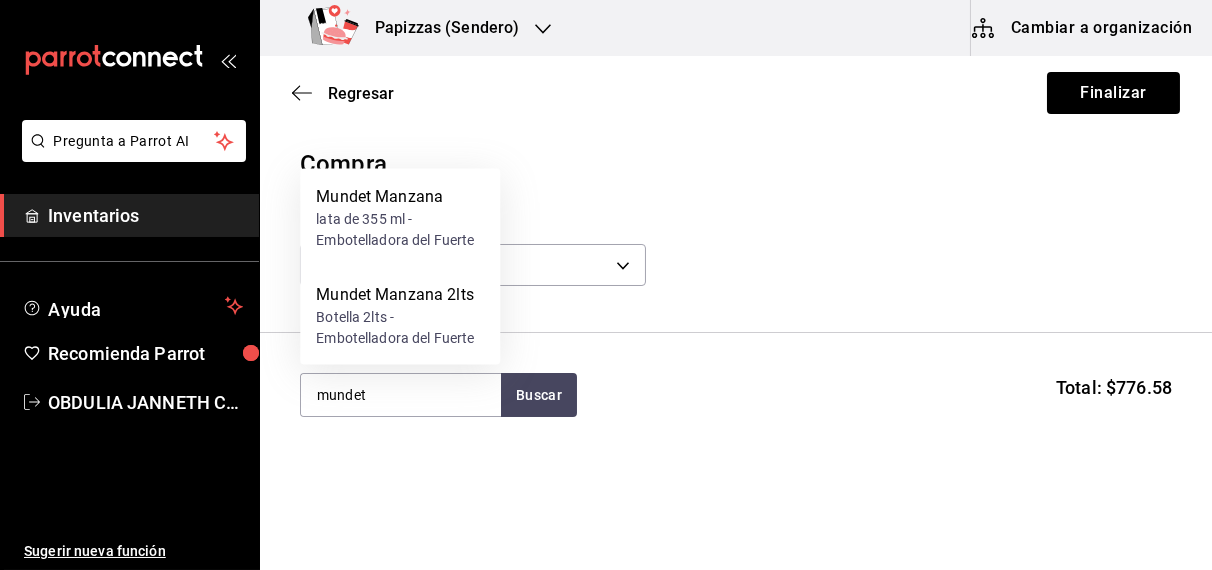 click on "lata de 355 ml  - Embotelladora del Fuerte" at bounding box center [400, 230] 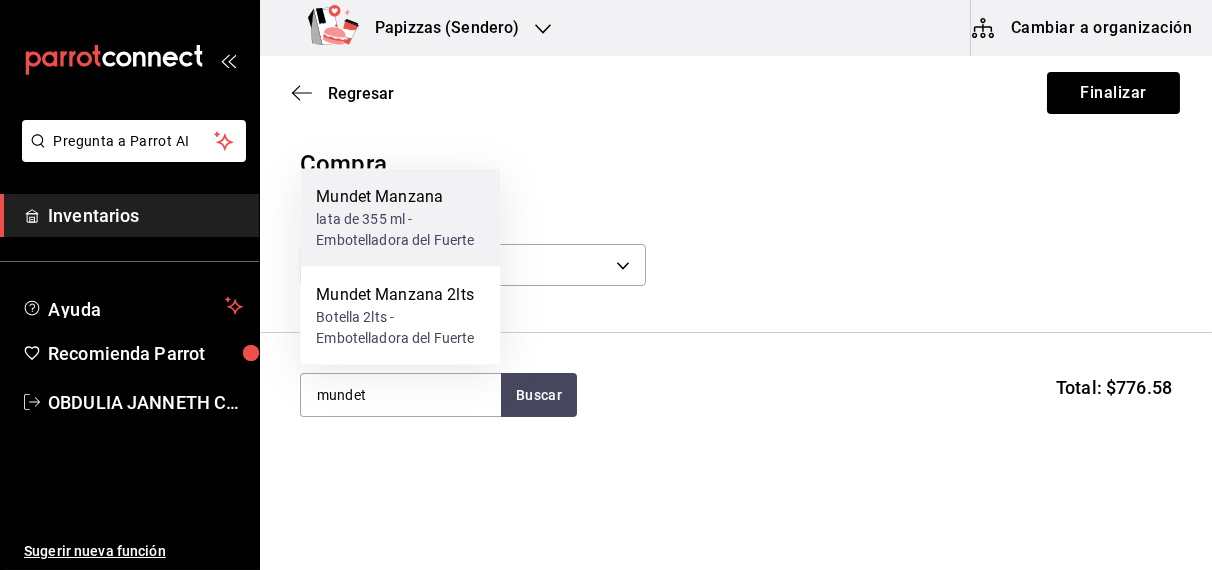 type 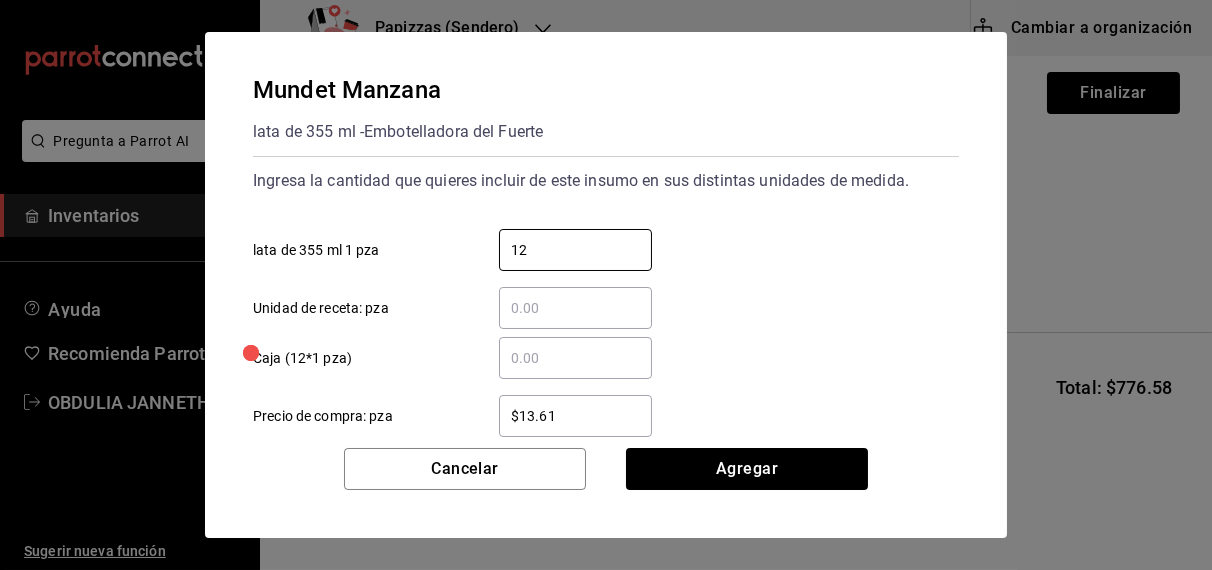 type on "12" 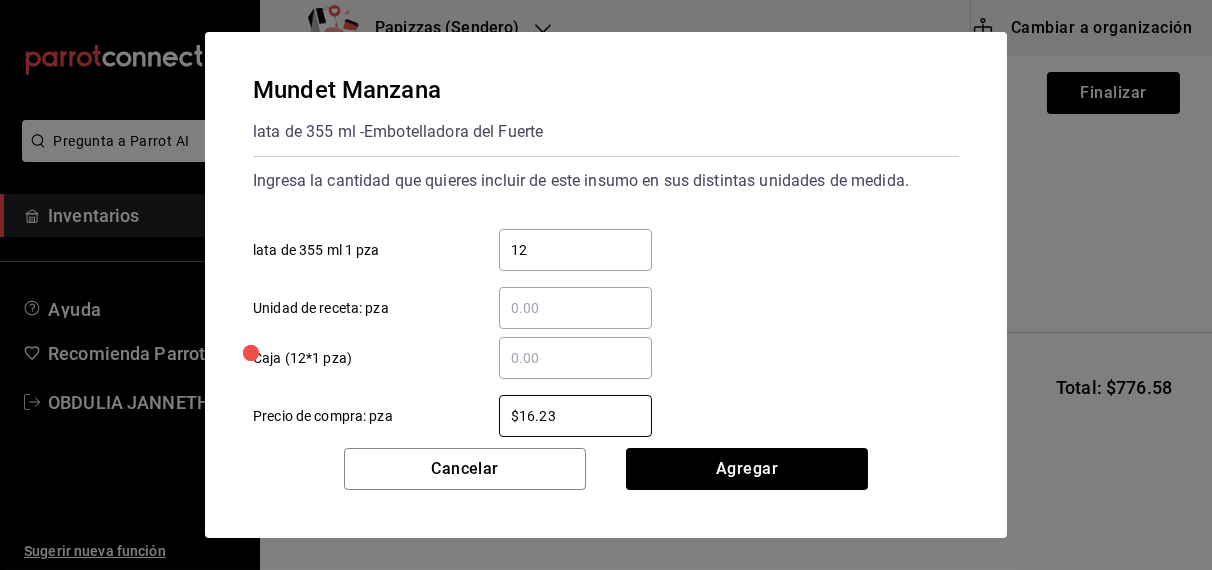 type on "$16.23" 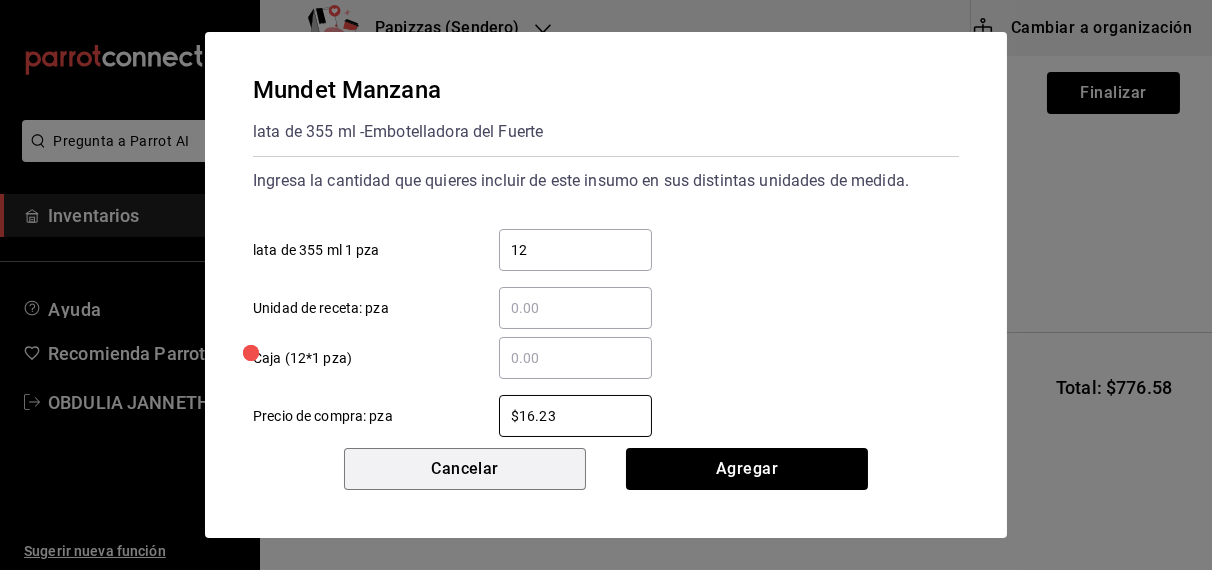 type 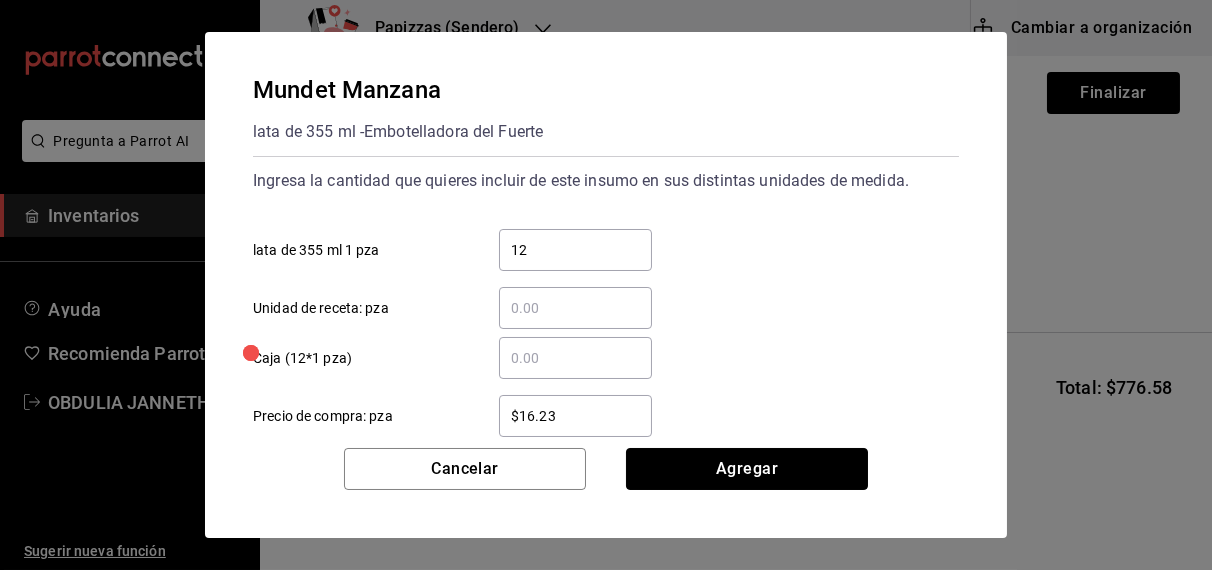 type 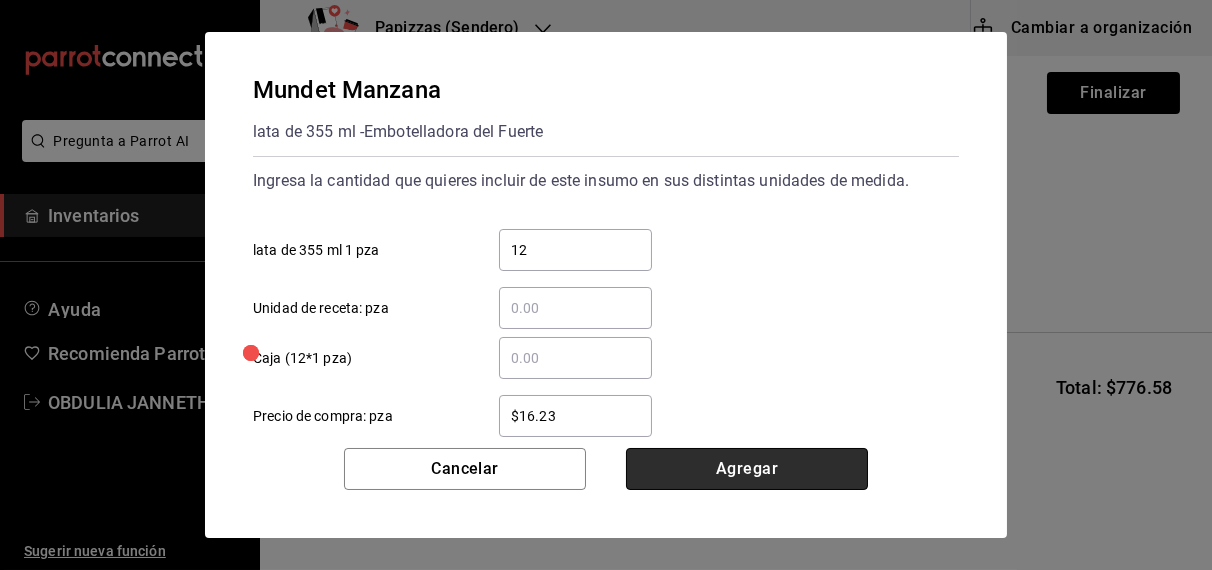 click on "Agregar" at bounding box center (747, 469) 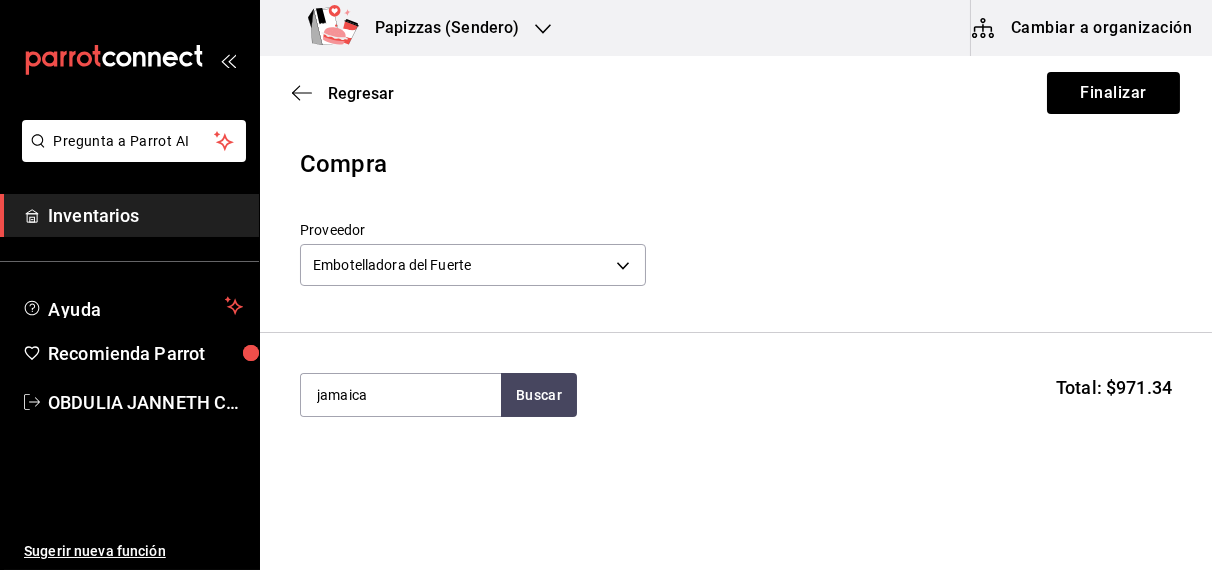 type on "jamaica" 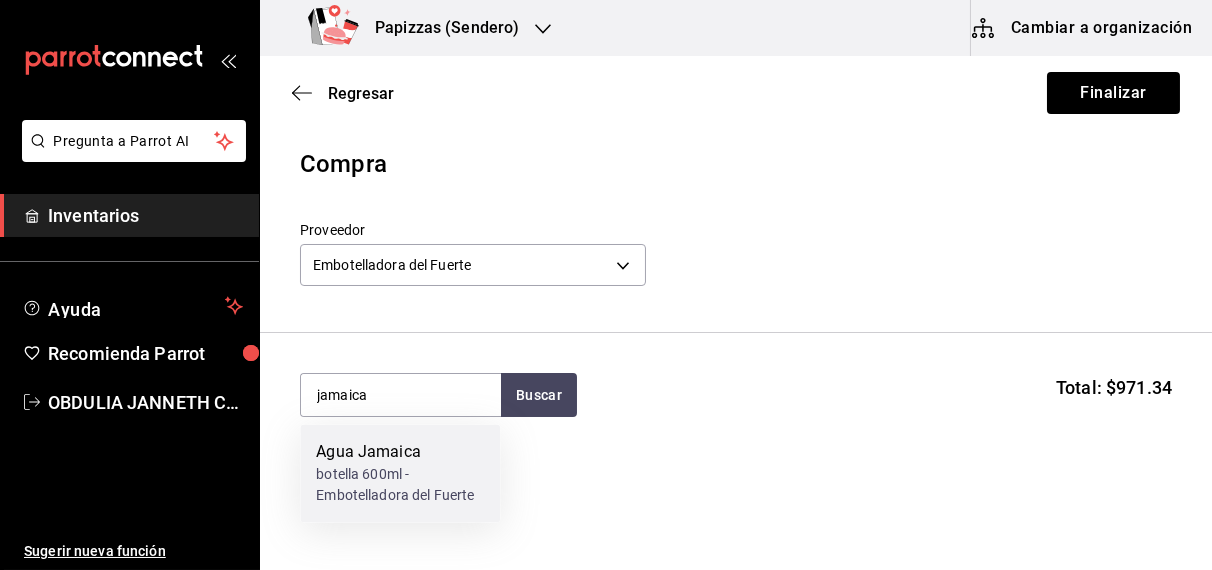 click on "botella 600ml - Embotelladora del Fuerte" at bounding box center [400, 486] 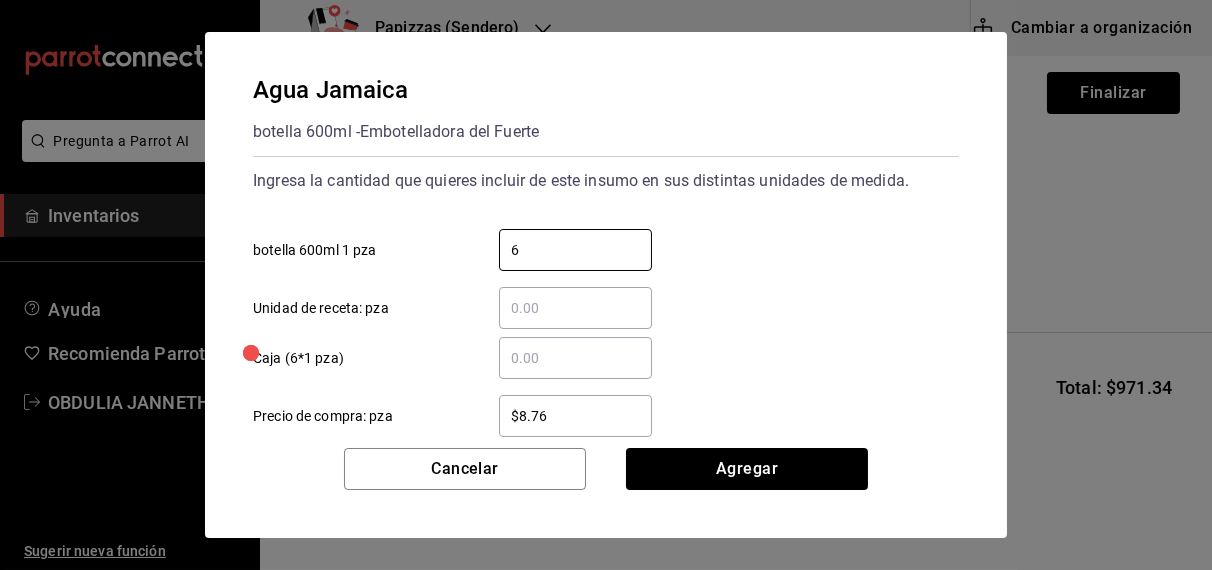 type on "6" 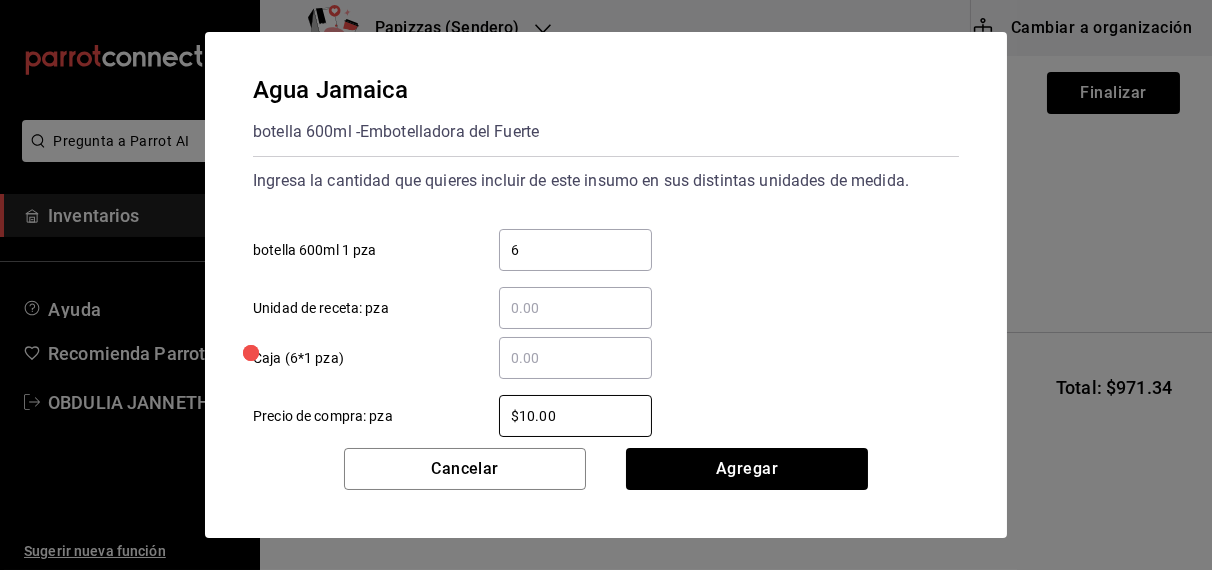 type on "$10.00" 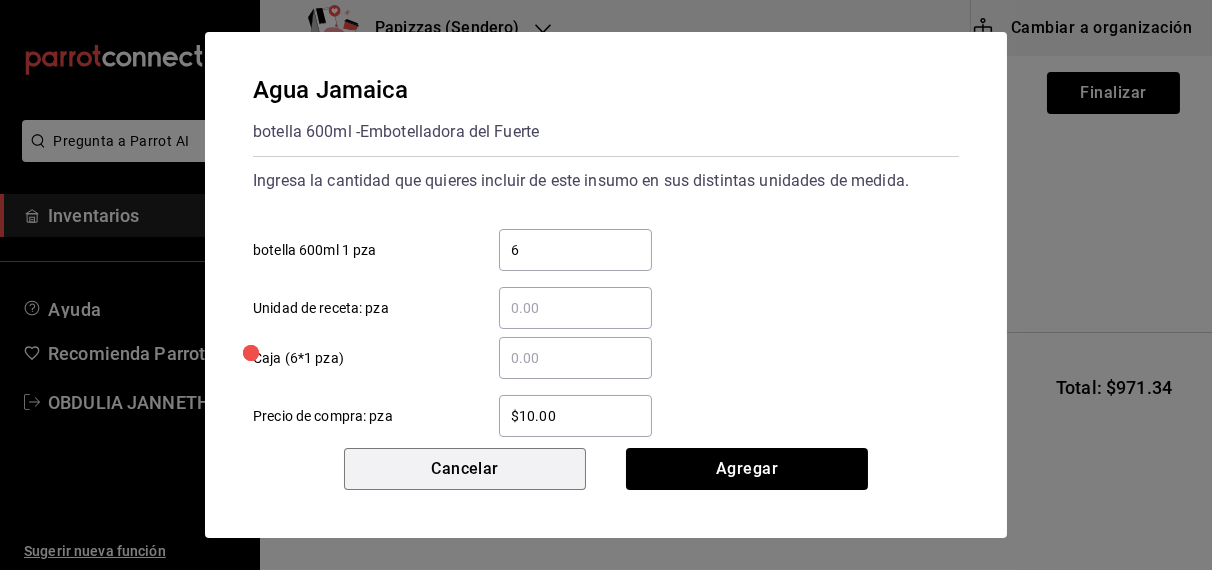 type 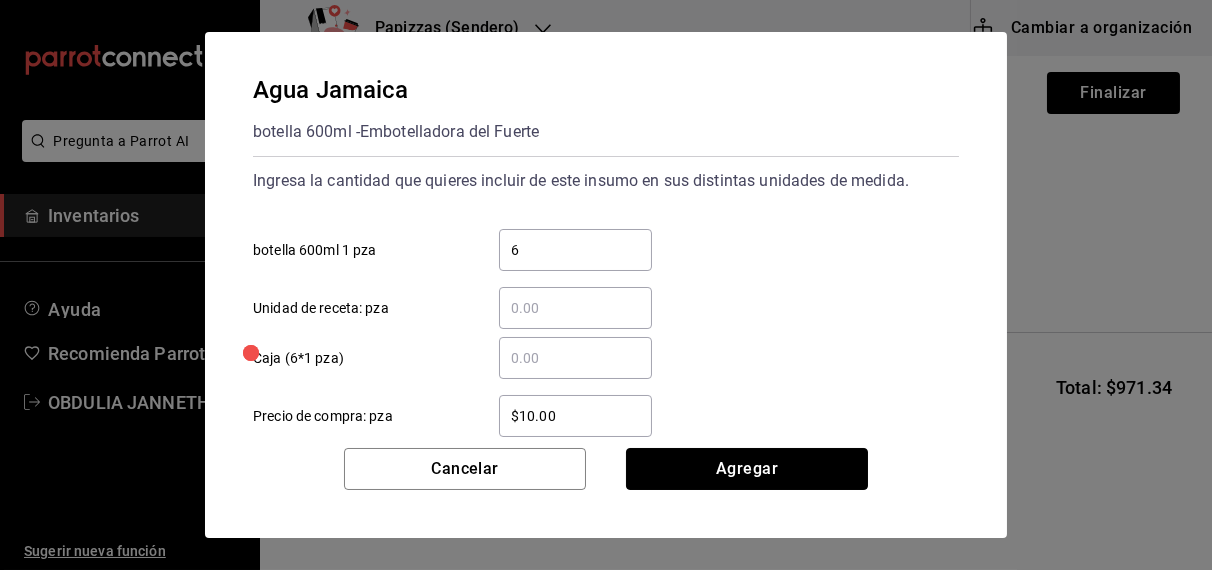 type 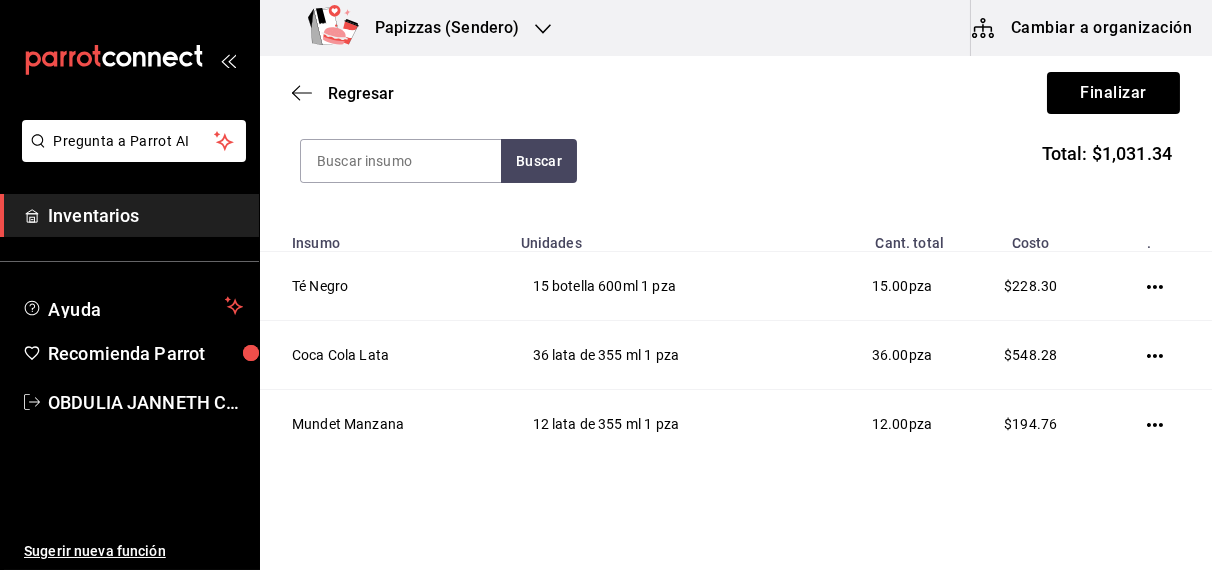 scroll, scrollTop: 234, scrollLeft: 0, axis: vertical 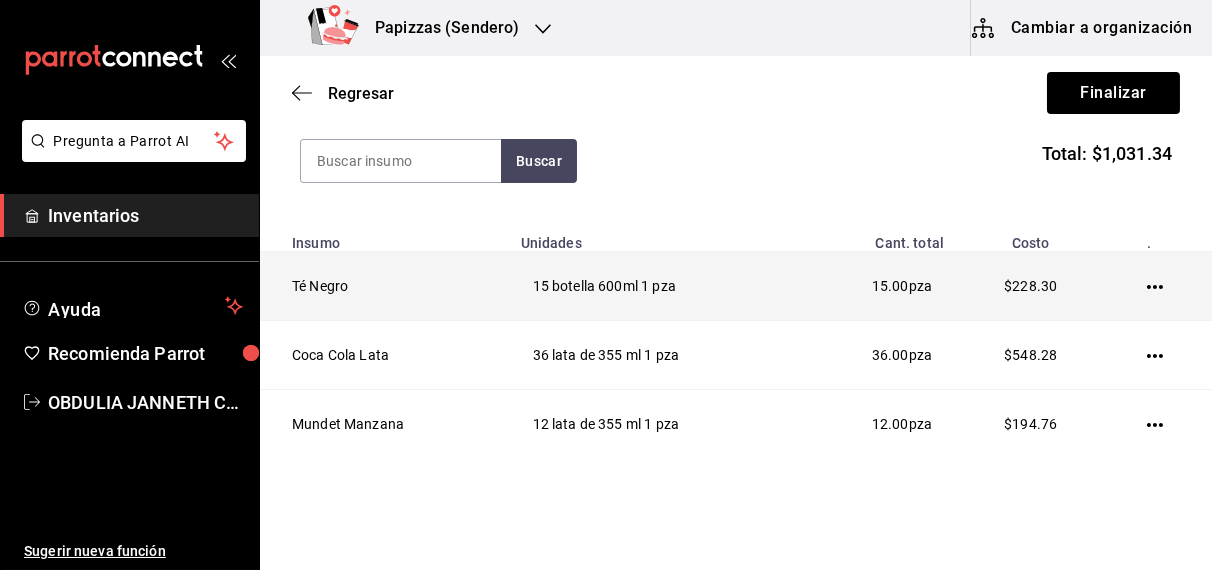 click 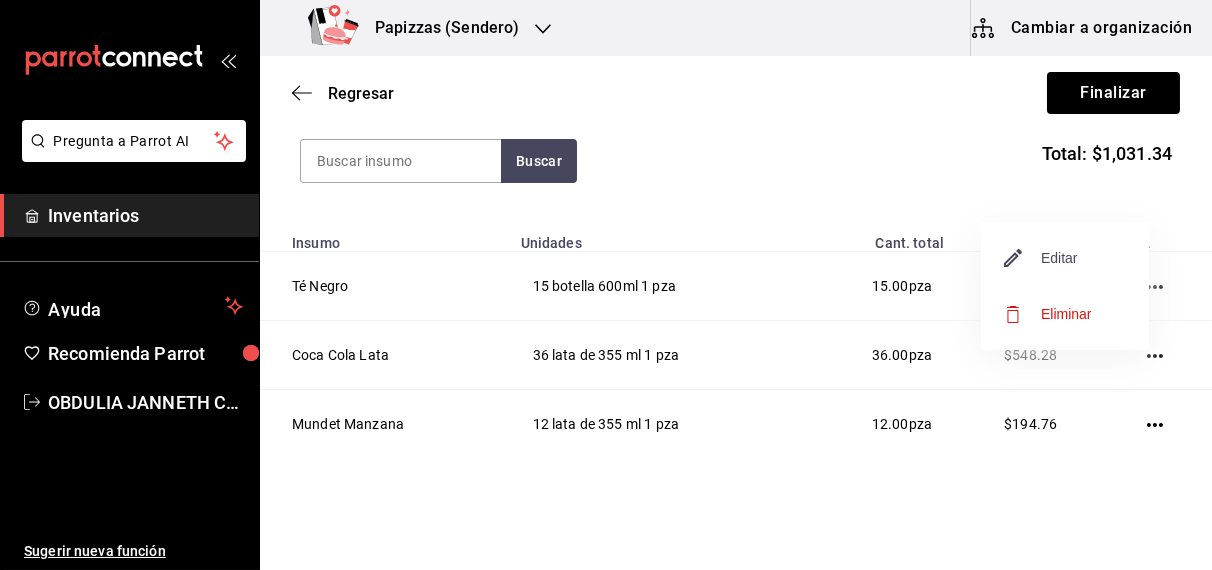click on "Editar" at bounding box center (1041, 258) 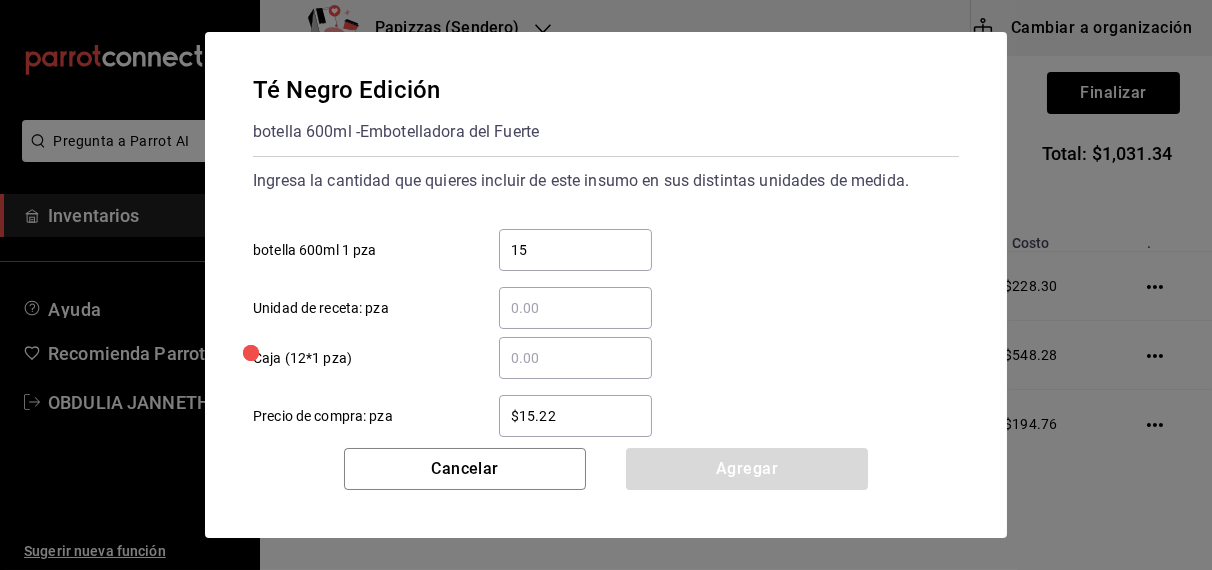 click on "15" at bounding box center [575, 250] 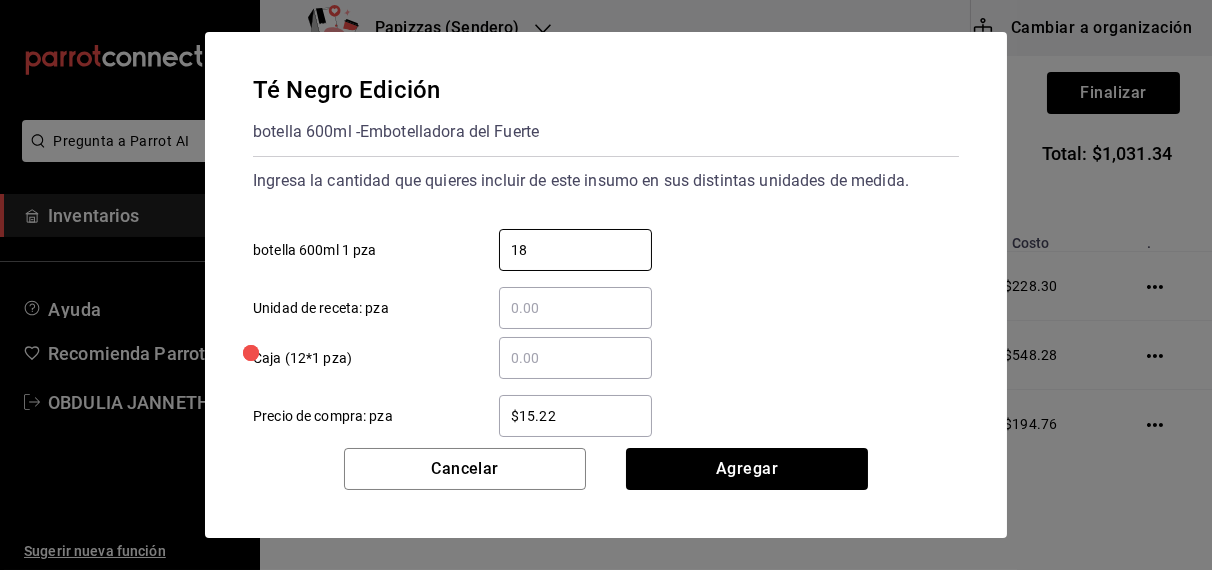 type on "18" 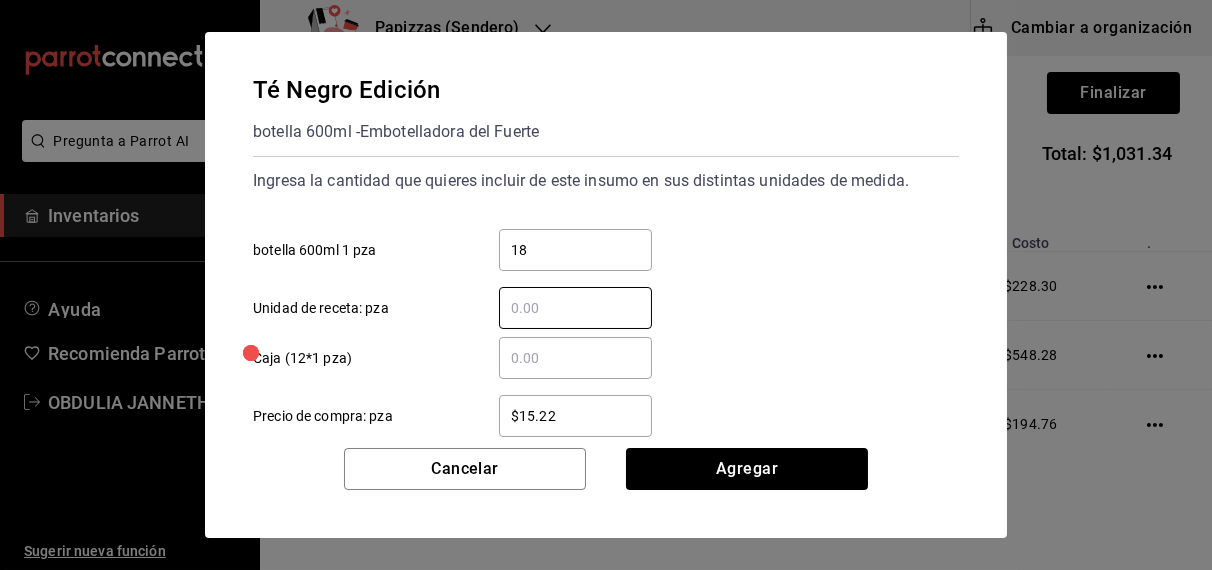 click on "​ Caja (12*1 pza)" at bounding box center [598, 350] 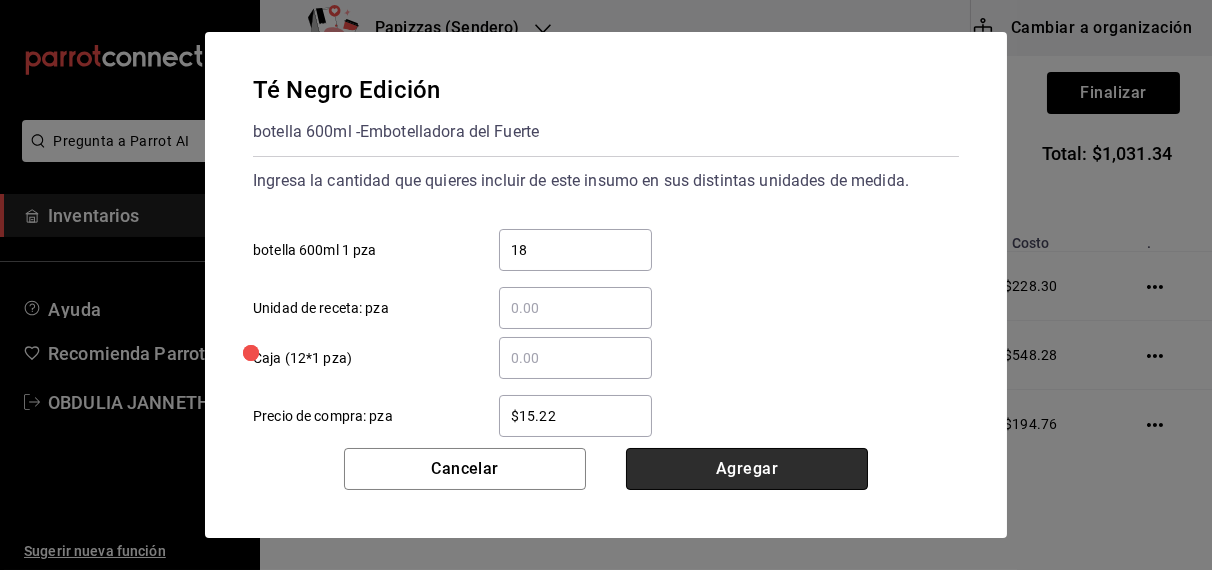 click on "Agregar" at bounding box center [747, 469] 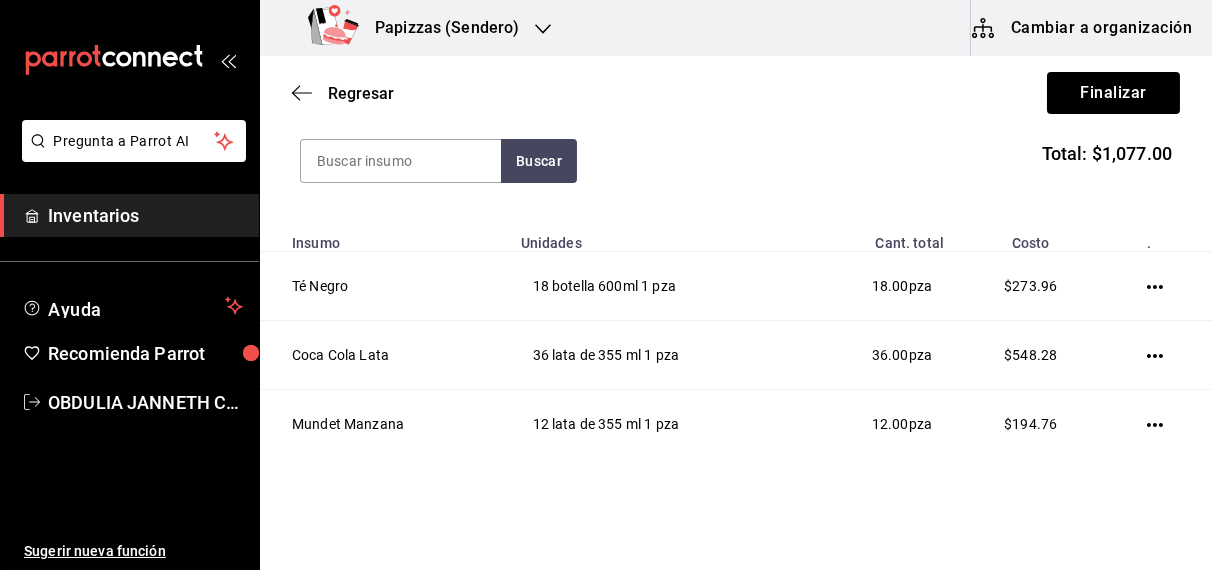 type 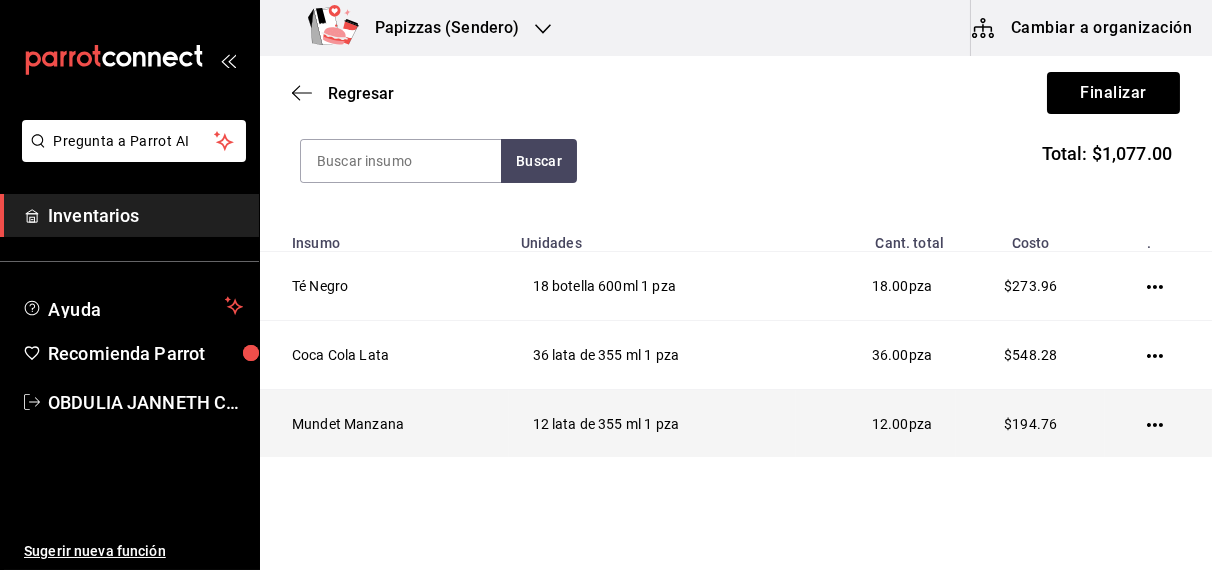 click 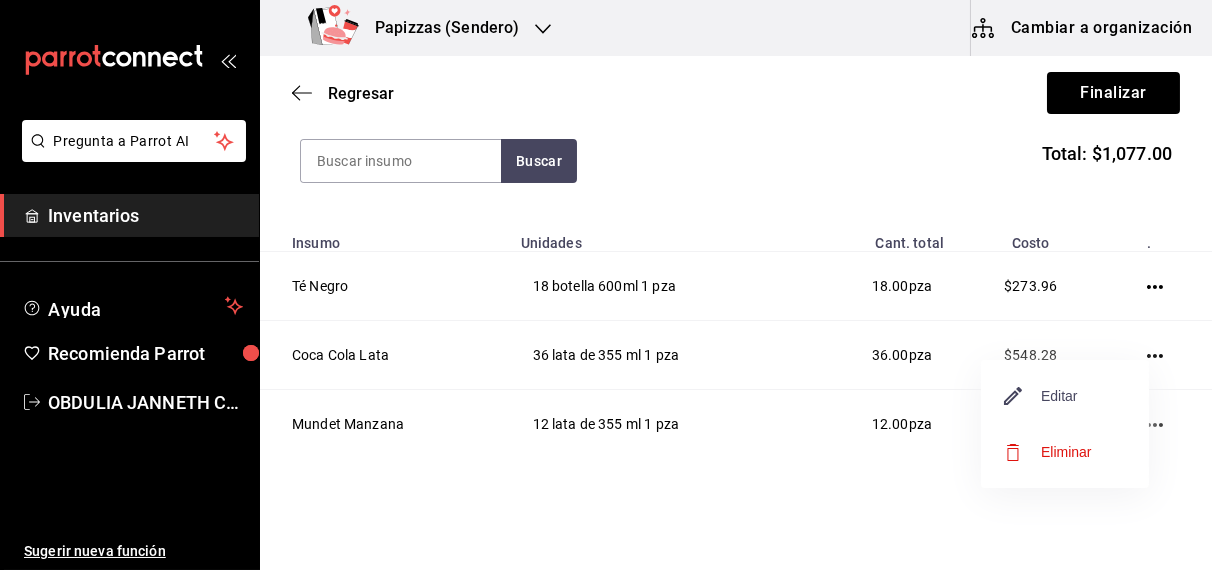 click on "Editar" at bounding box center (1041, 396) 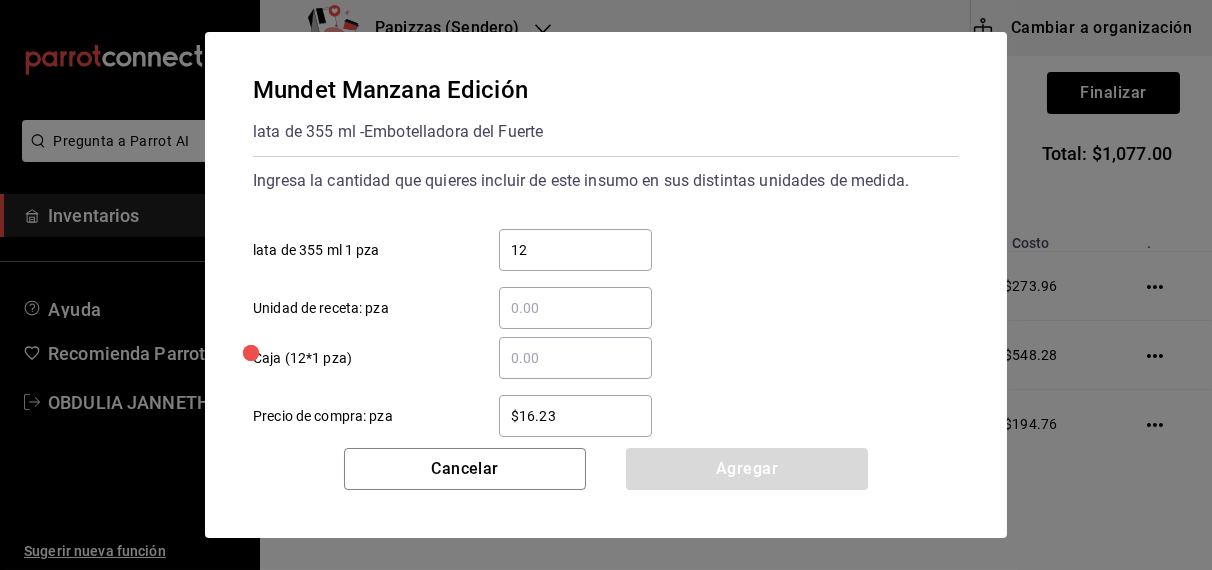 click on "​ Caja (12*1 pza)" at bounding box center [575, 358] 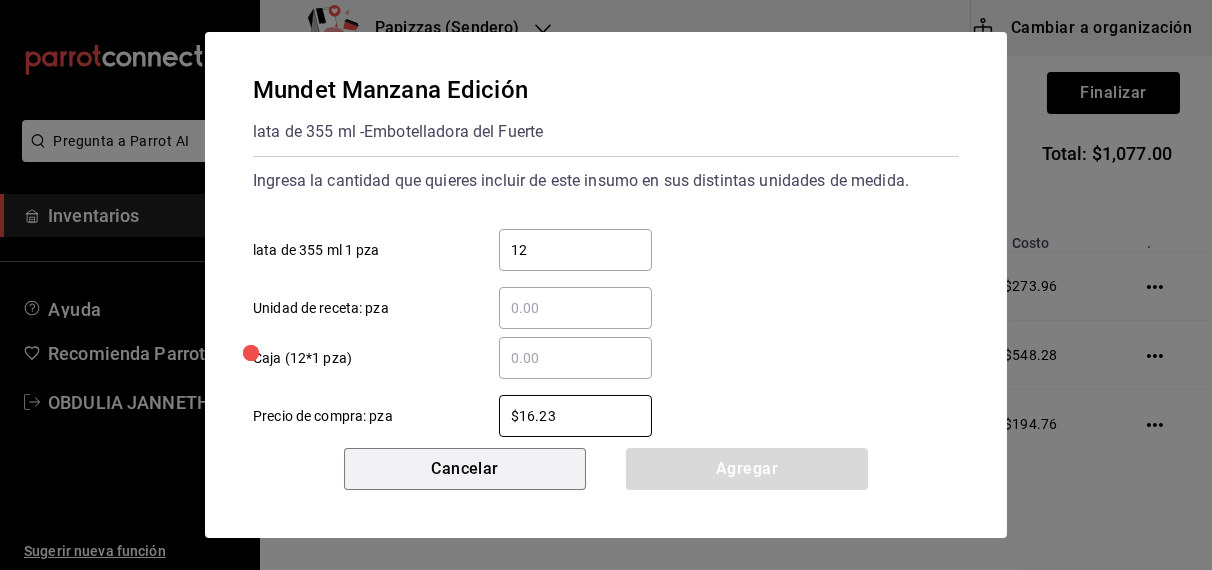 type 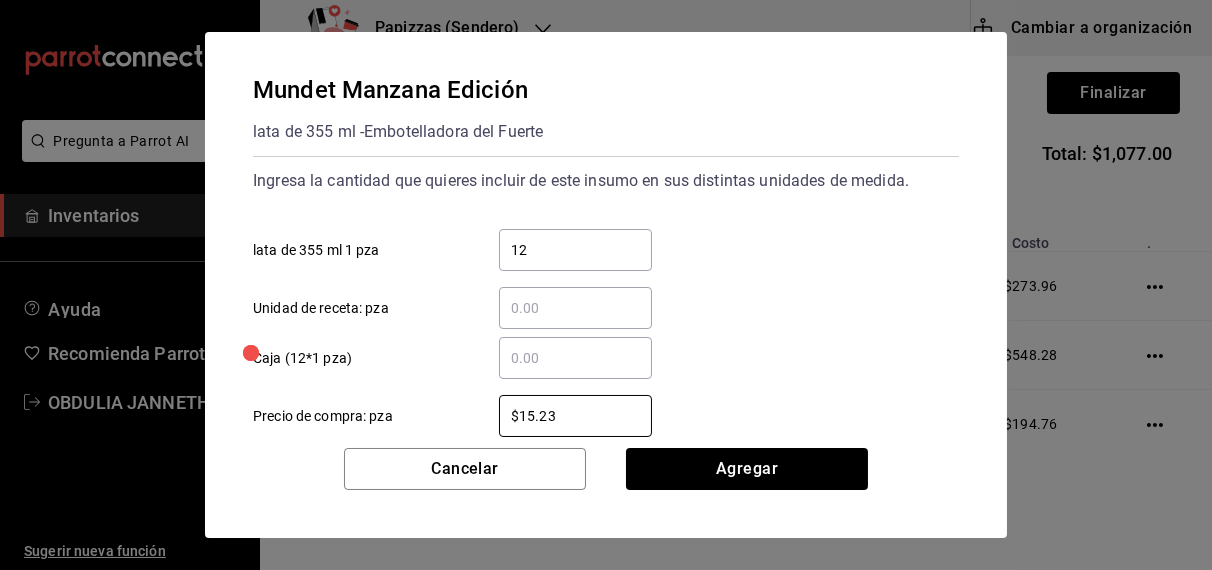 type on "$15.23" 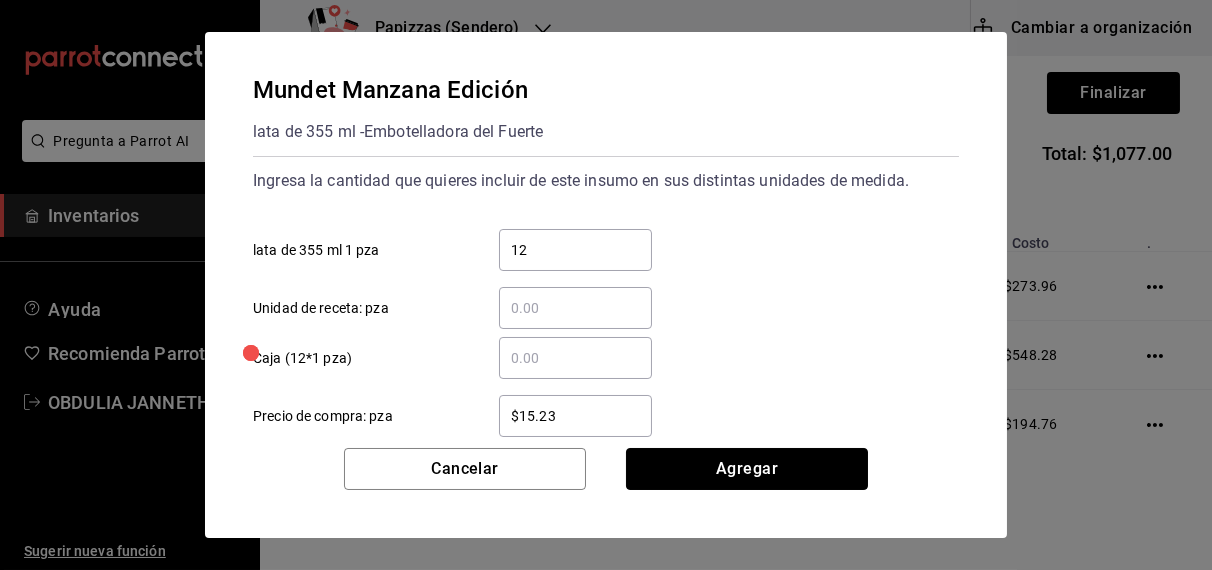 type 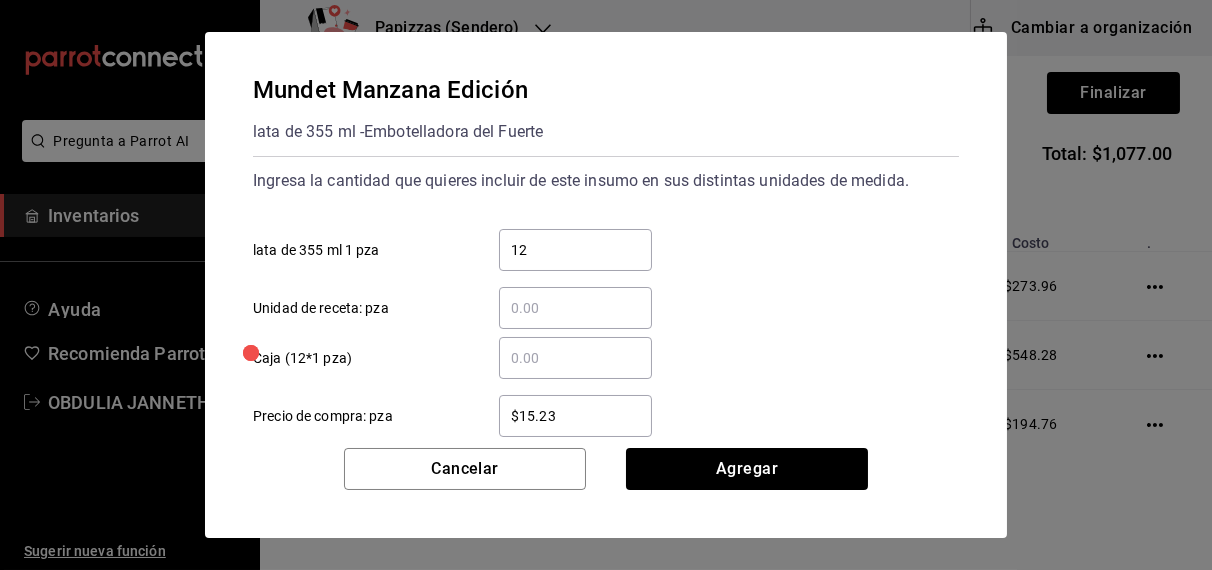 type 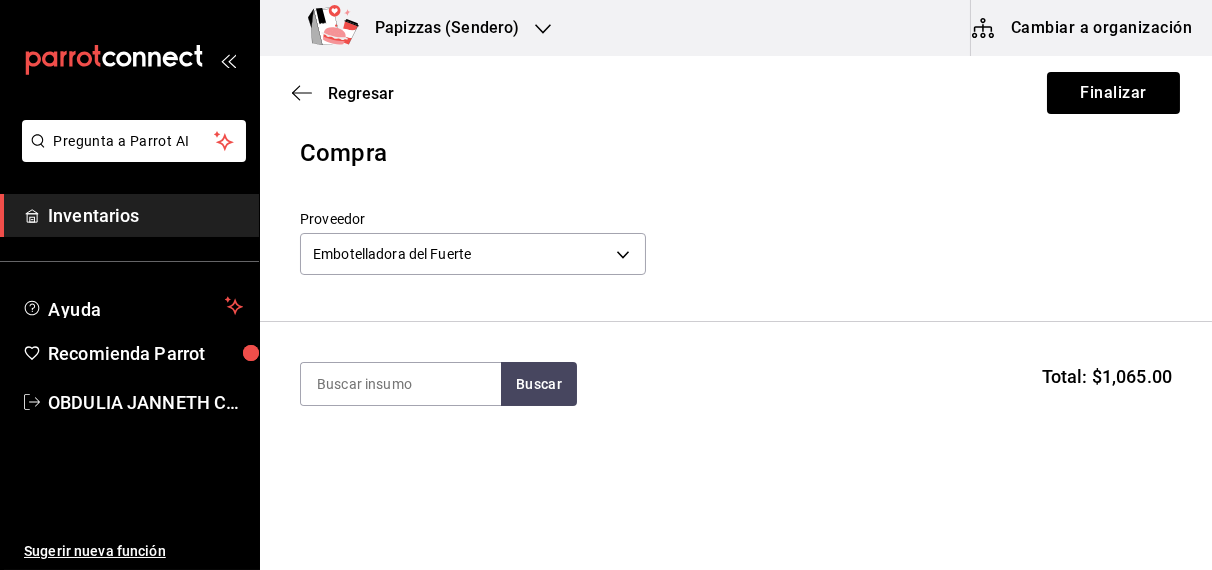 scroll, scrollTop: 6, scrollLeft: 0, axis: vertical 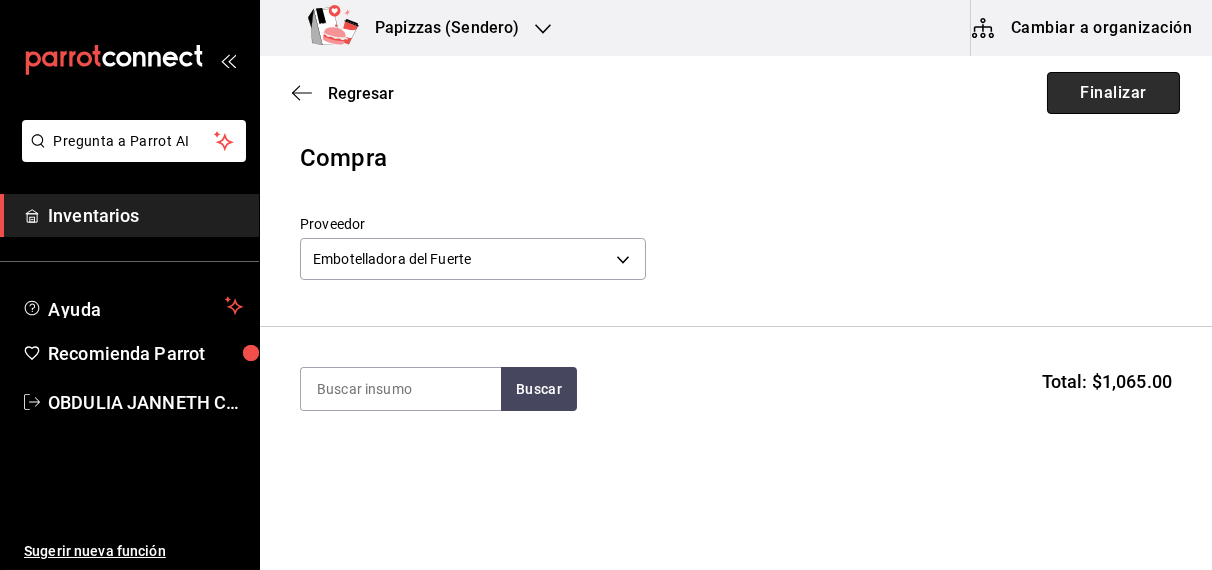 click on "Finalizar" at bounding box center [1113, 93] 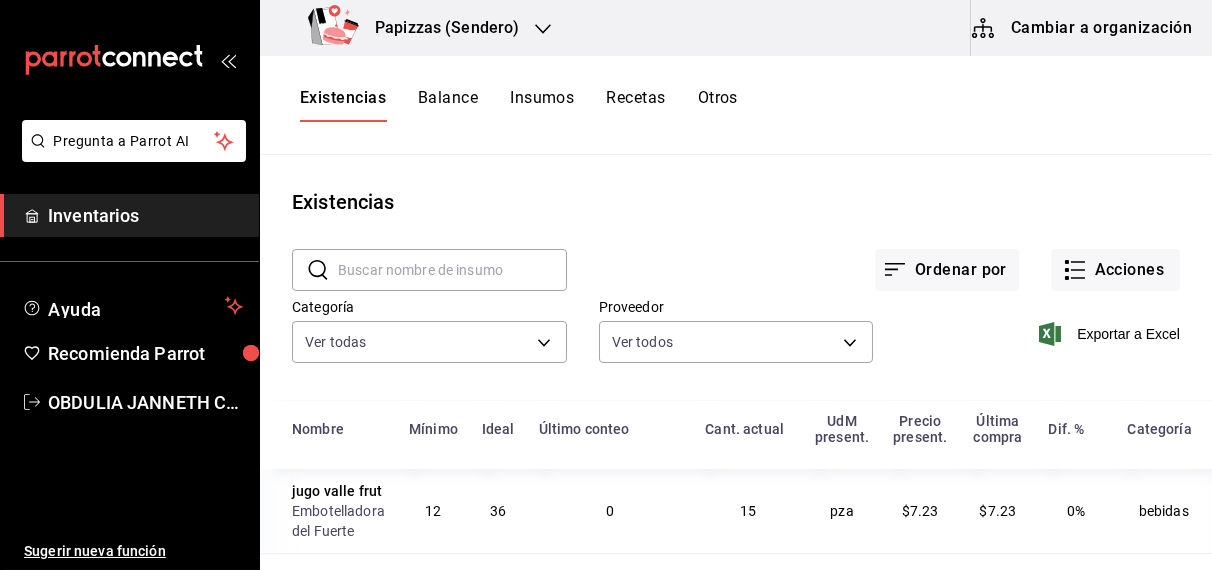 click on "Papizzas (Sendero)" at bounding box center [439, 28] 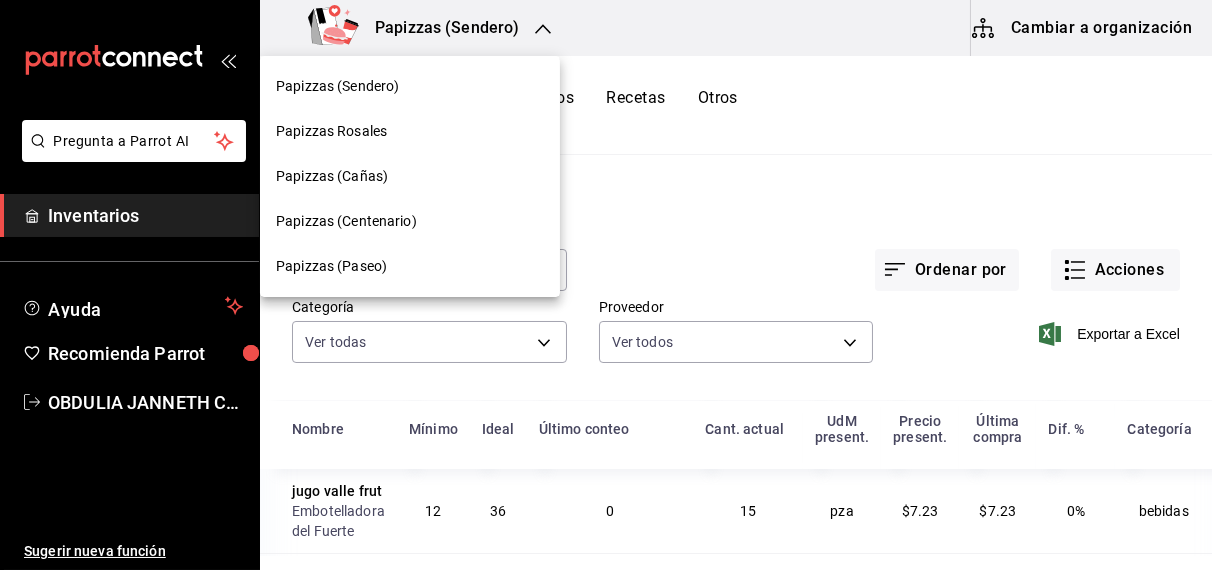 click on "Papizzas (Cañas)" at bounding box center [410, 176] 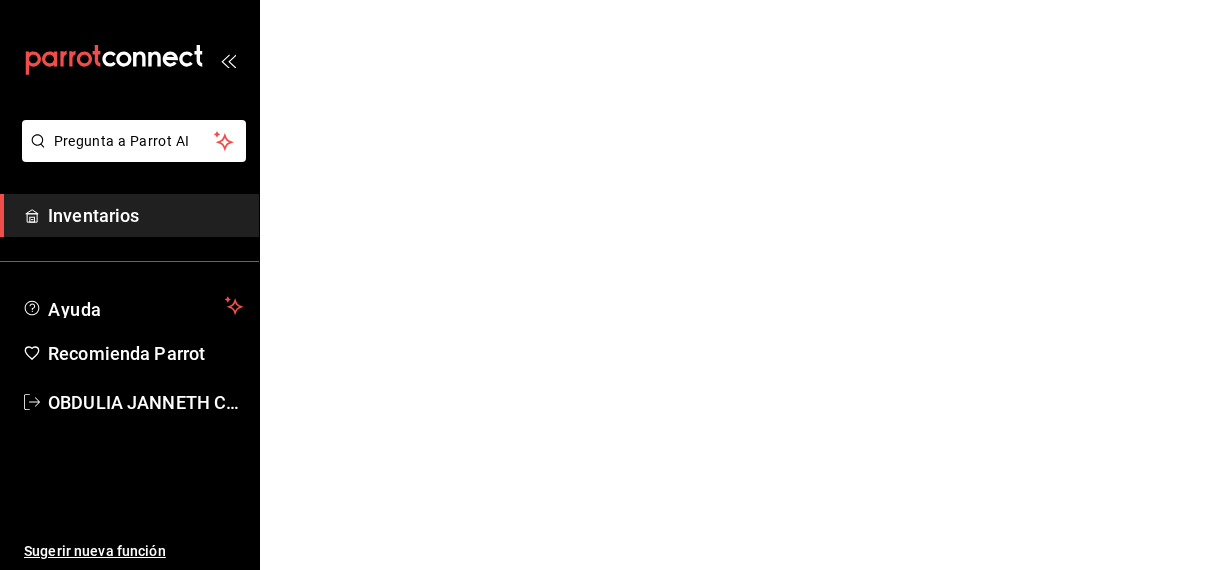 scroll, scrollTop: 0, scrollLeft: 0, axis: both 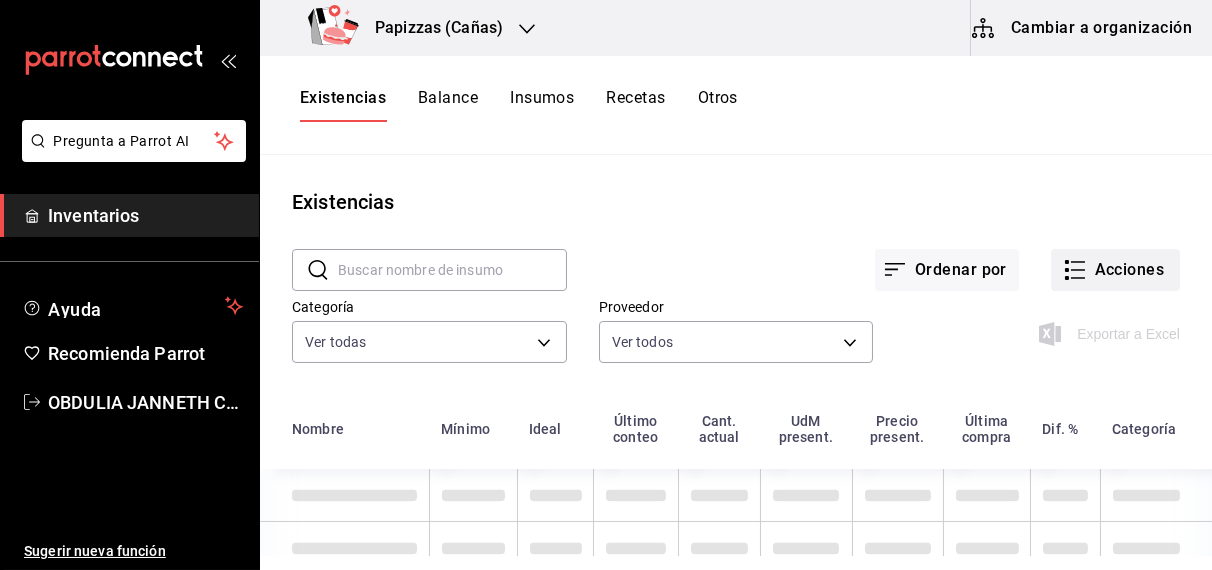 click on "Acciones" at bounding box center [1115, 270] 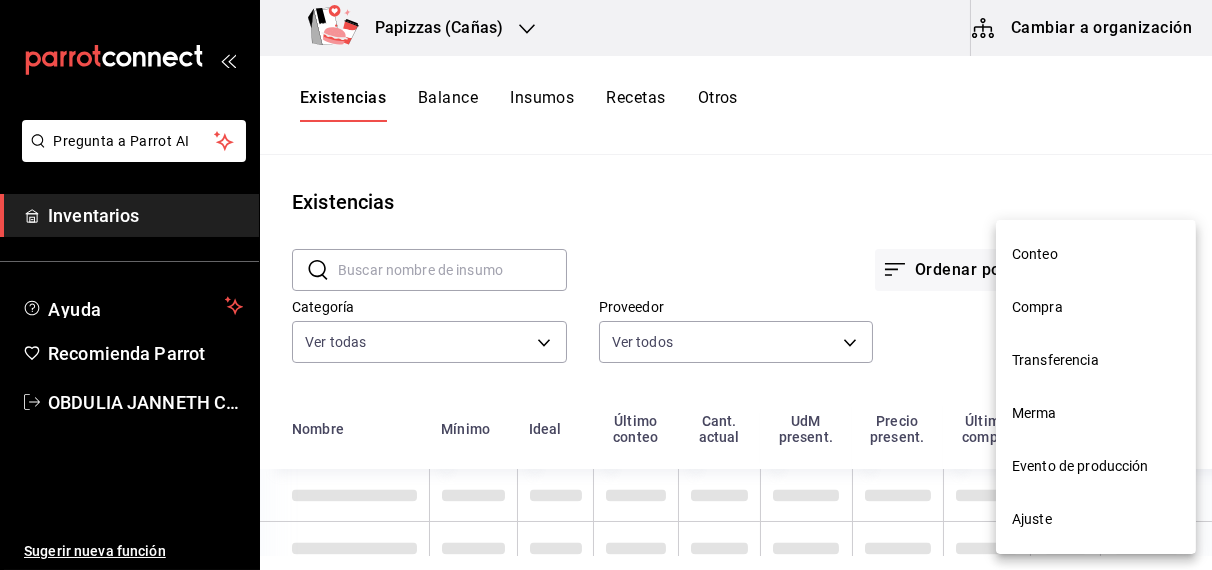 click on "Compra" at bounding box center (1096, 307) 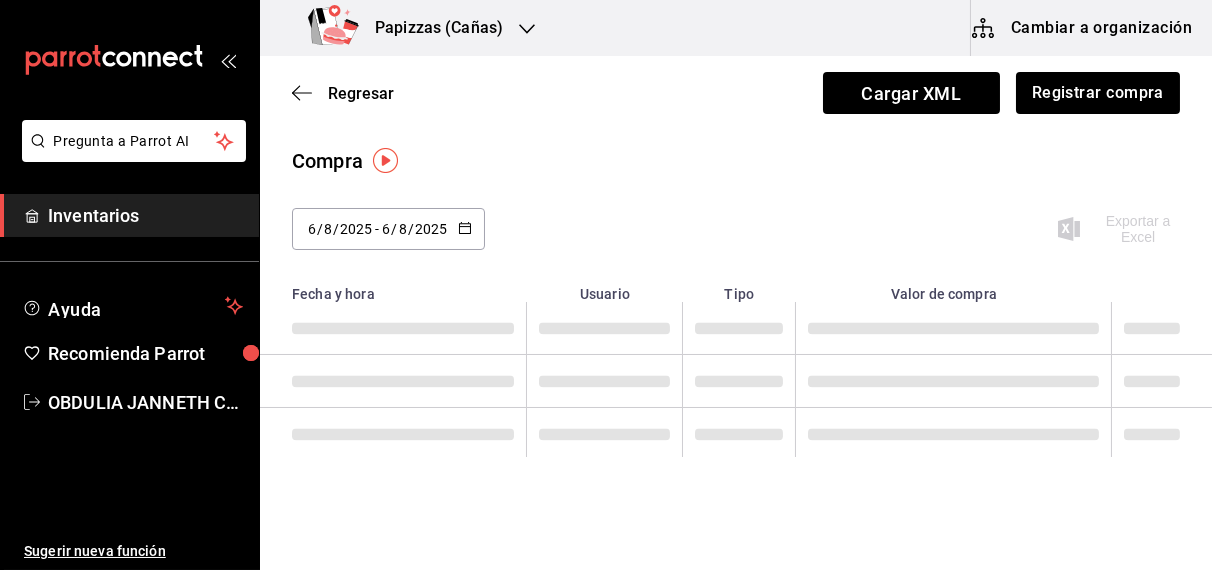 click on "Registrar compra" at bounding box center (1098, 93) 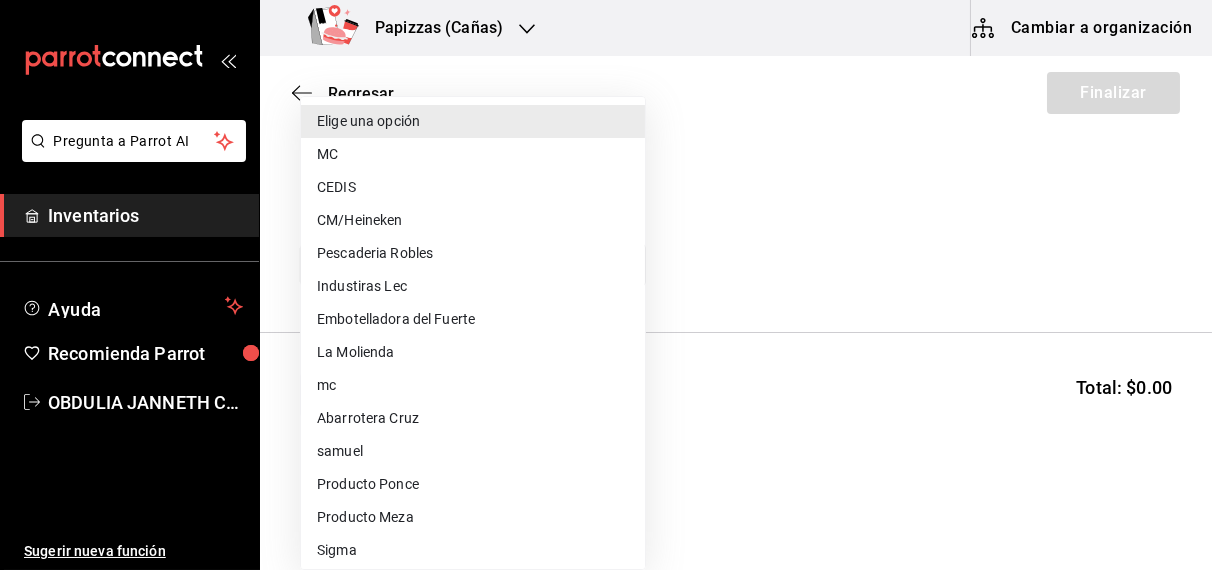 click on "Pregunta a Parrot AI Inventarios   Ayuda Recomienda Parrot   OBDULIA JANNETH CASTRO ESCALANTE   Sugerir nueva función   Papizzas (Cañas) Cambiar a organización Regresar Finalizar Compra Proveedor Elige una opción default Buscar Total: $0.00 No hay insumos a mostrar. Busca un insumo para agregarlo a la lista Pregunta a Parrot AI Inventarios   Ayuda Recomienda Parrot   OBDULIA JANNETH CASTRO ESCALANTE   Sugerir nueva función   GANA 1 MES GRATIS EN TU SUSCRIPCIÓN AQUÍ ¿Recuerdas cómo empezó tu restaurante?
Hoy puedes ayudar a un colega a tener el mismo cambio que tú viviste.
Recomienda Parrot directamente desde tu Portal Administrador.
Es fácil y rápido.
🎁 Por cada restaurante que se una, ganas 1 mes gratis. Ver video tutorial Ir a video Editar Eliminar Visitar centro de ayuda (81) 2046 6363 soporte@parrotsoftware.io Visitar centro de ayuda (81) 2046 6363 soporte@parrotsoftware.io Elige una opción MC CEDIS CM/Heineken Pescaderia Robles Industiras Lec Embotelladora del Fuerte La Molienda mc" at bounding box center (606, 228) 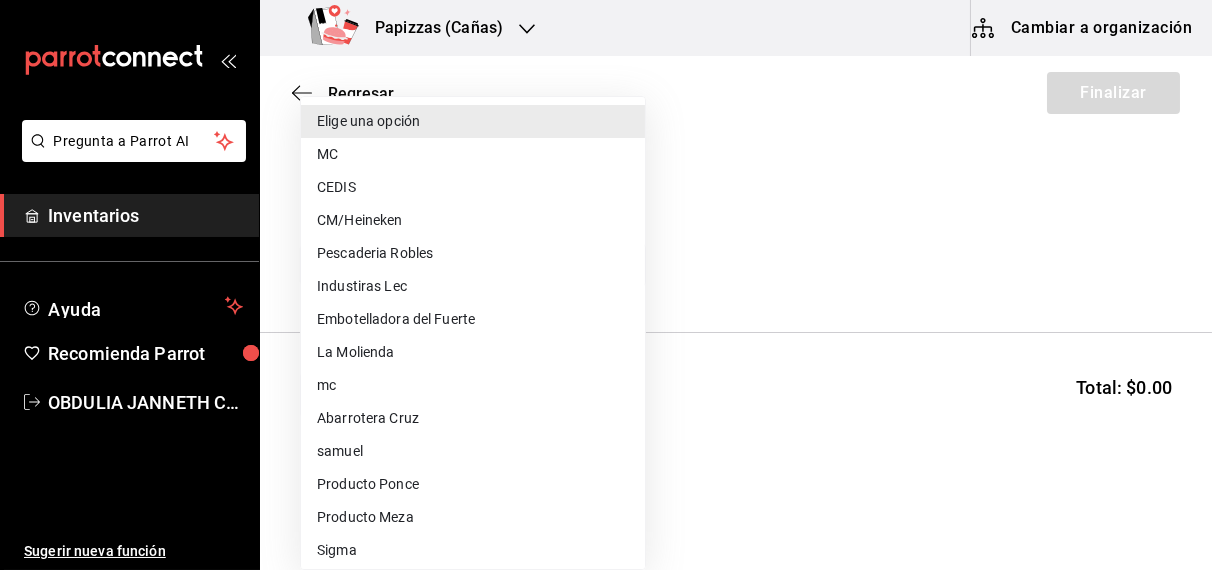 click on "Embotelladora del Fuerte" at bounding box center [473, 319] 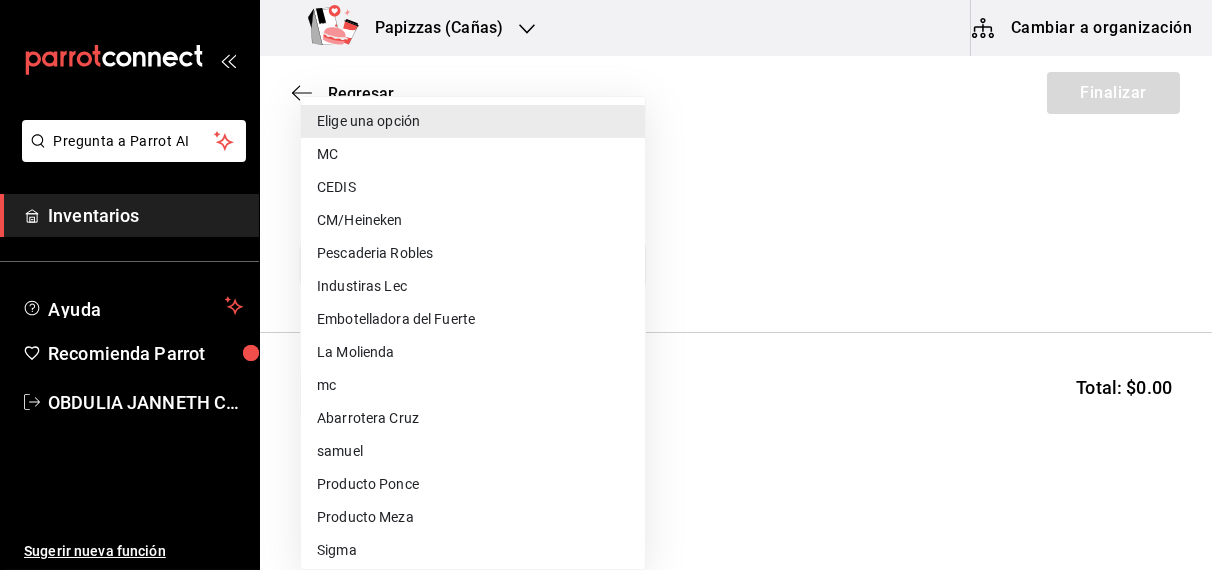 type on "2a449e60-1878-40e8-ba60-5a9907f89e6b" 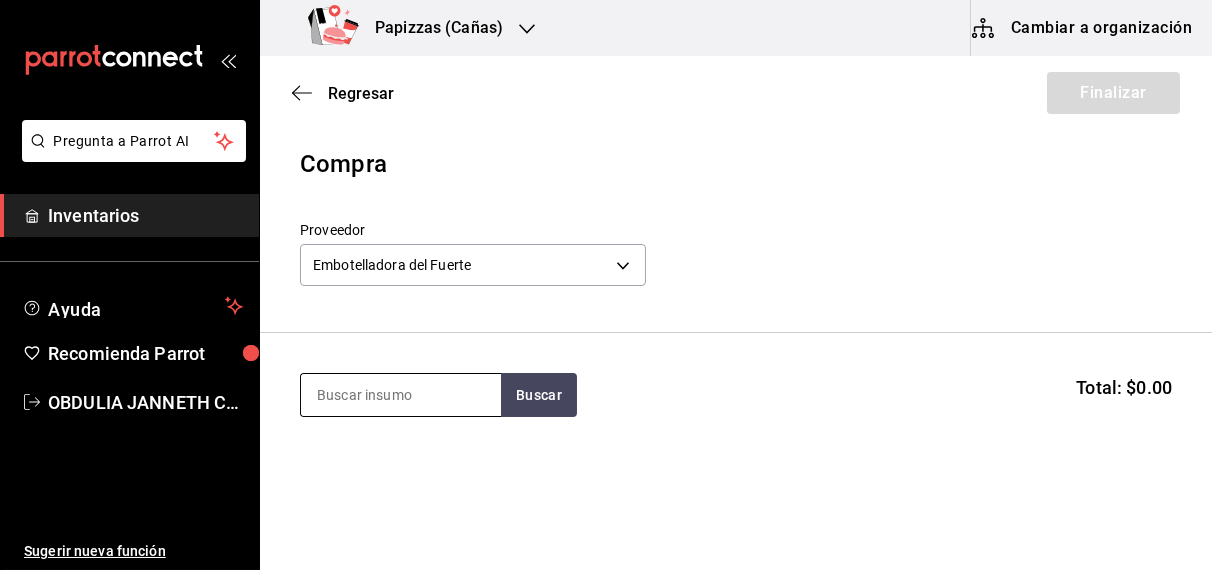 click at bounding box center [401, 395] 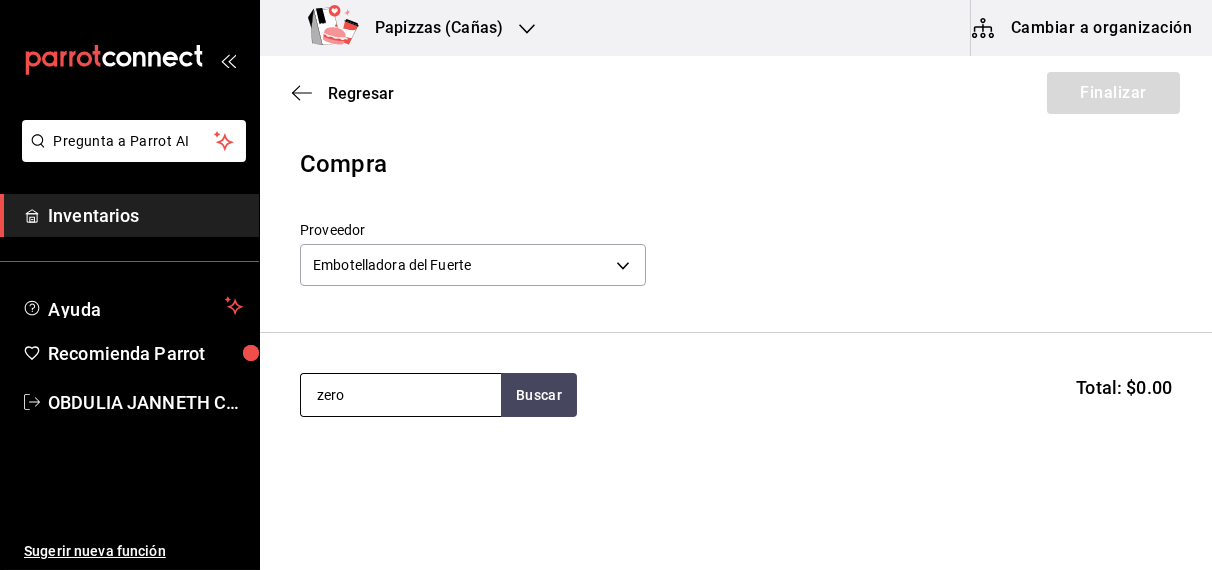 type on "zero" 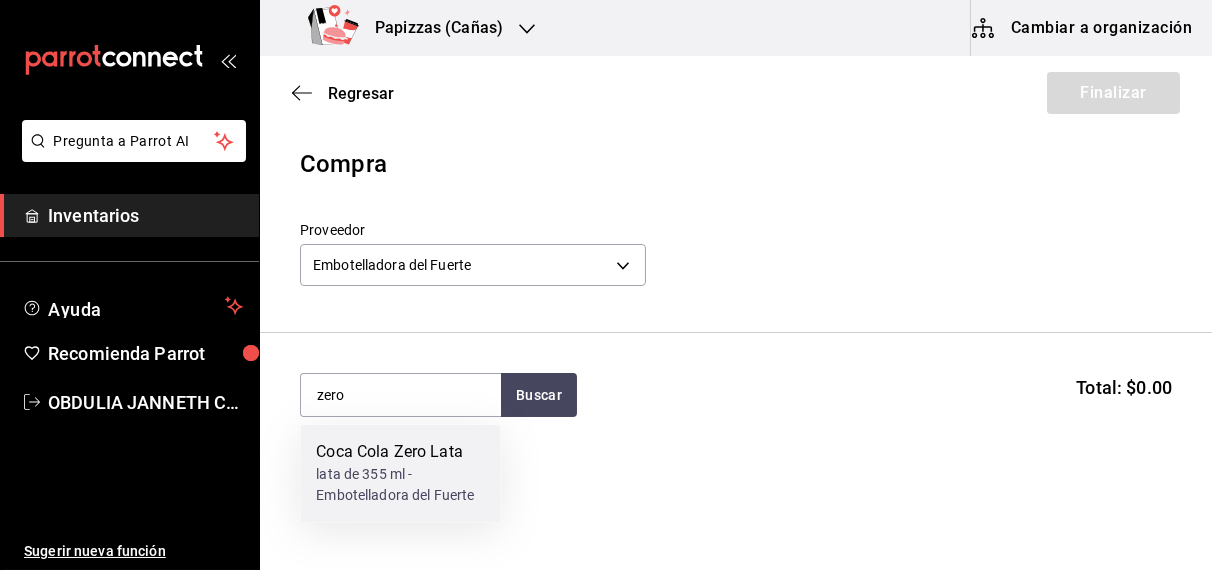 click on "lata de 355 ml  - Embotelladora del Fuerte" at bounding box center [400, 486] 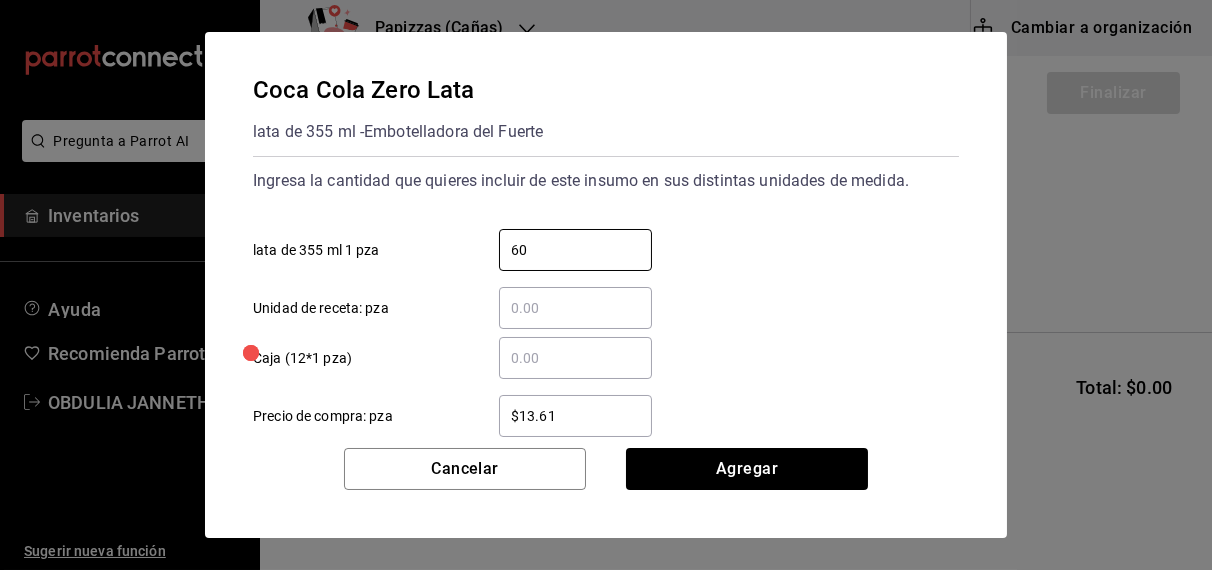 type on "60" 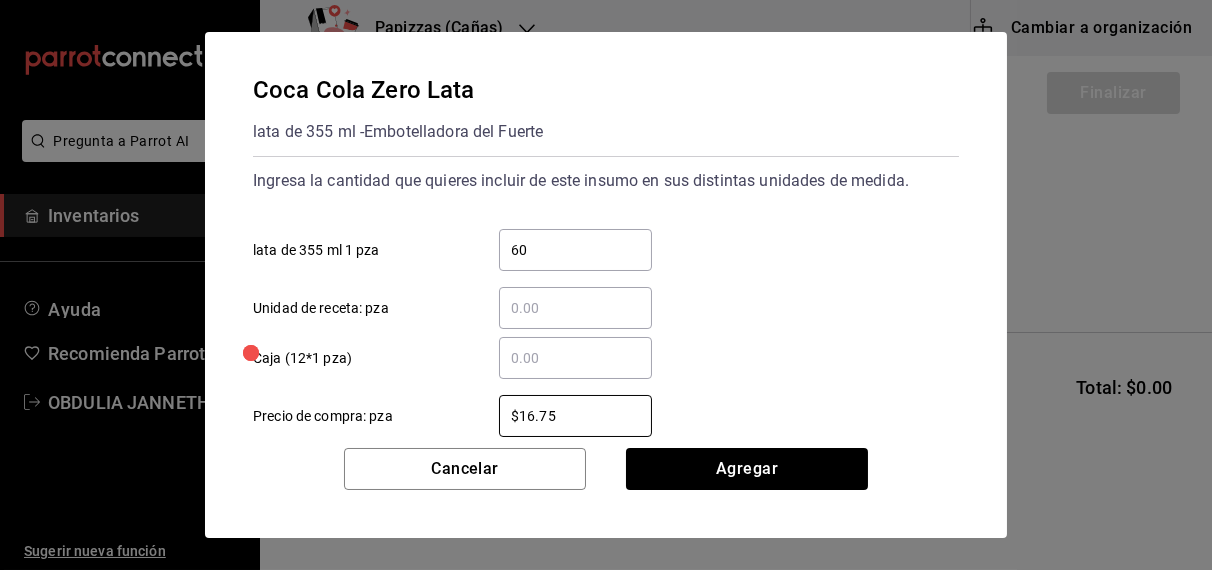 type on "$16.75" 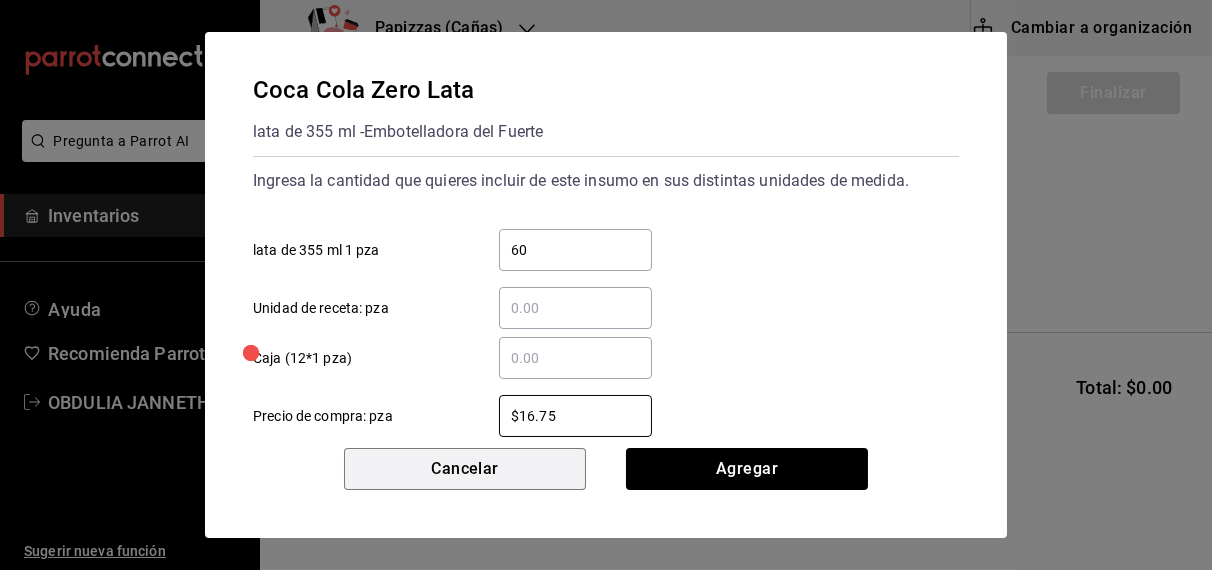 type 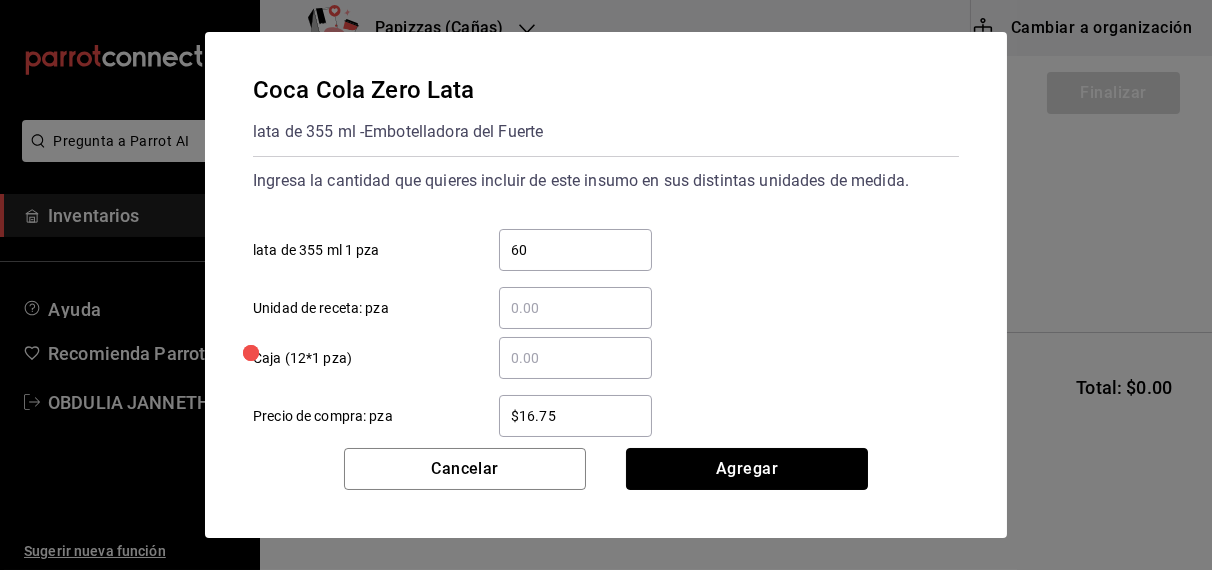 type 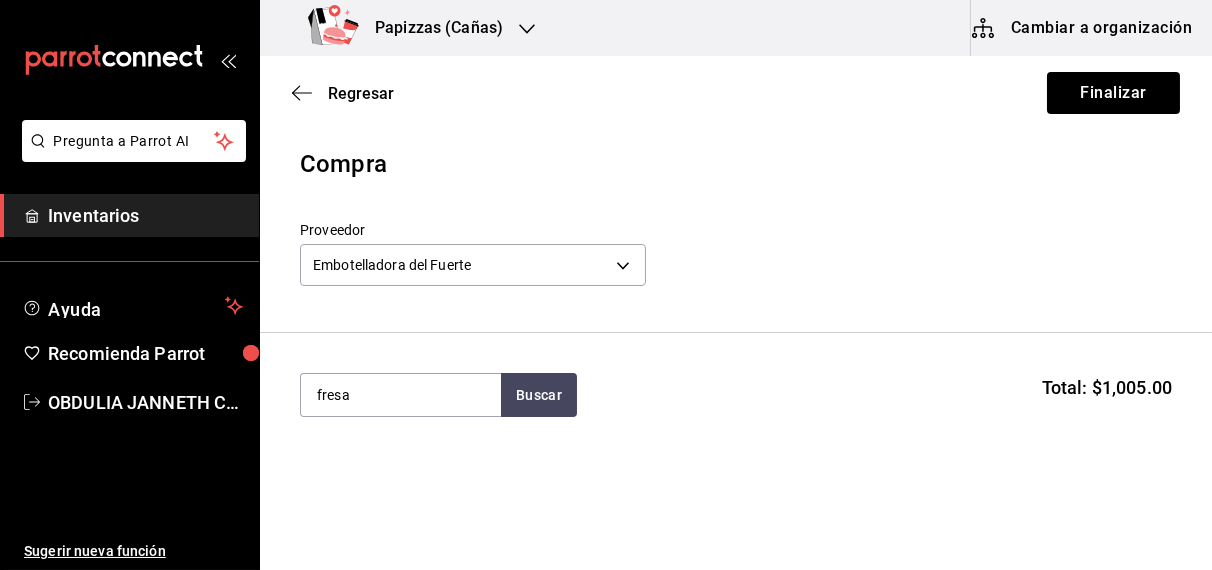 type on "fresa" 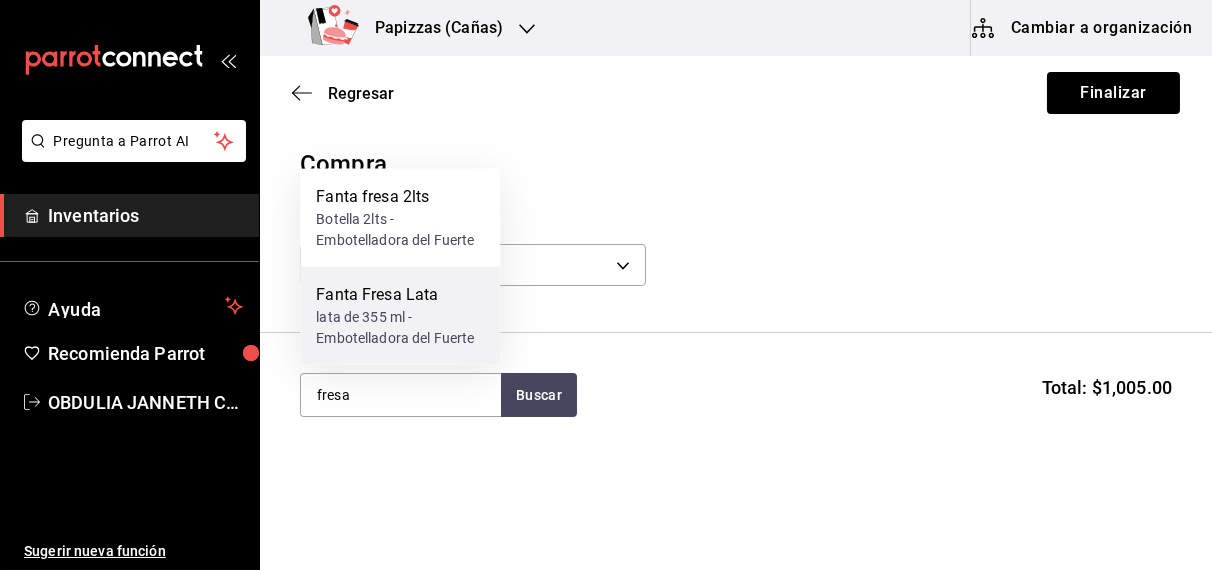 click on "lata de 355 ml  - Embotelladora del Fuerte" at bounding box center [400, 328] 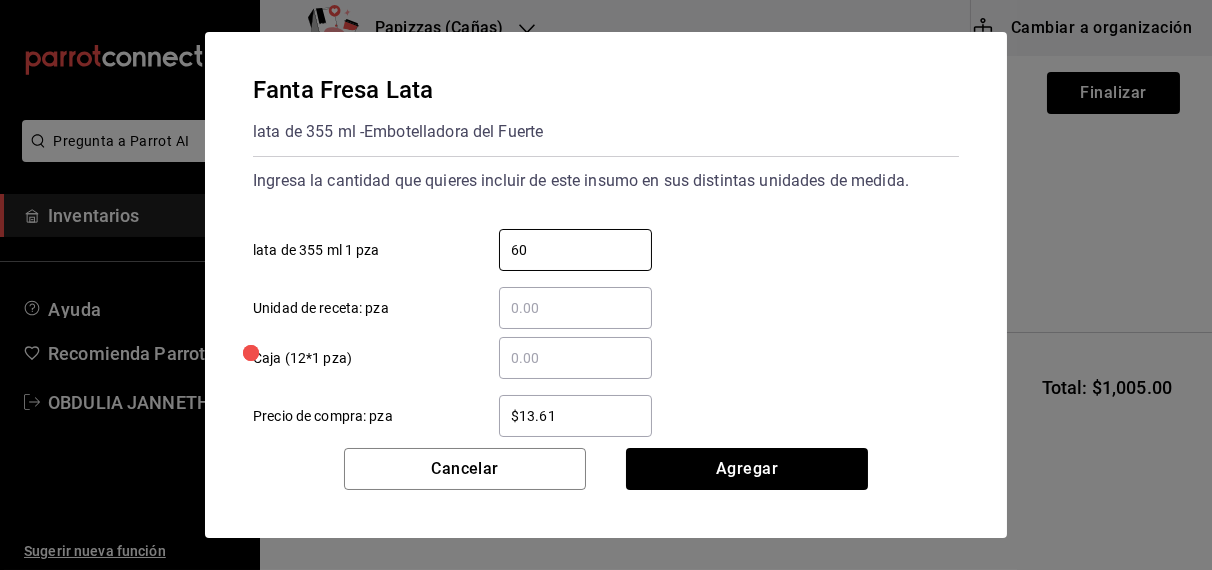 type on "60" 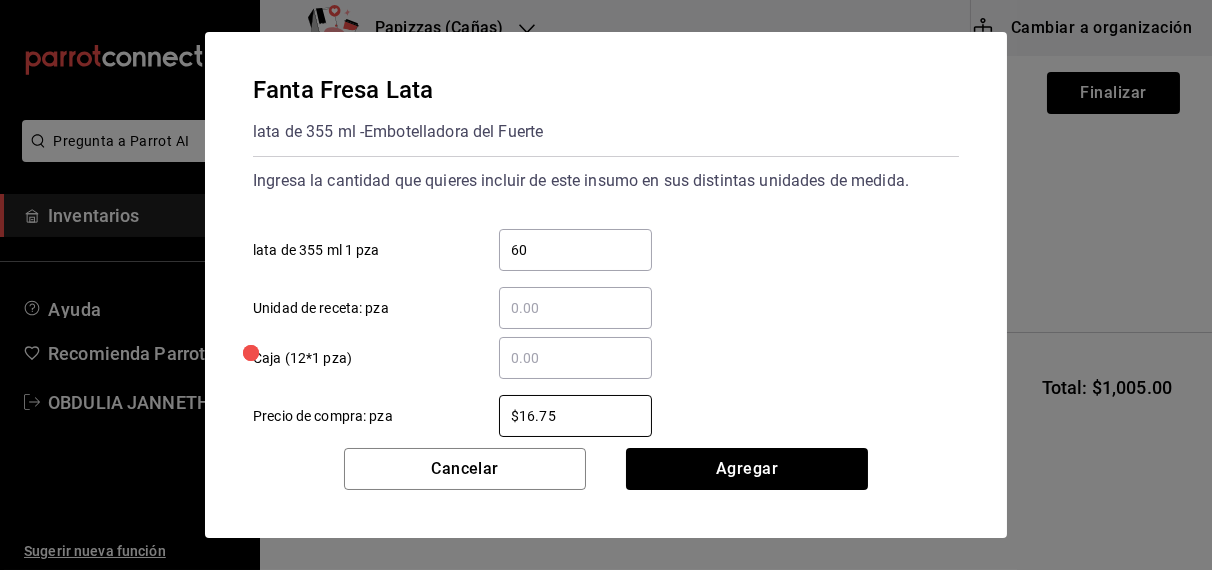 type on "$16.75" 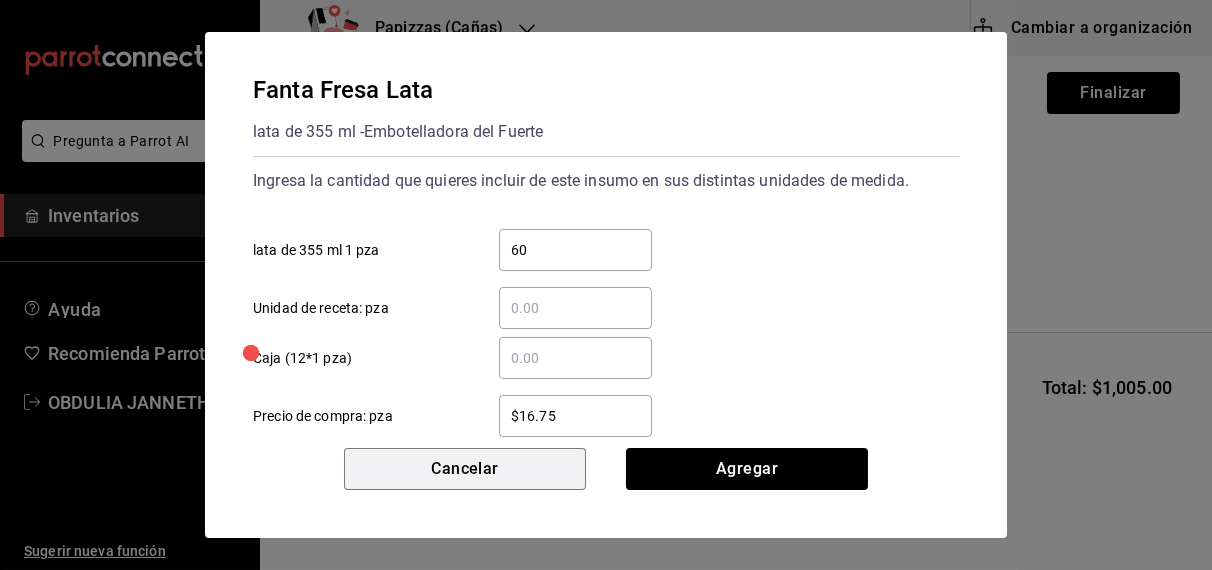 type 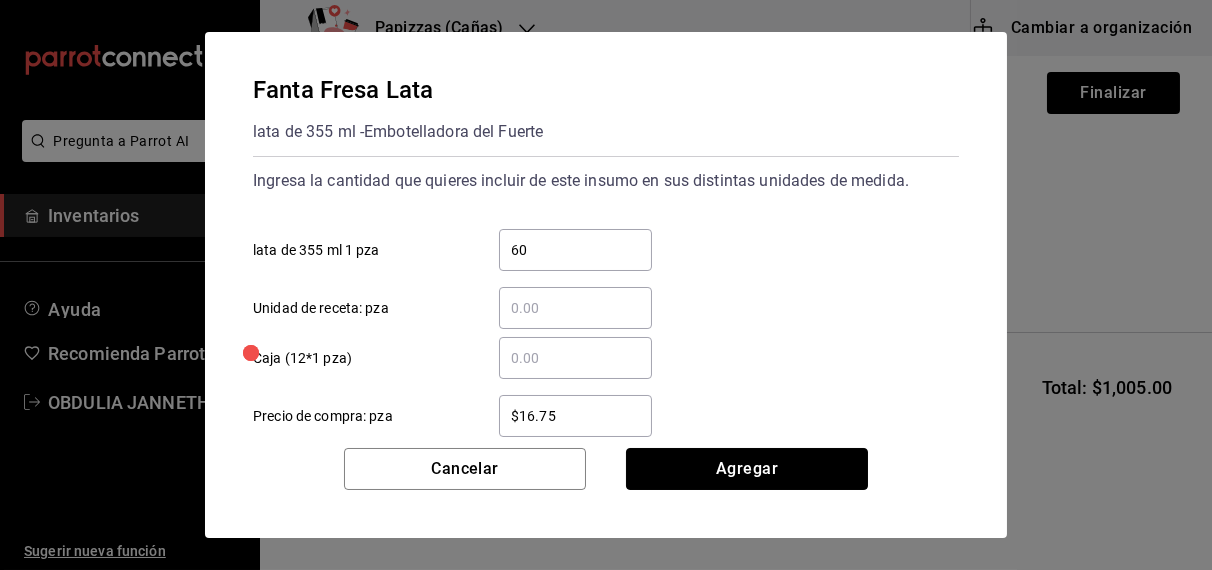 type 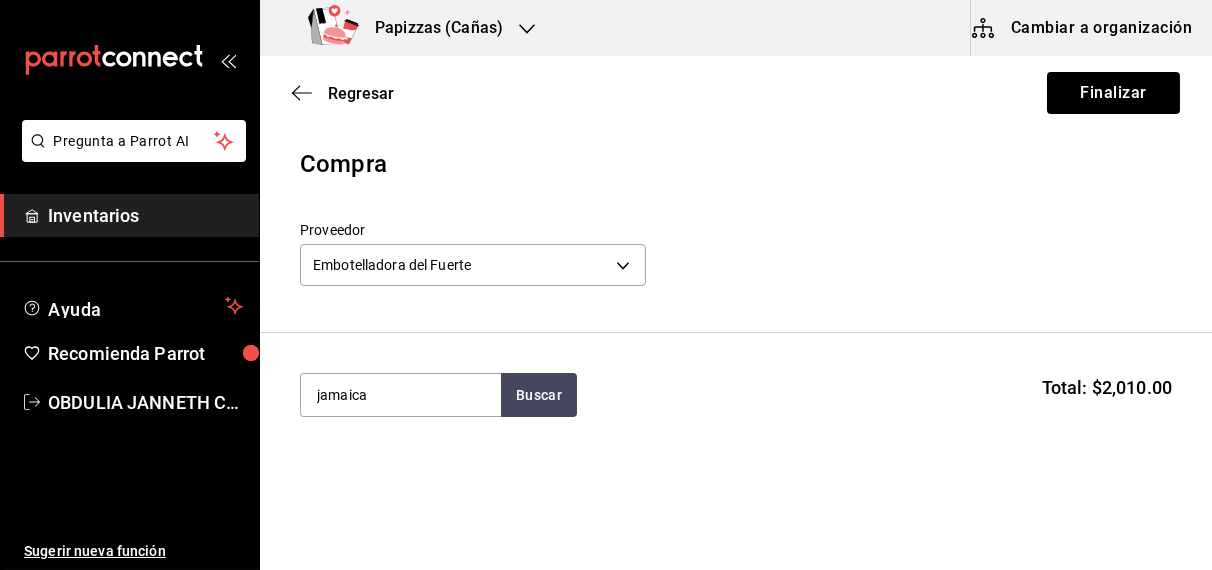 type on "jamaica" 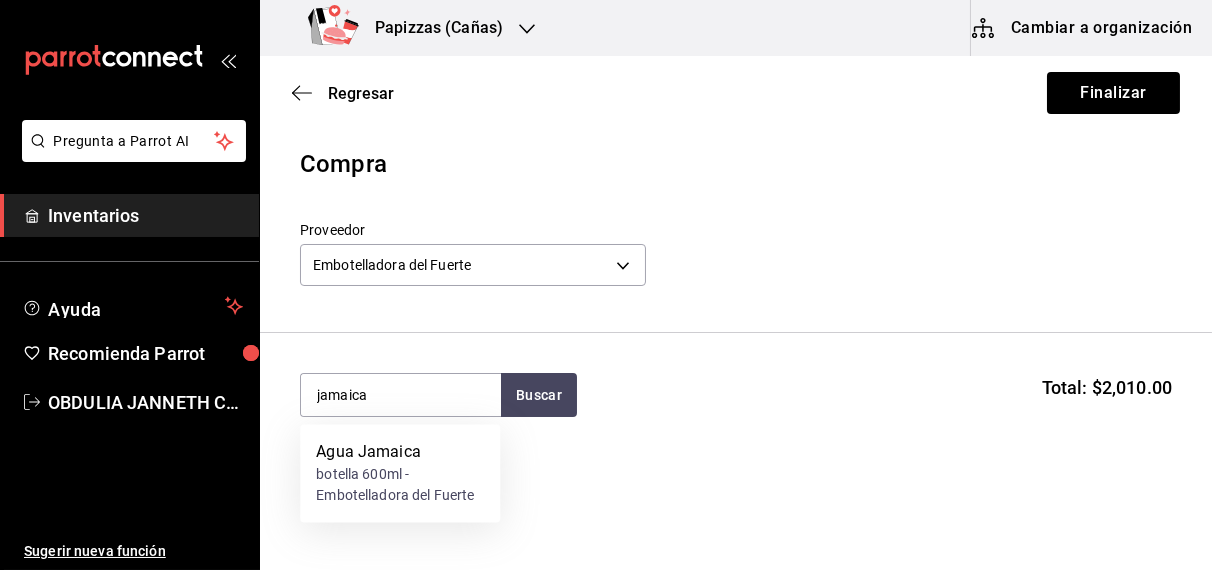 click on "botella 600ml - Embotelladora del Fuerte" at bounding box center (400, 486) 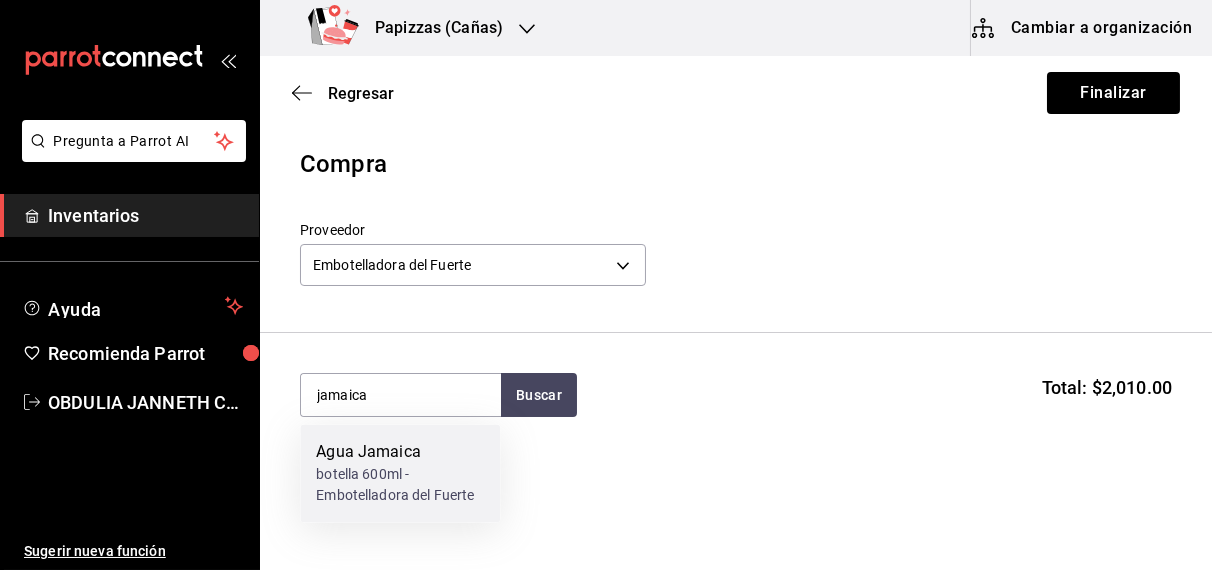 type 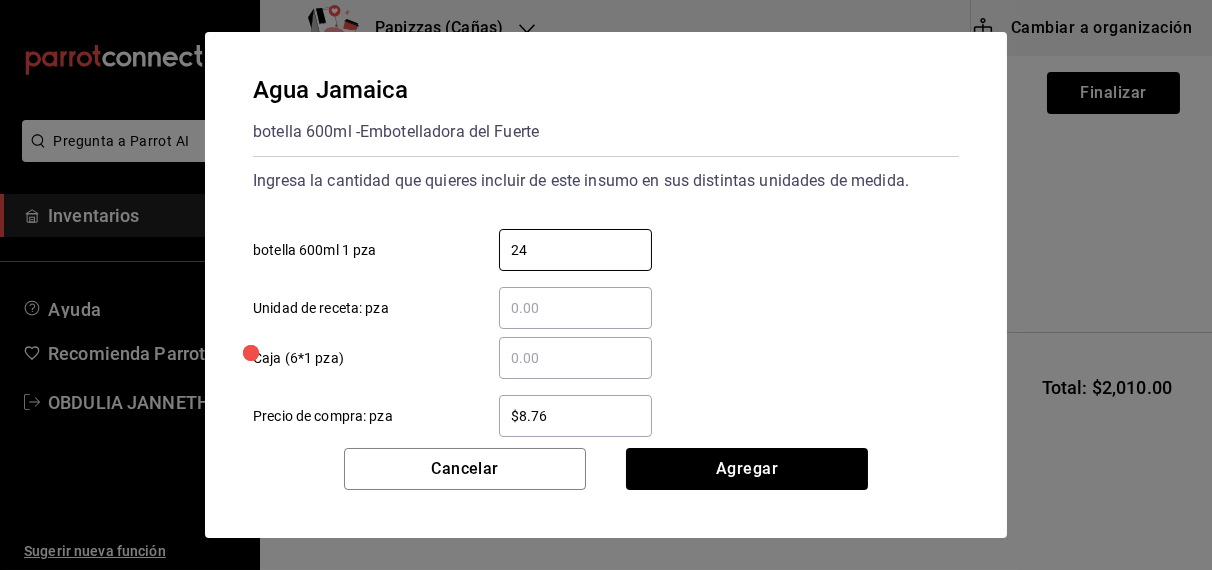 type on "24" 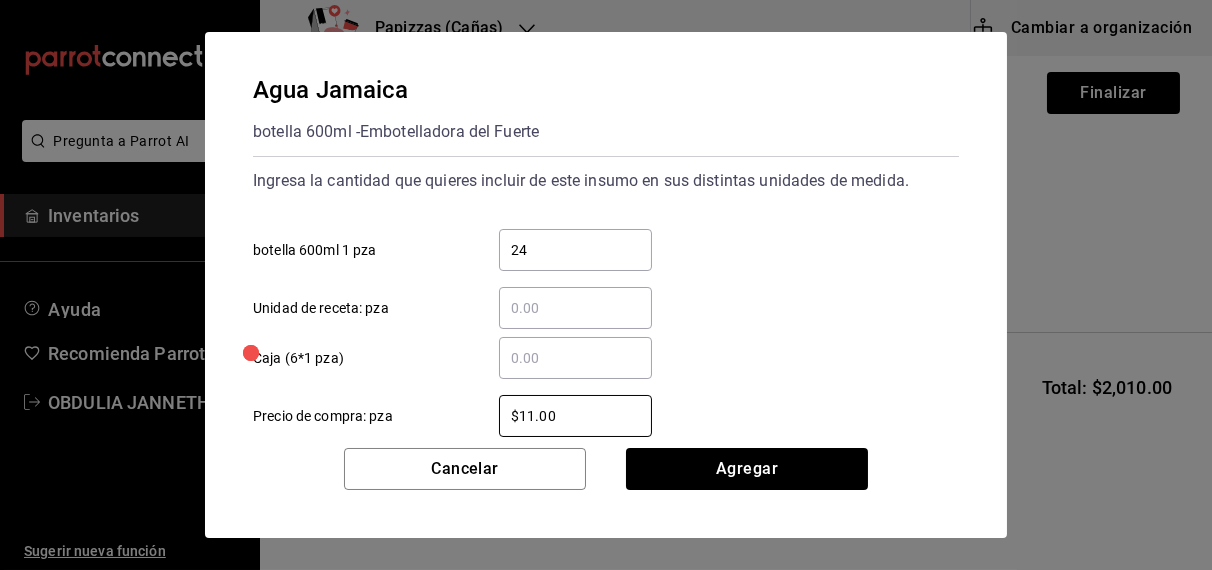 type on "$11.00" 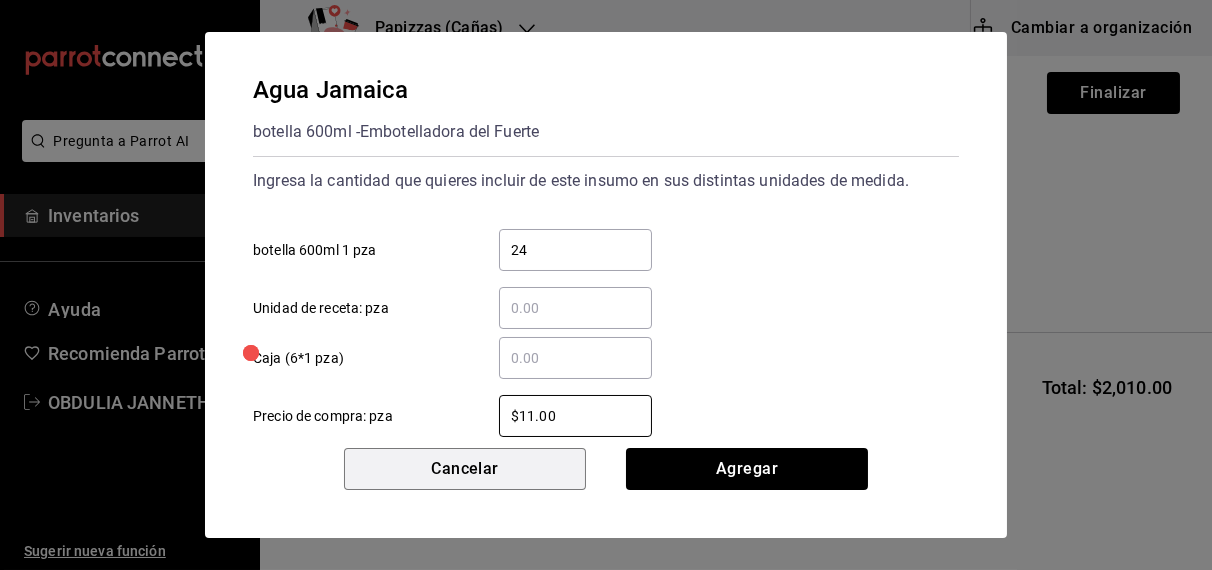 type 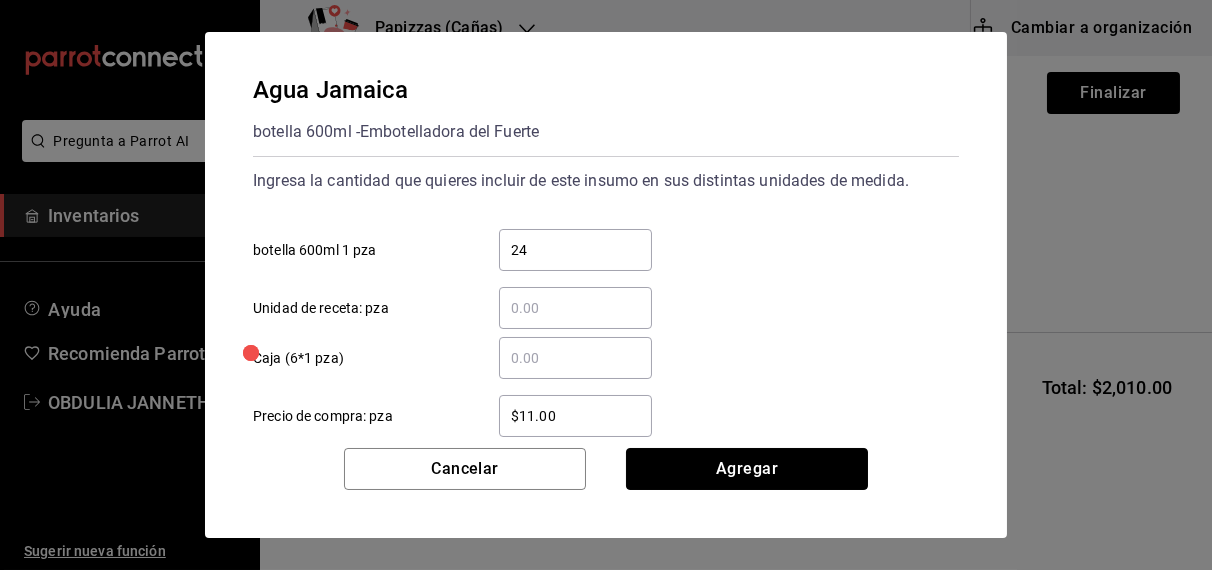 type 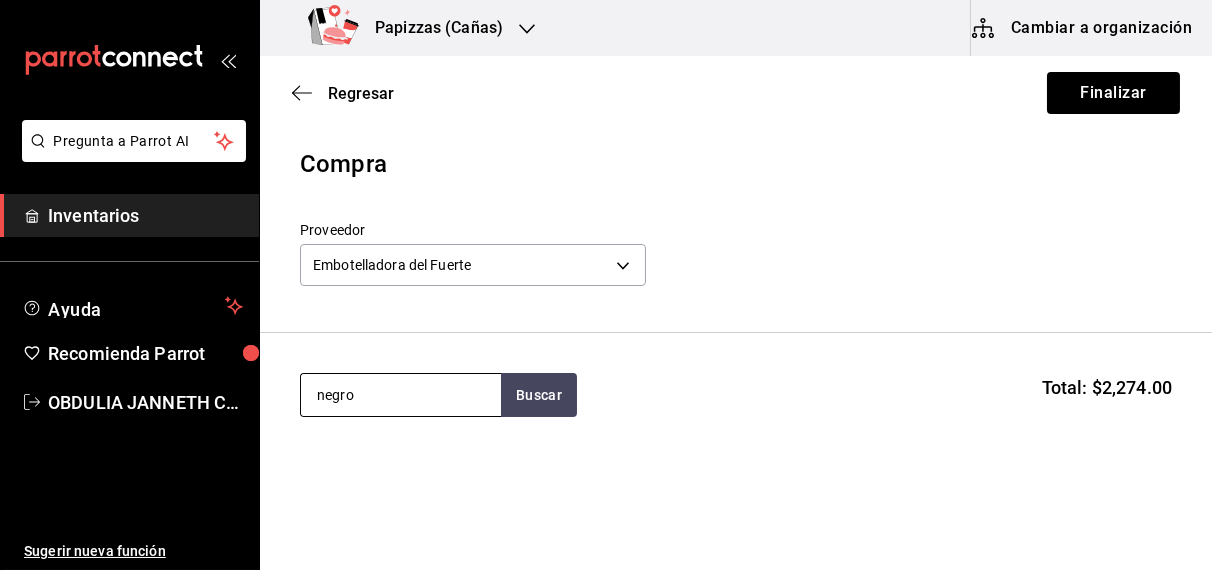 type on "negro" 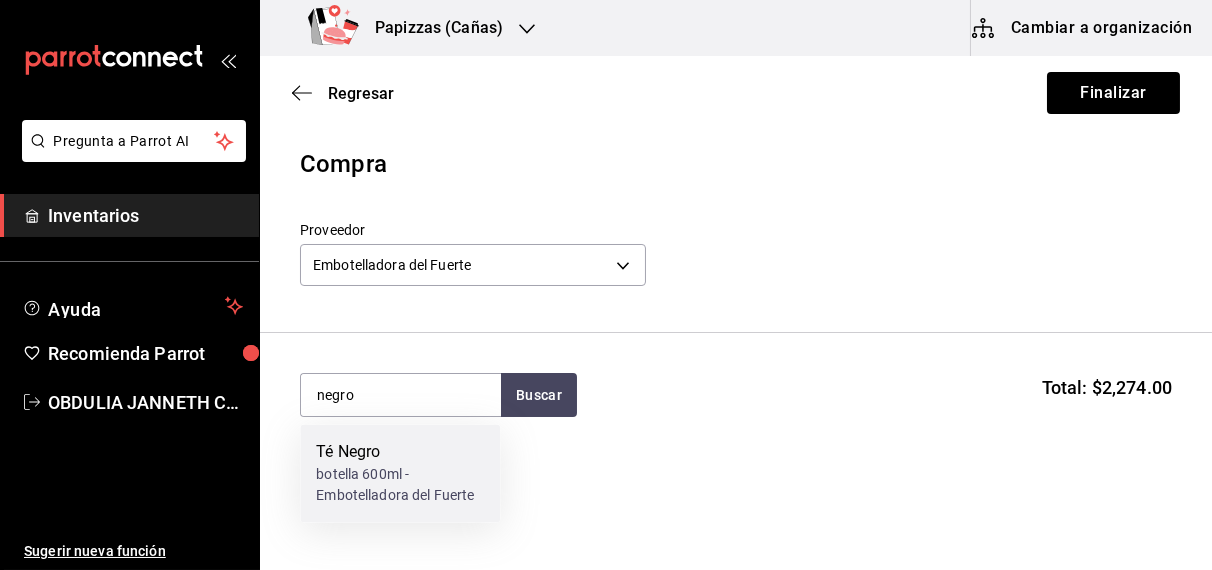 click on "botella 600ml - Embotelladora del Fuerte" at bounding box center (400, 486) 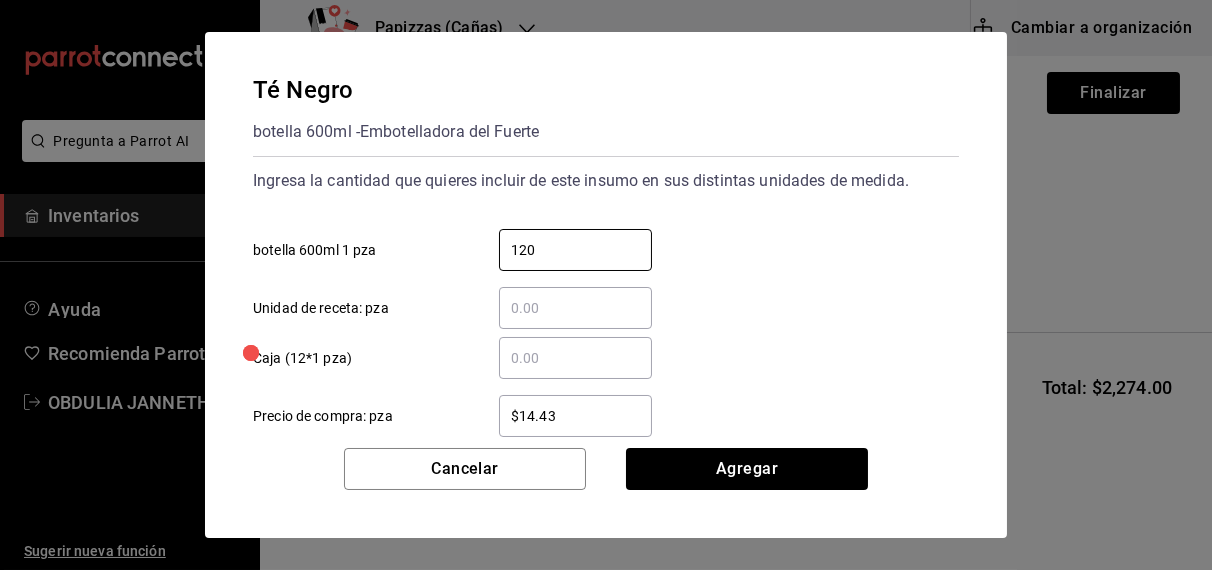 type on "120" 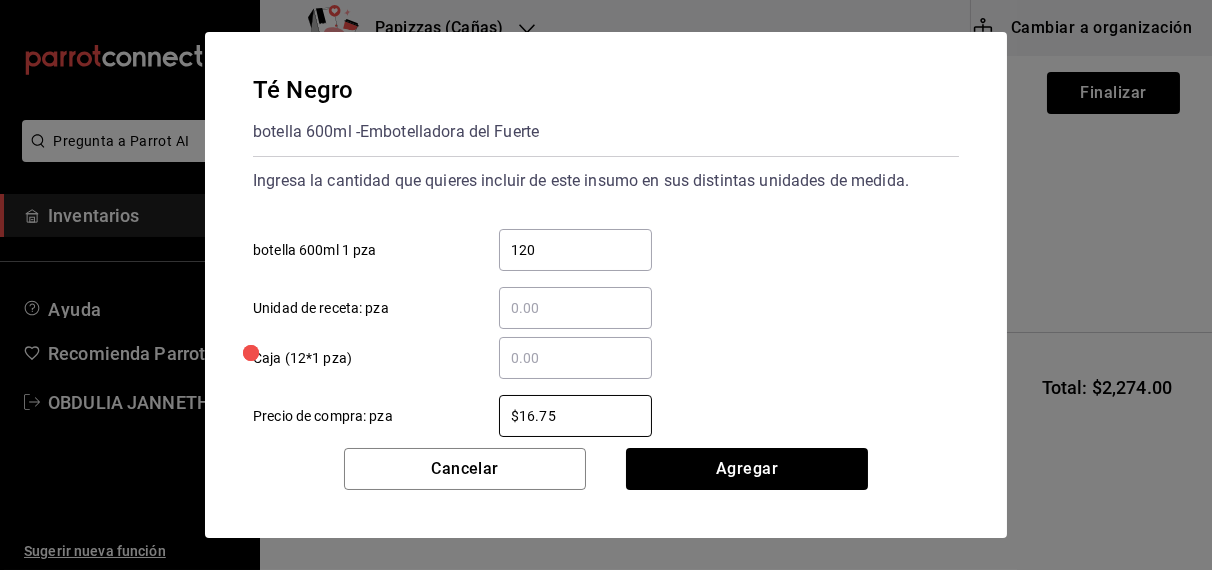 type on "$16.75" 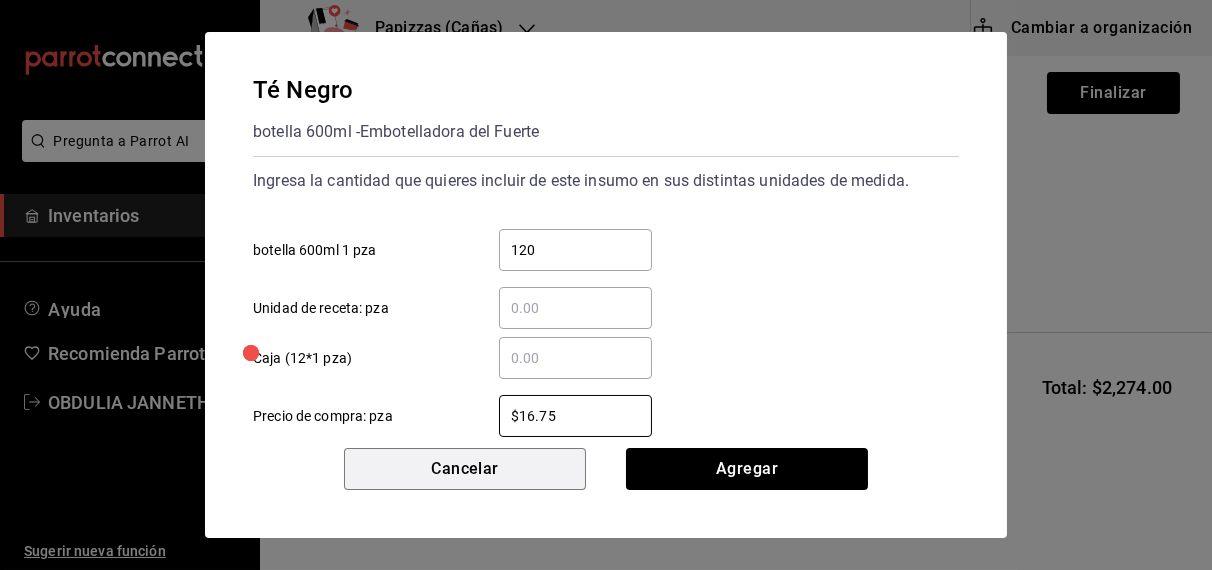 type 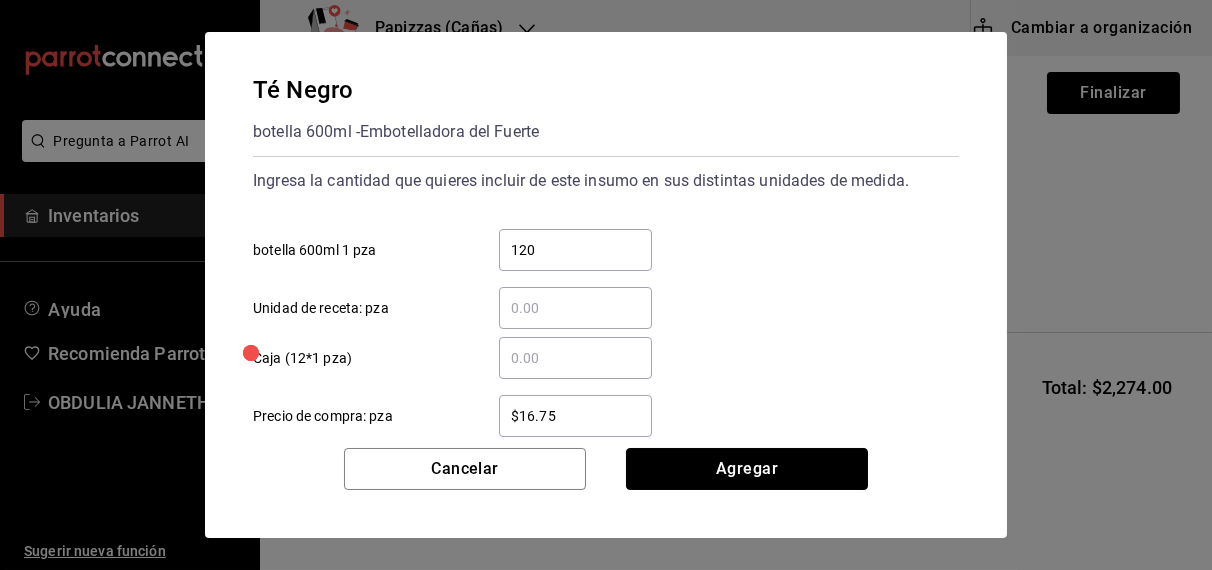 type 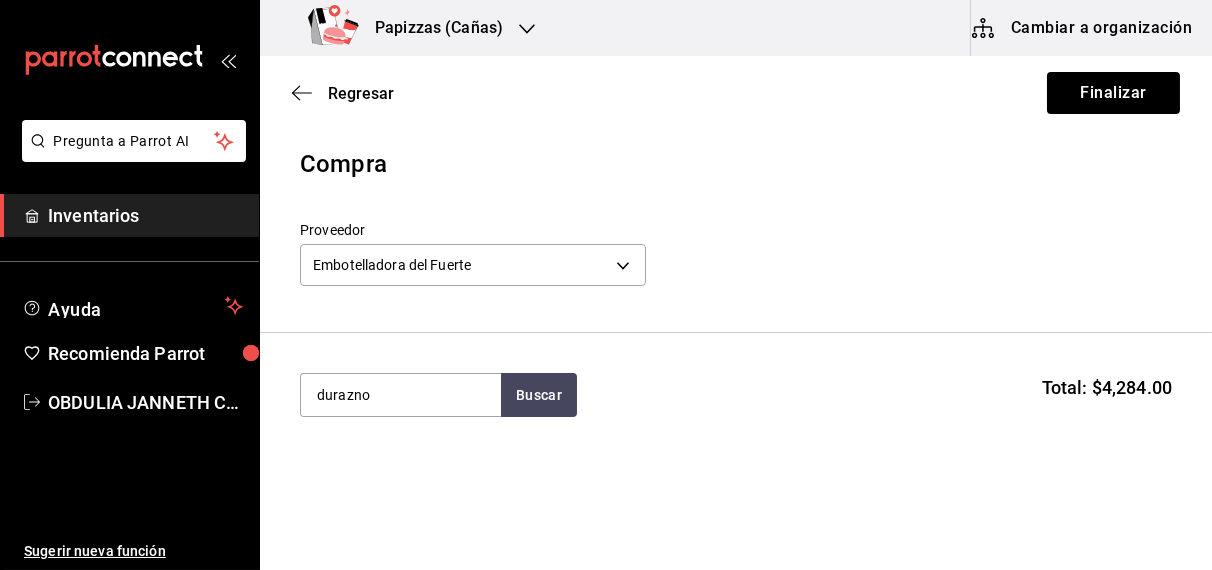 type on "durazno" 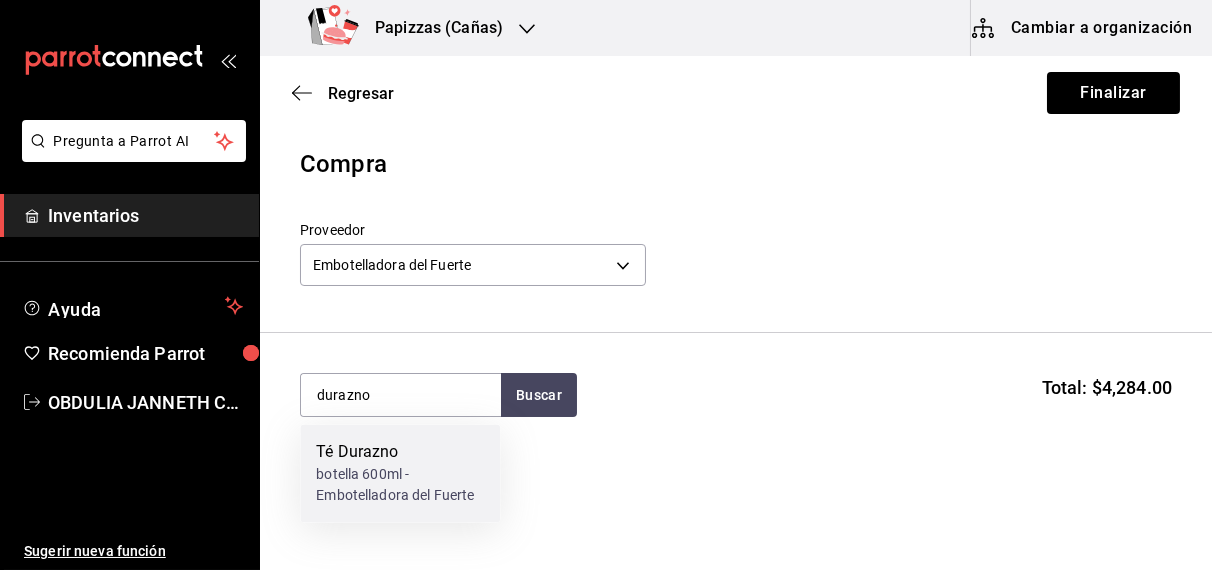 click on "botella 600ml - Embotelladora del Fuerte" at bounding box center (400, 486) 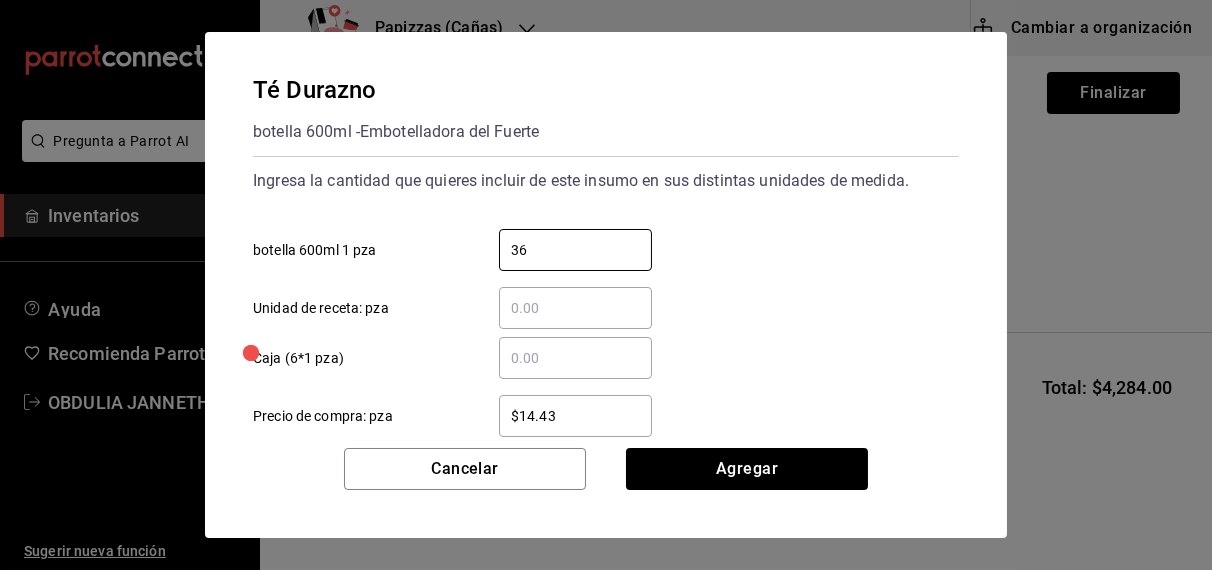type on "36" 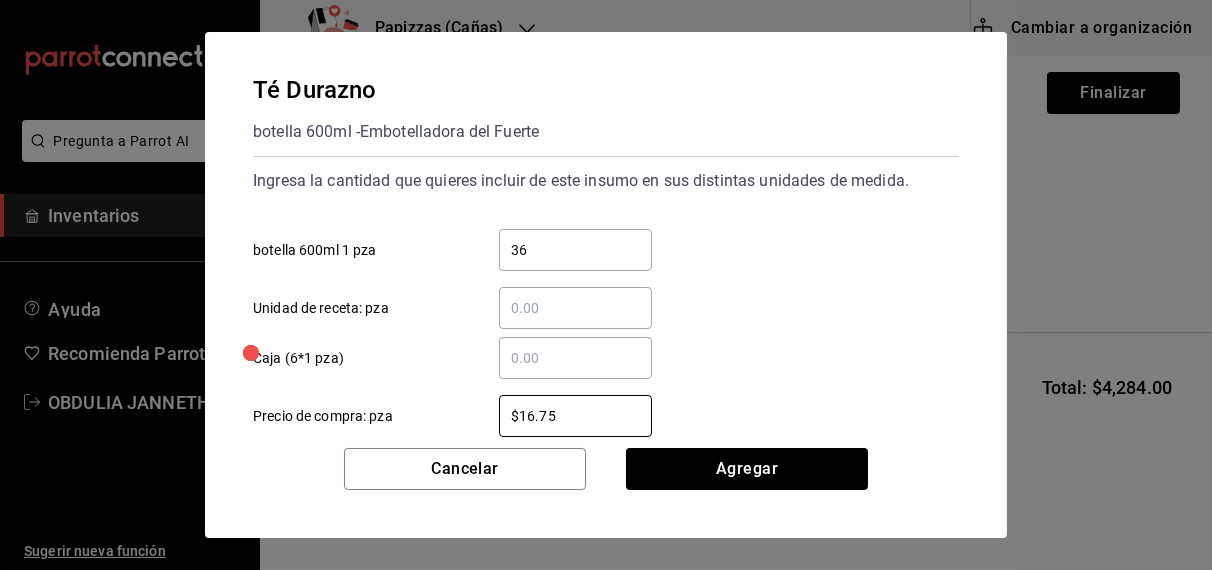 type on "$16.75" 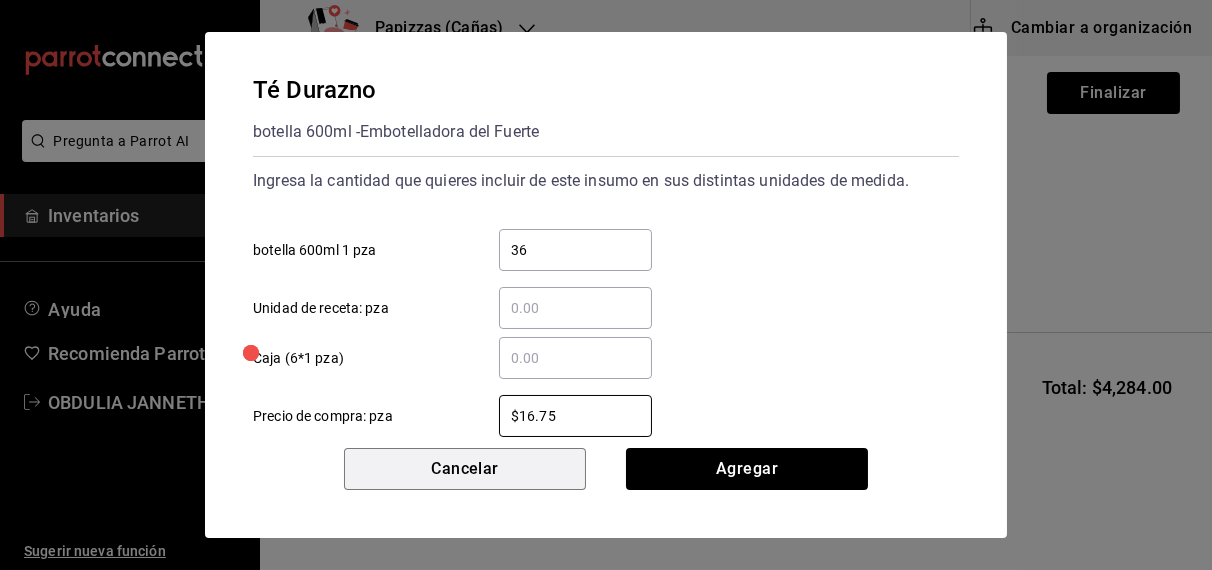 type 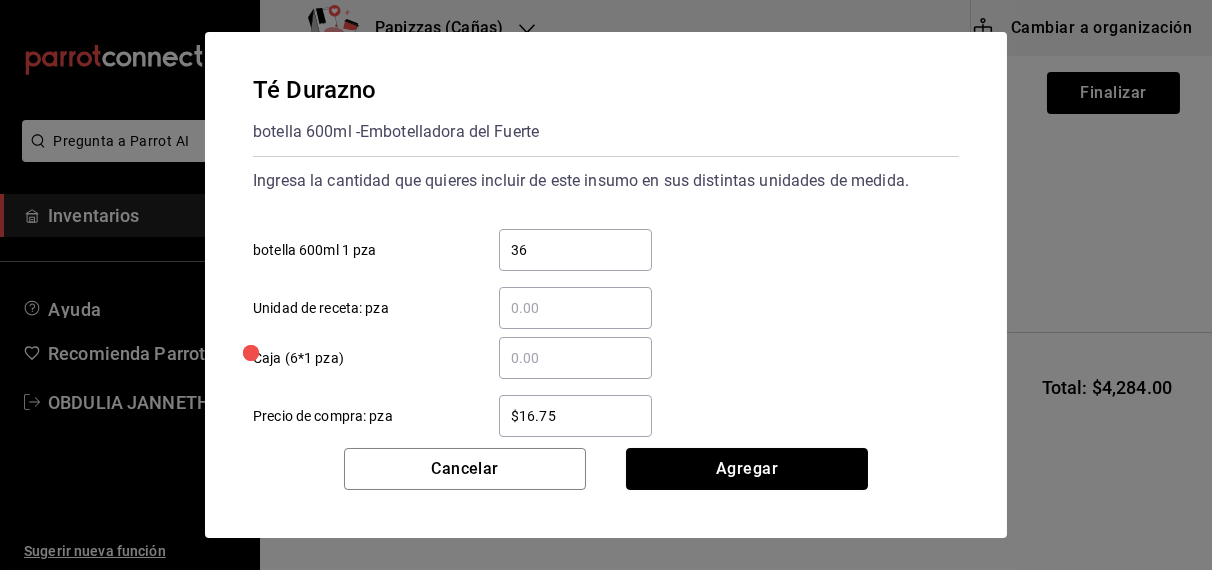 type 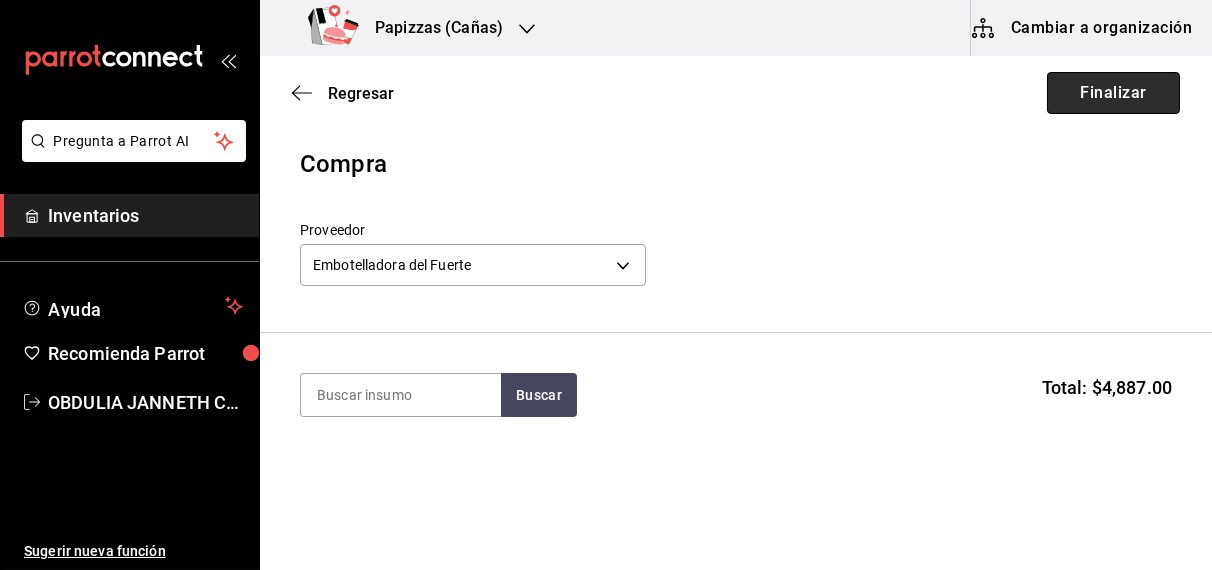 click on "Finalizar" at bounding box center [1113, 93] 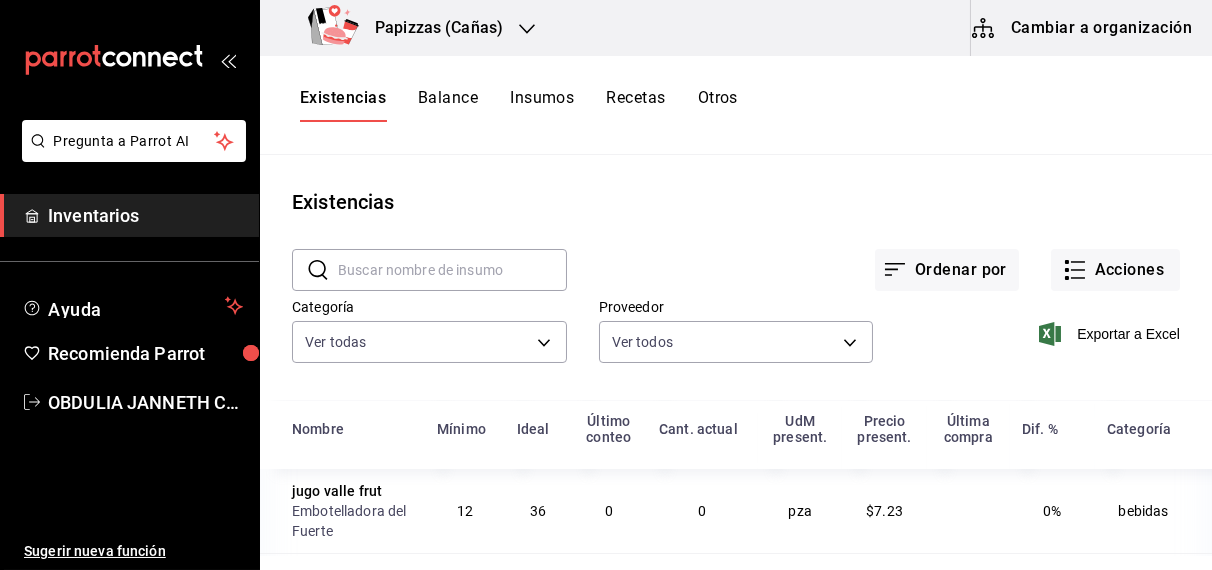 click 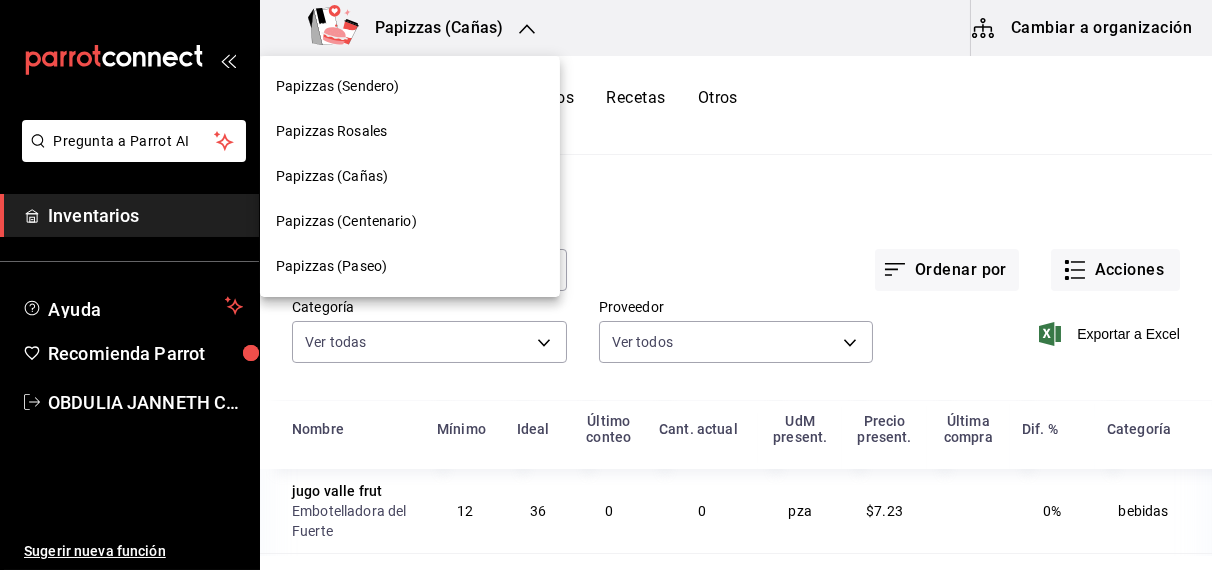click on "Papizzas (Centenario)" at bounding box center (346, 221) 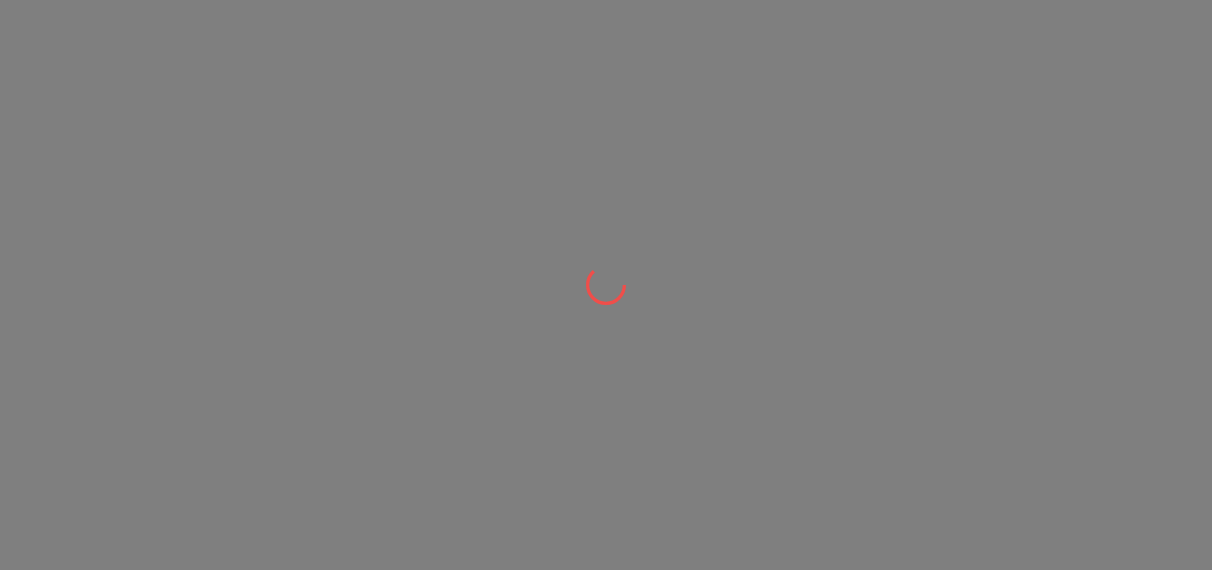 scroll, scrollTop: 0, scrollLeft: 0, axis: both 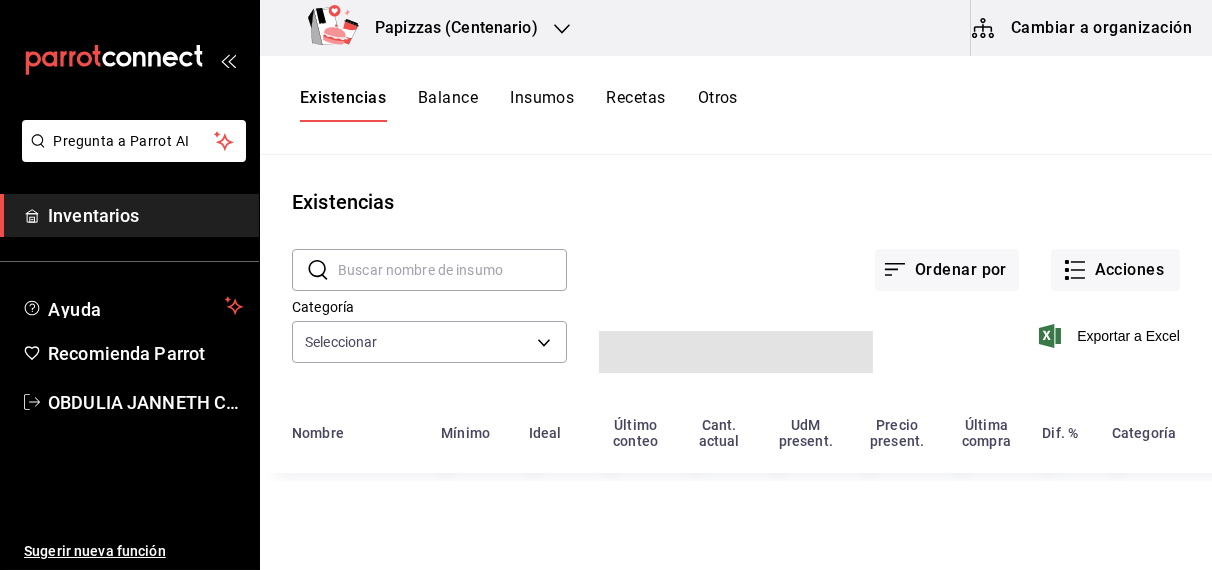 type on "fd04a9cd-a7e0-4706-9ed7-cb901d985c72,959cd0bc-59ff-44a1-961f-f7eedc3cbf2c,4435d9ae-ca47-45b4-9c76-d2c3c7091de6,073cfe97-4e04-4a7d-8549-78f7b06ae19e,28578cae-27ba-4d86-9c93-9621740cdfb2,dcfe6881-9643-4594-b402-72b66dda1fc3" 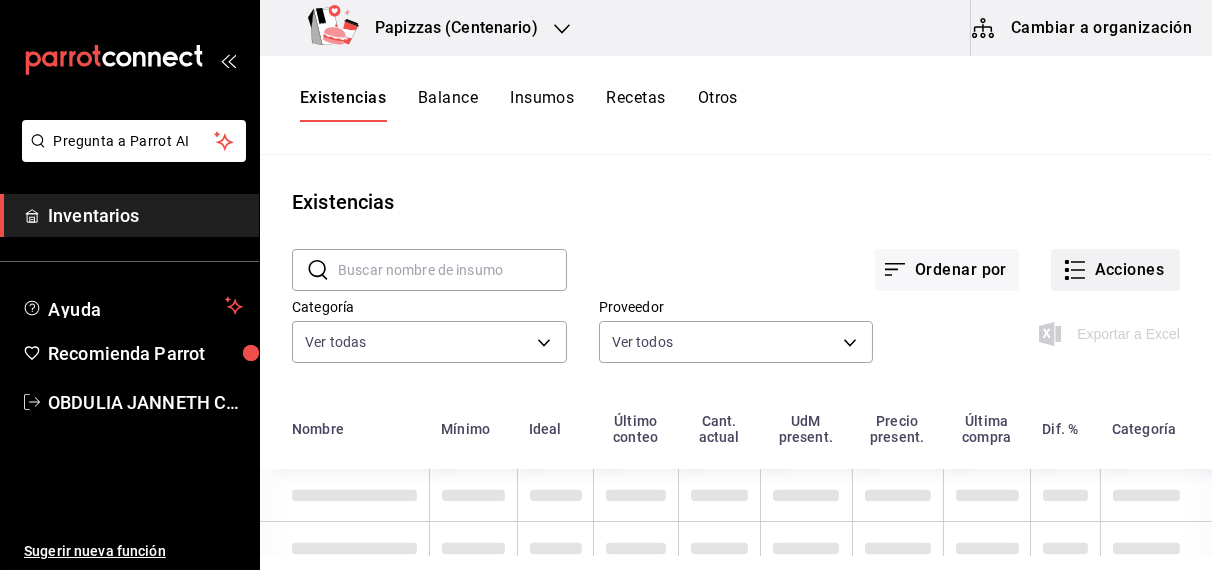 click on "Acciones" at bounding box center [1115, 270] 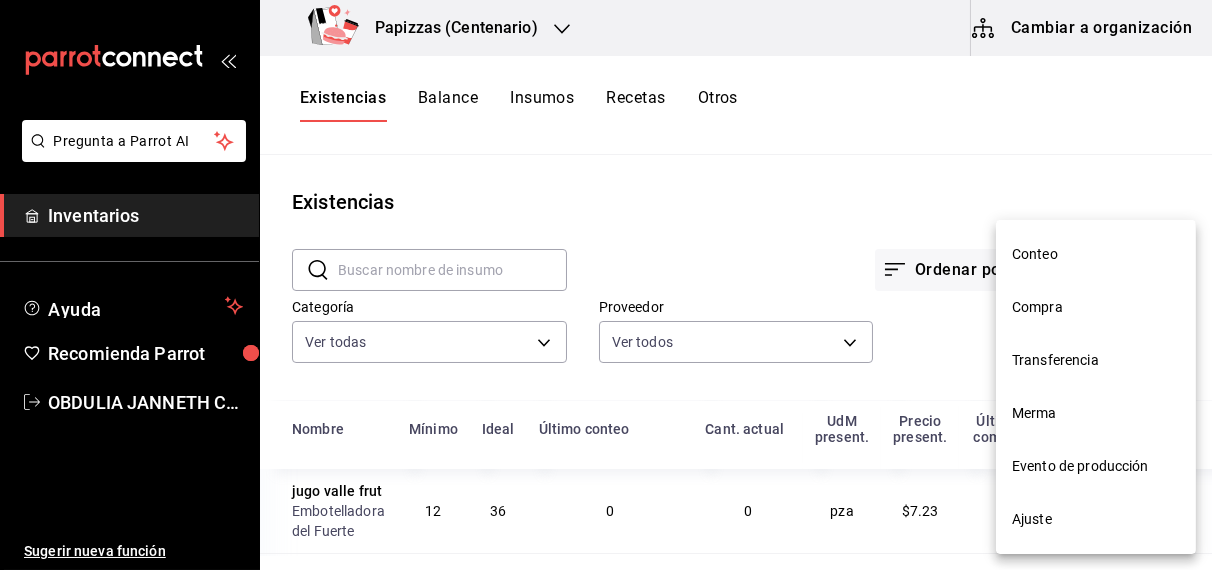 click at bounding box center [606, 285] 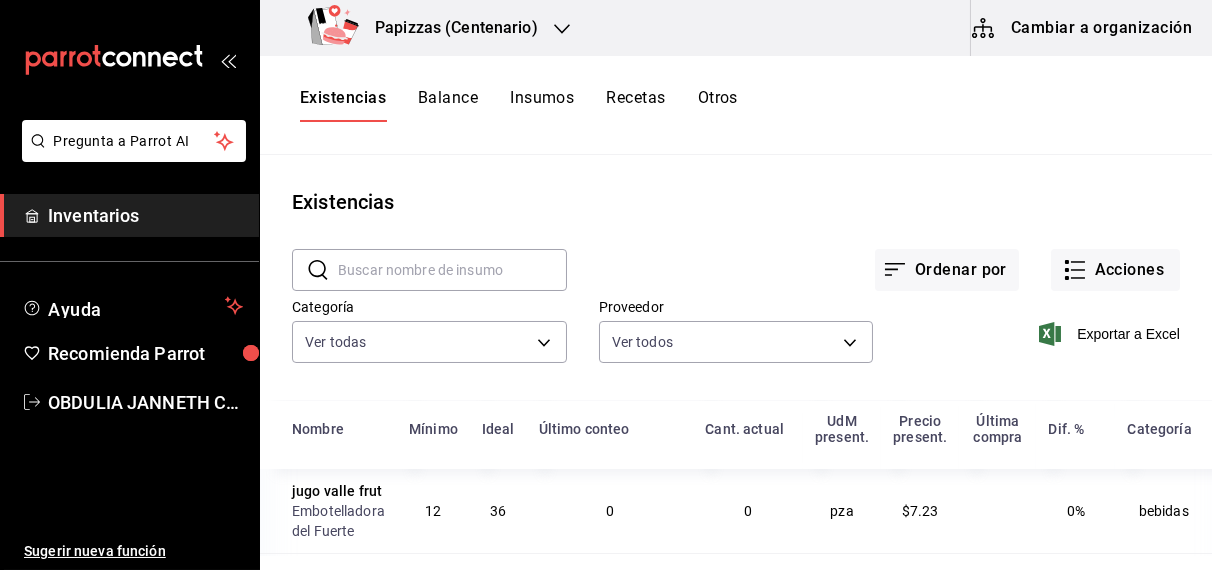 click on "Papizzas (Centenario)" at bounding box center (448, 28) 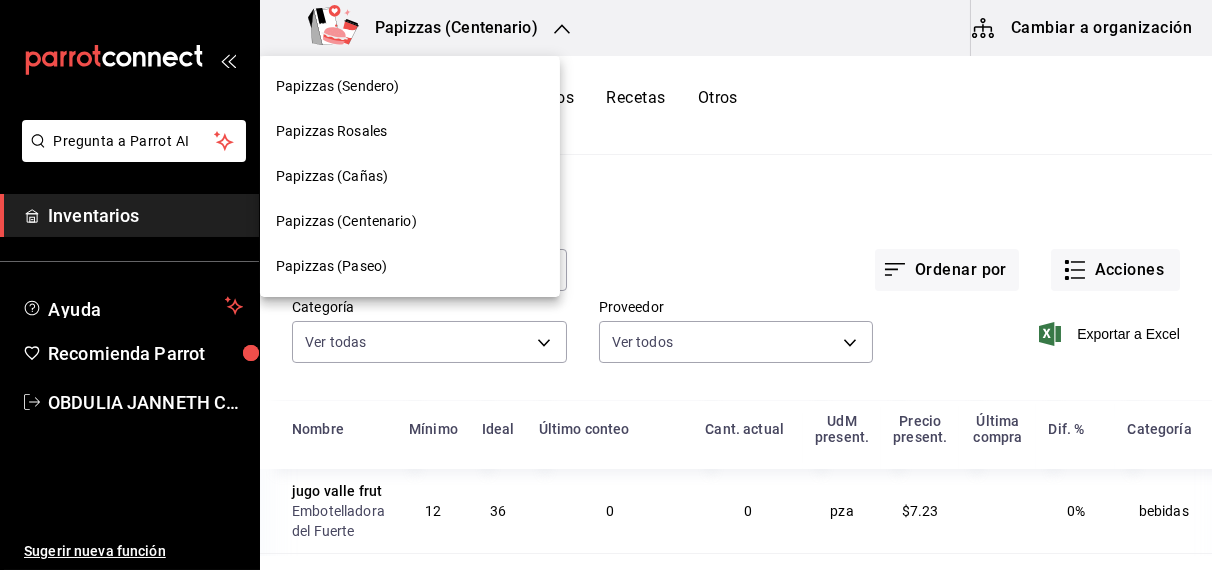 click on "Papizzas (Paseo)" at bounding box center (331, 266) 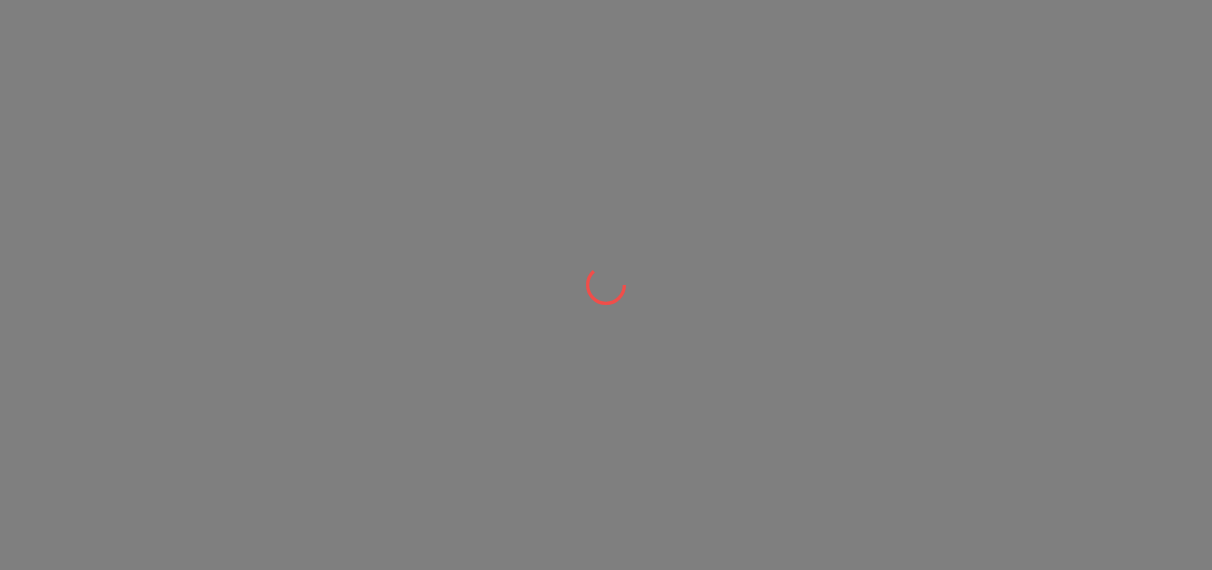 scroll, scrollTop: 0, scrollLeft: 0, axis: both 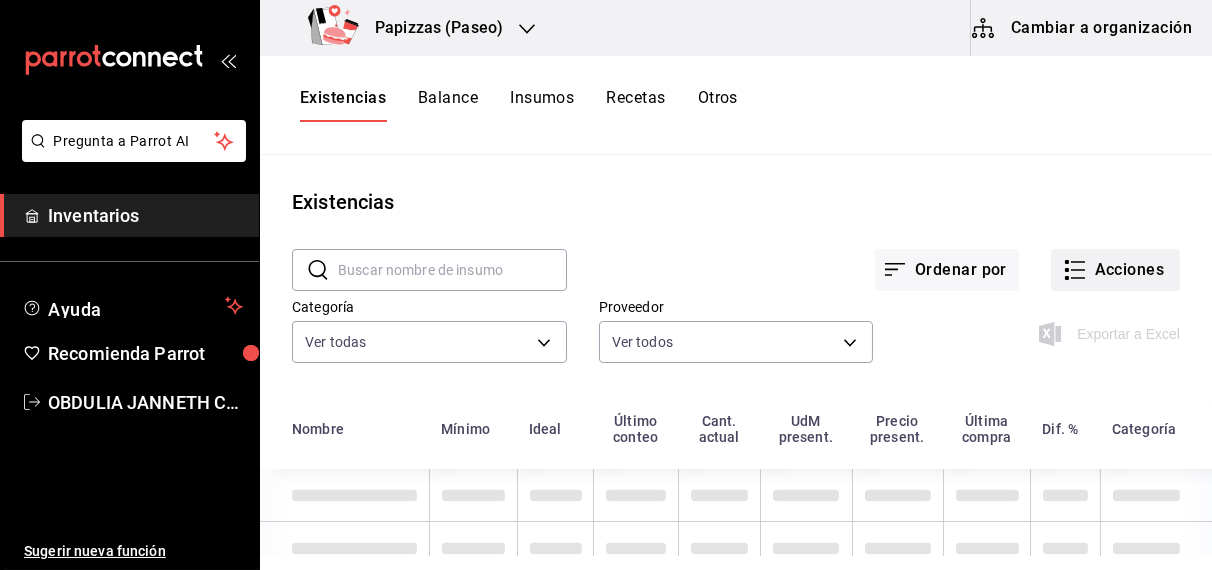 click on "Acciones" at bounding box center (1115, 270) 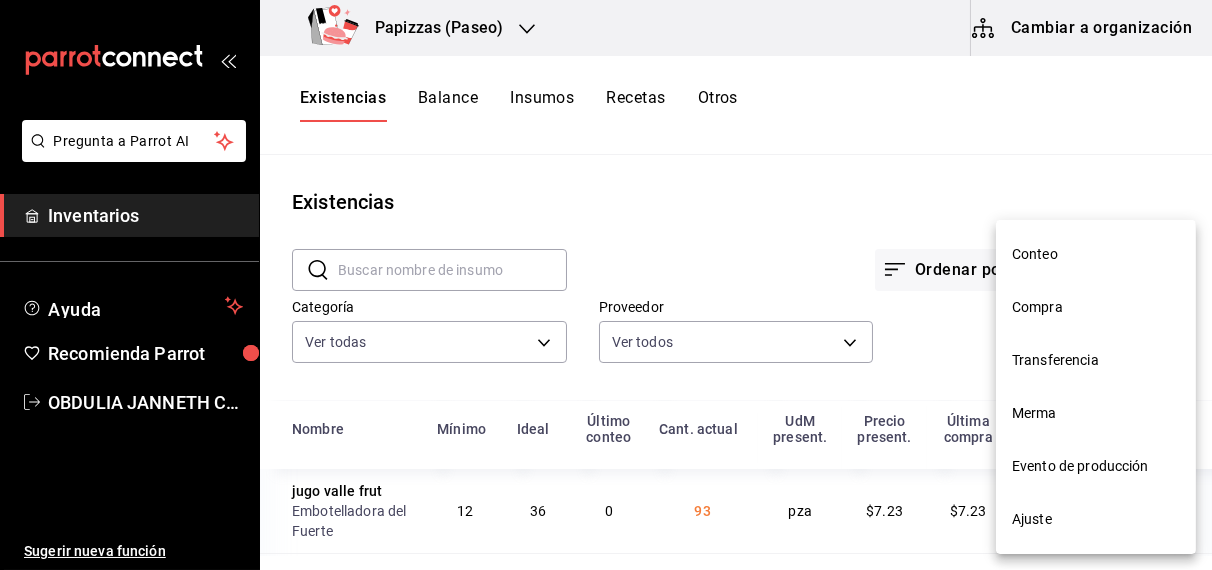 click on "Compra" at bounding box center [1096, 307] 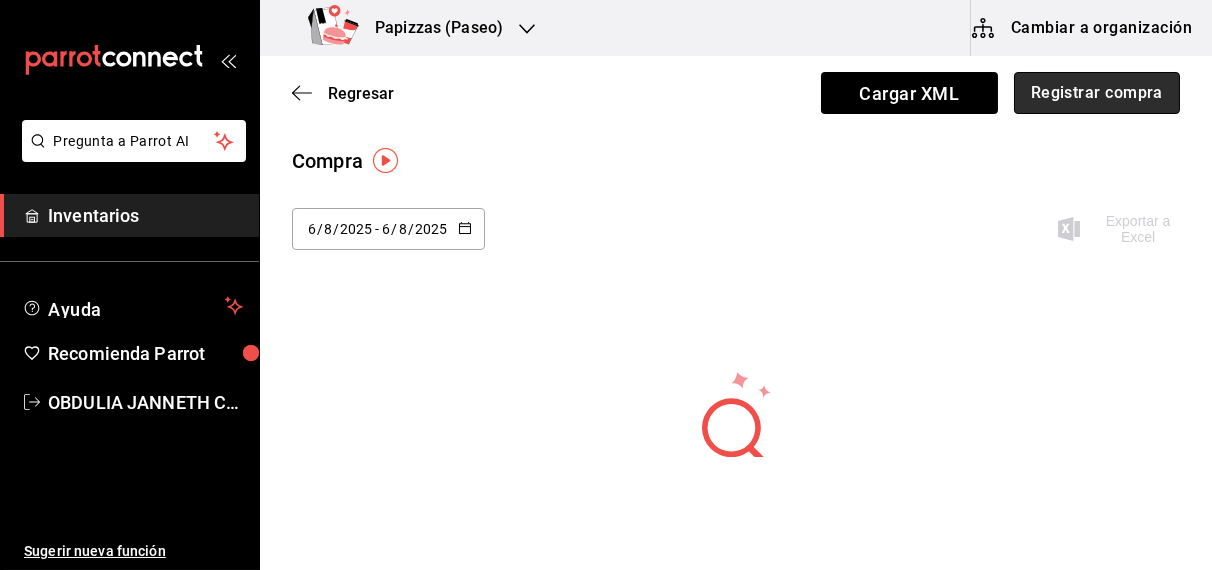 click on "Registrar compra" at bounding box center (1097, 93) 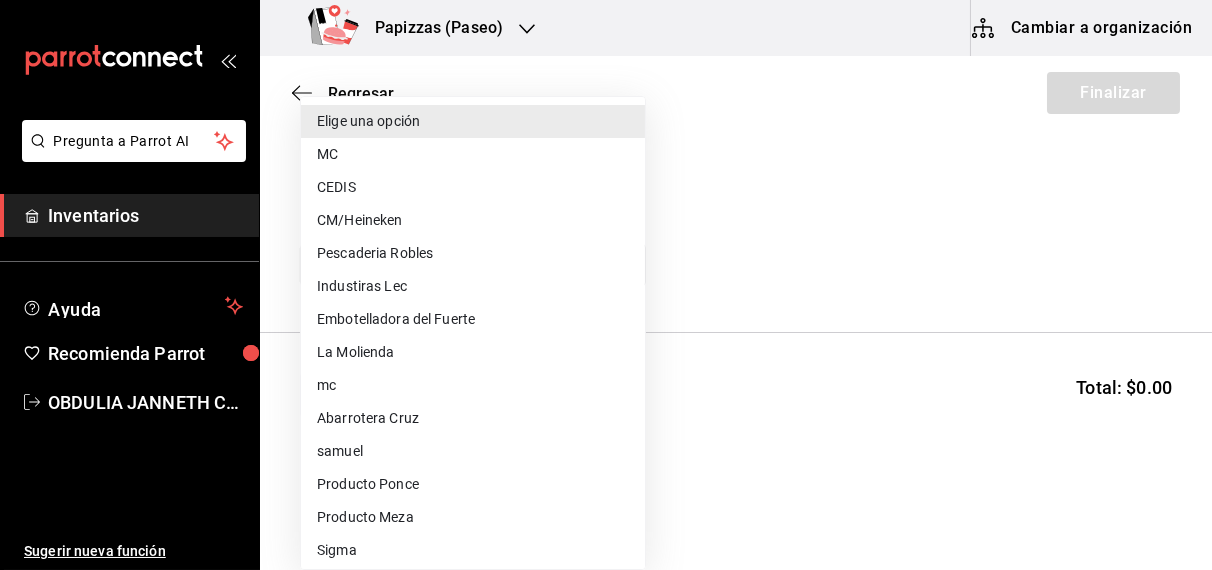 click on "Pregunta a Parrot AI Inventarios   Ayuda Recomienda Parrot   OBDULIA JANNETH CASTRO ESCALANTE   Sugerir nueva función   Papizzas (Paseo) Cambiar a organización Regresar Finalizar Compra Proveedor Elige una opción default Buscar Total: $0.00 No hay insumos a mostrar. Busca un insumo para agregarlo a la lista Pregunta a Parrot AI Inventarios   Ayuda Recomienda Parrot   OBDULIA JANNETH CASTRO ESCALANTE   Sugerir nueva función   GANA 1 MES GRATIS EN TU SUSCRIPCIÓN AQUÍ ¿Recuerdas cómo empezó tu restaurante?
Hoy puedes ayudar a un colega a tener el mismo cambio que tú viviste.
Recomienda Parrot directamente desde tu Portal Administrador.
Es fácil y rápido.
🎁 Por cada restaurante que se una, ganas 1 mes gratis. Ver video tutorial Ir a video Editar Eliminar Visitar centro de ayuda (81) 2046 6363 soporte@parrotsoftware.io Visitar centro de ayuda (81) 2046 6363 soporte@parrotsoftware.io Elige una opción MC CEDIS CM/Heineken Pescaderia Robles Industiras Lec Embotelladora del Fuerte La Molienda mc" at bounding box center [606, 228] 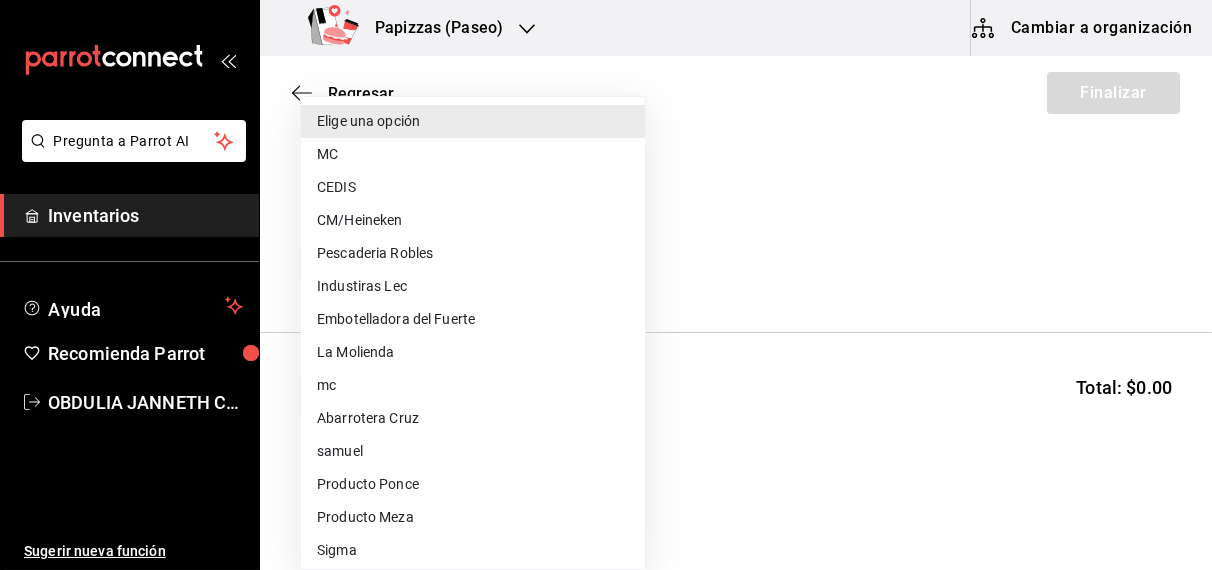 click on "Embotelladora del Fuerte" at bounding box center [473, 319] 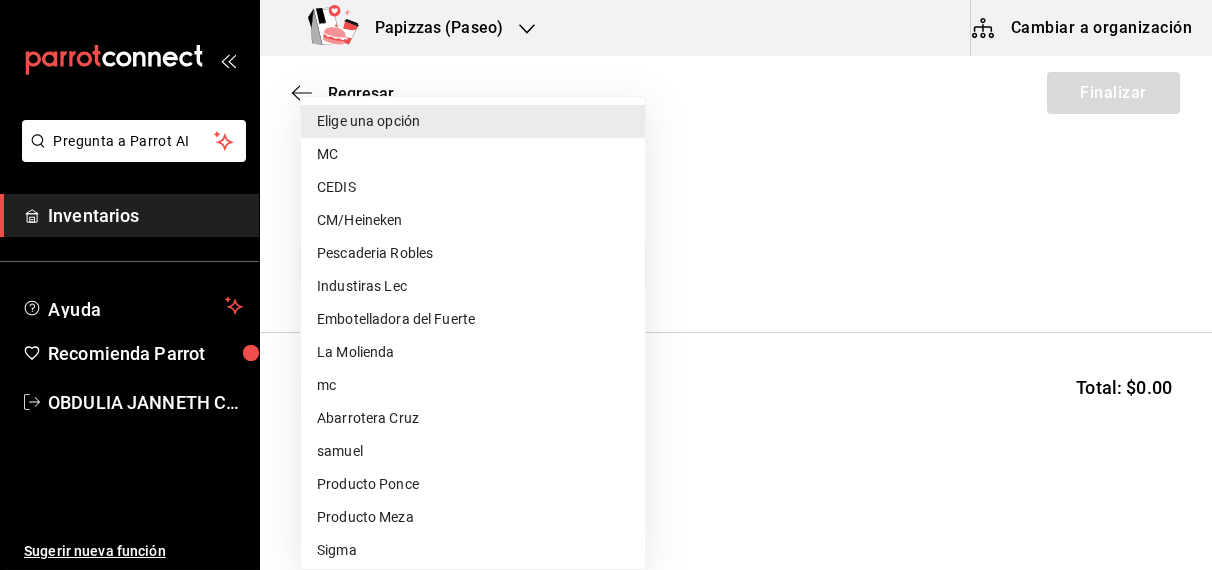 type on "2a449e60-1878-40e8-ba60-5a9907f89e6b" 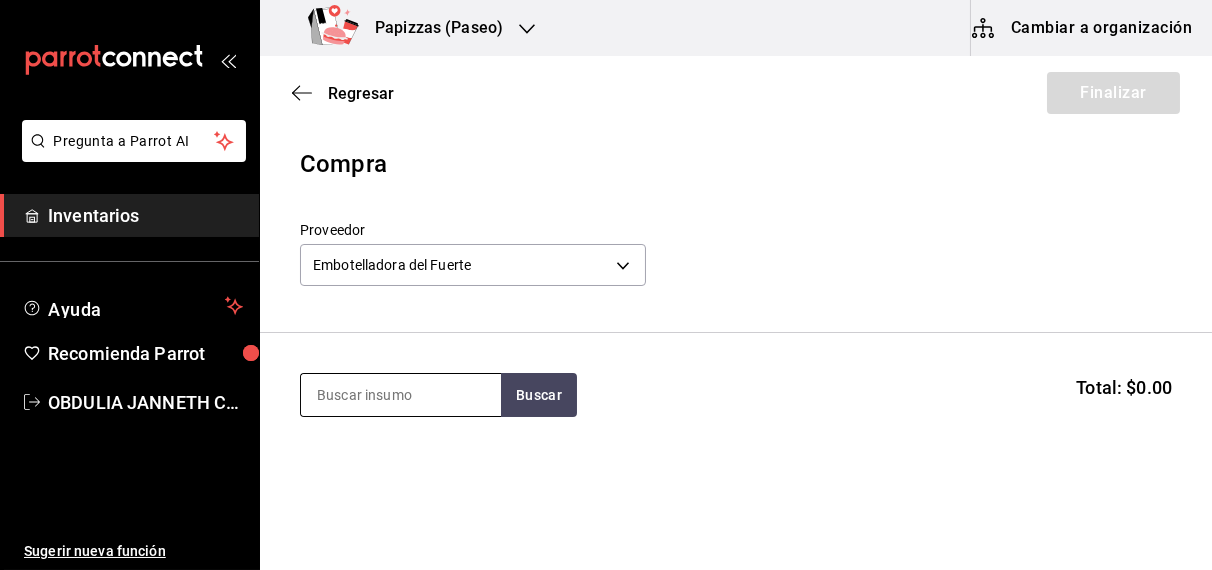 click at bounding box center [401, 395] 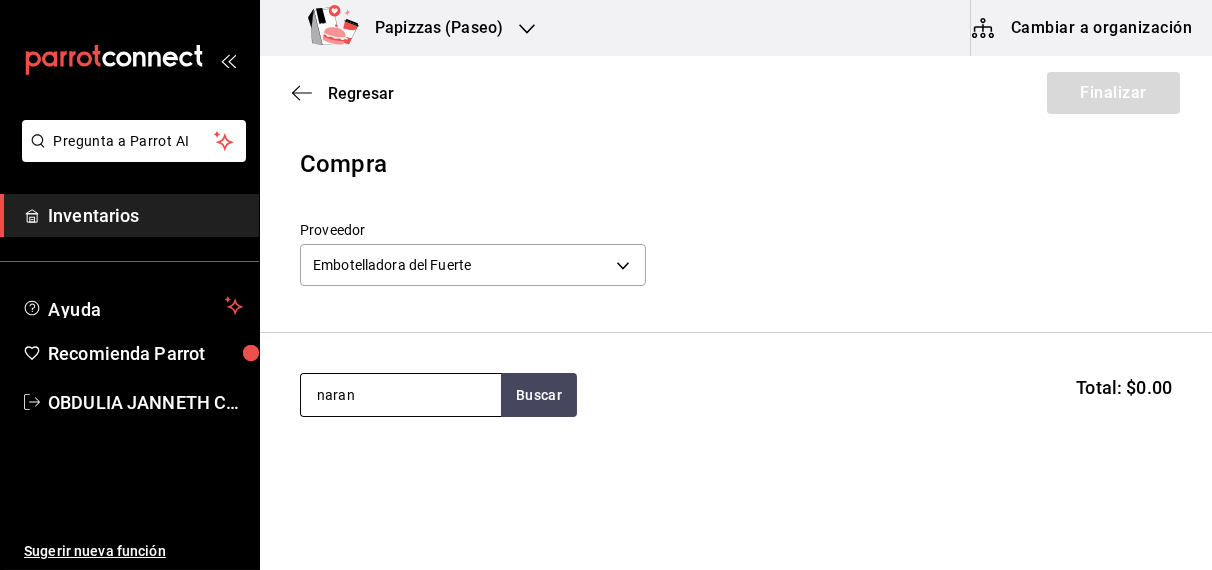 type on "naran" 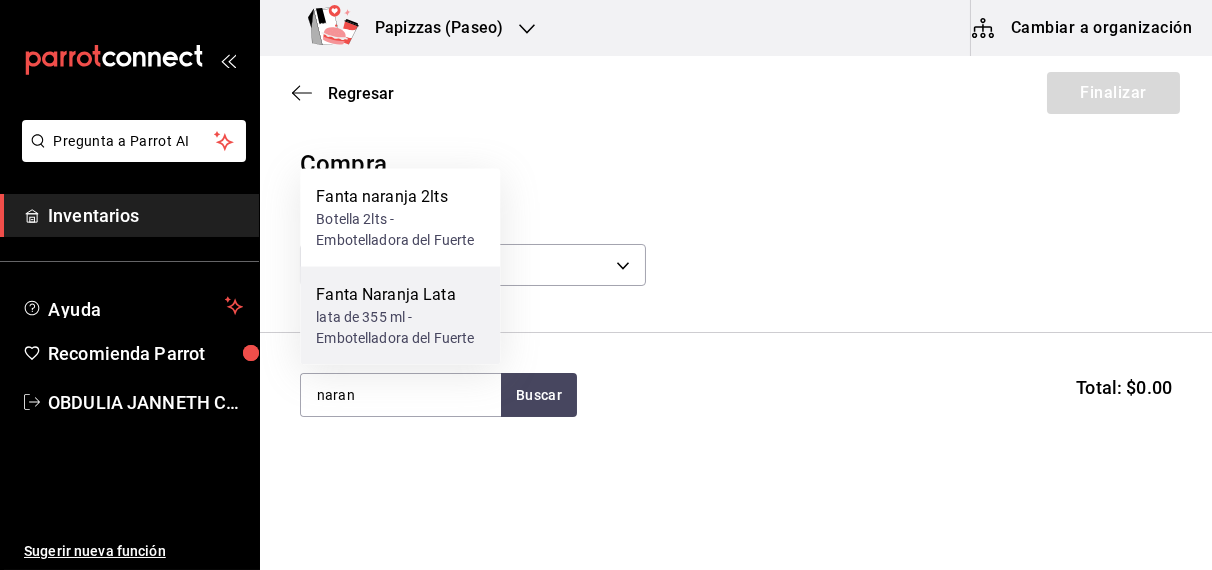 click on "lata de 355 ml  - Embotelladora del Fuerte" at bounding box center [400, 328] 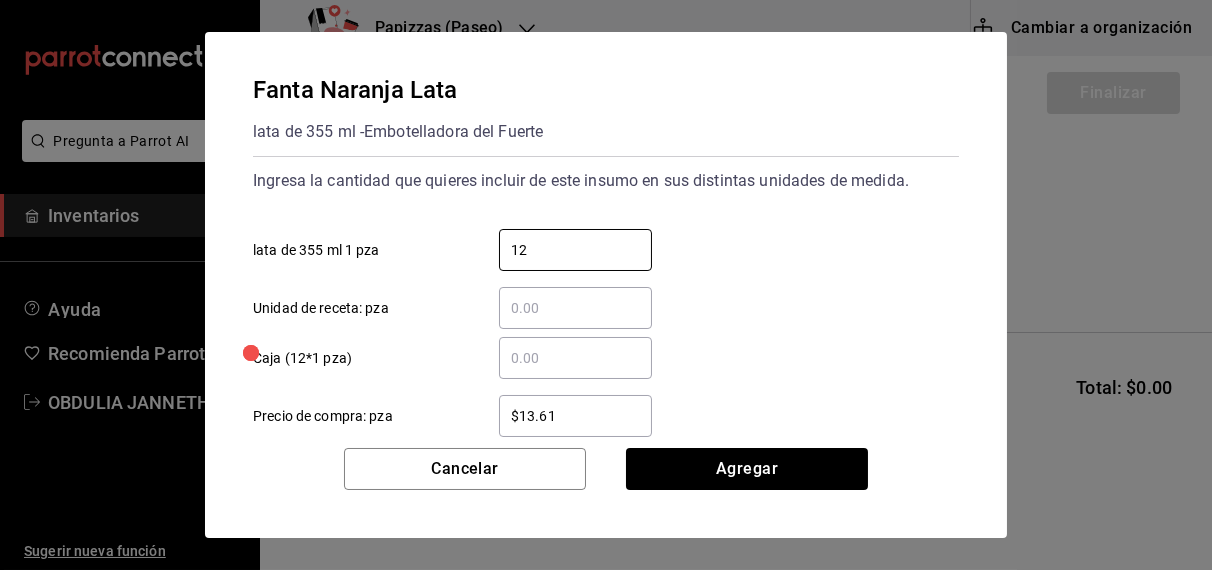 type on "12" 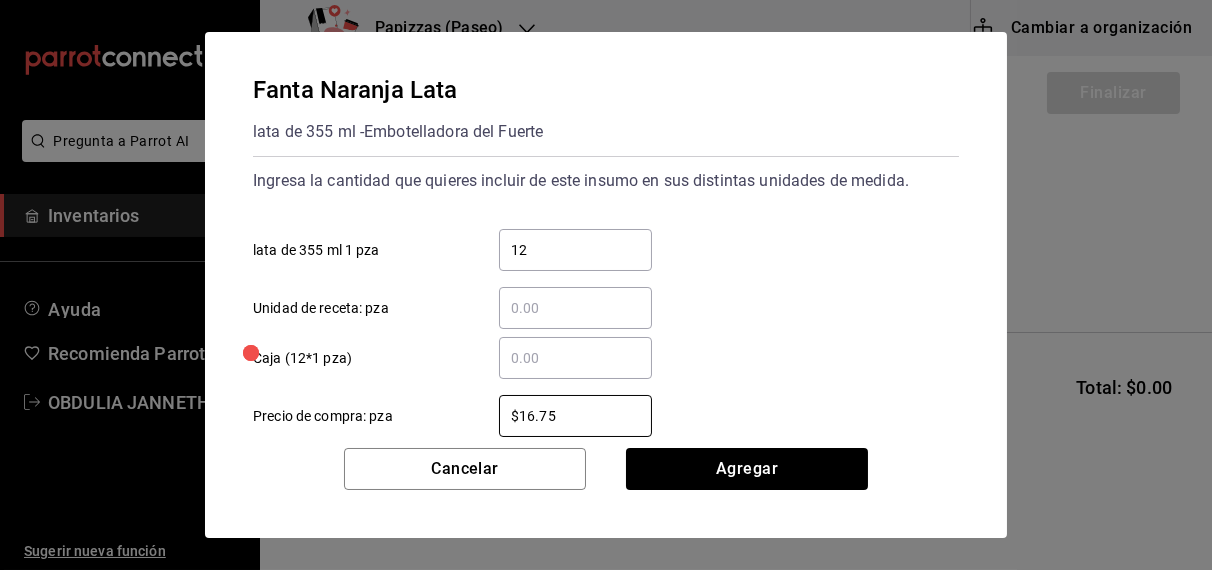 type on "$16.75" 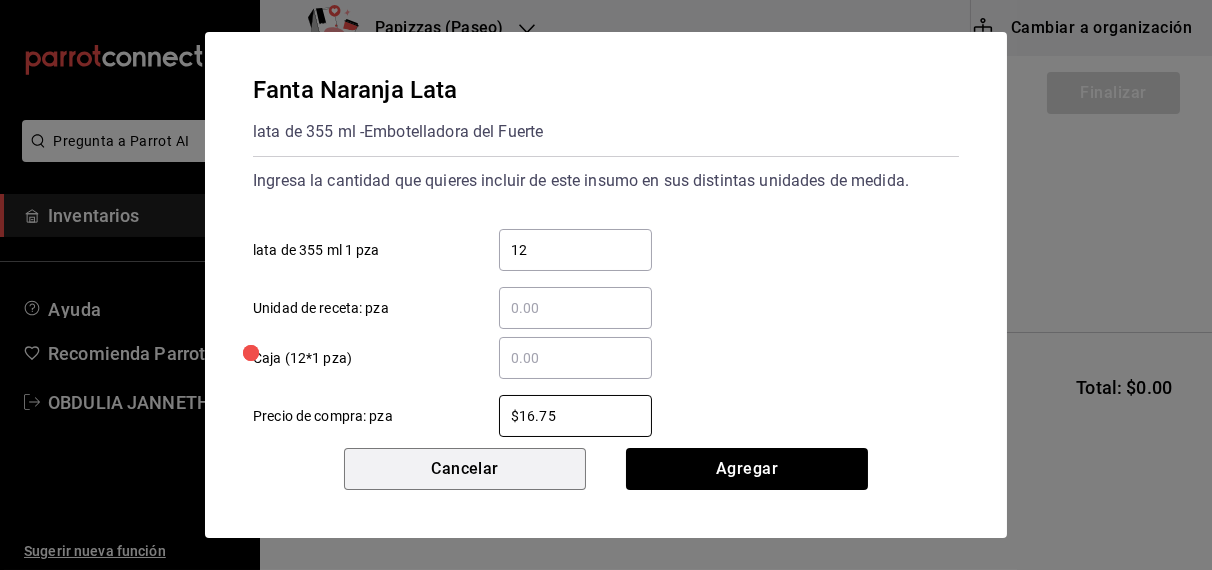 type 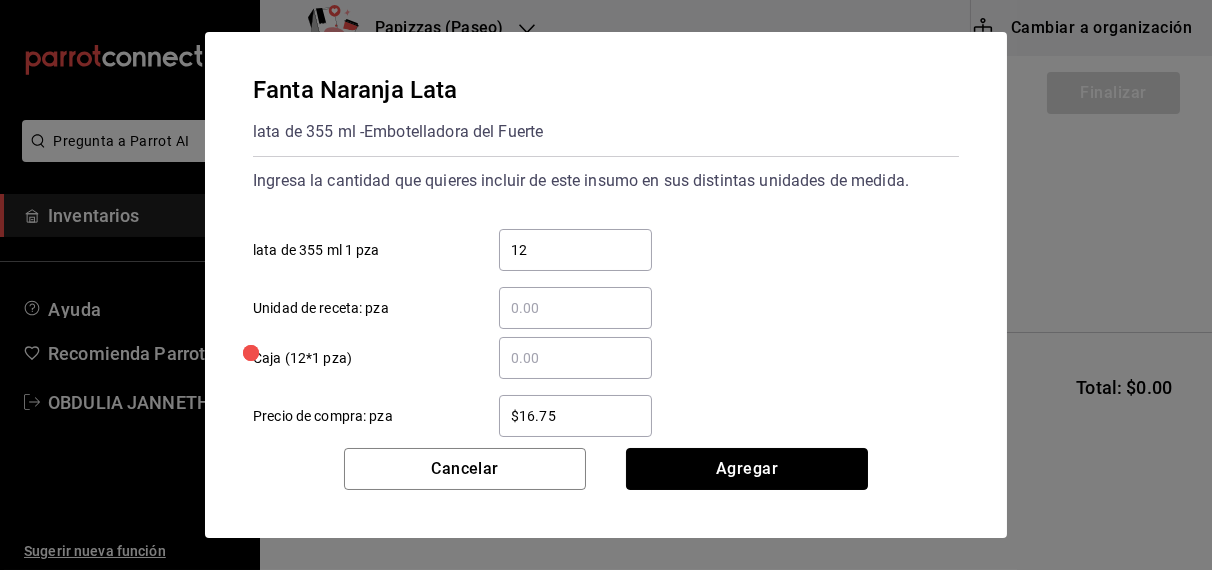 type 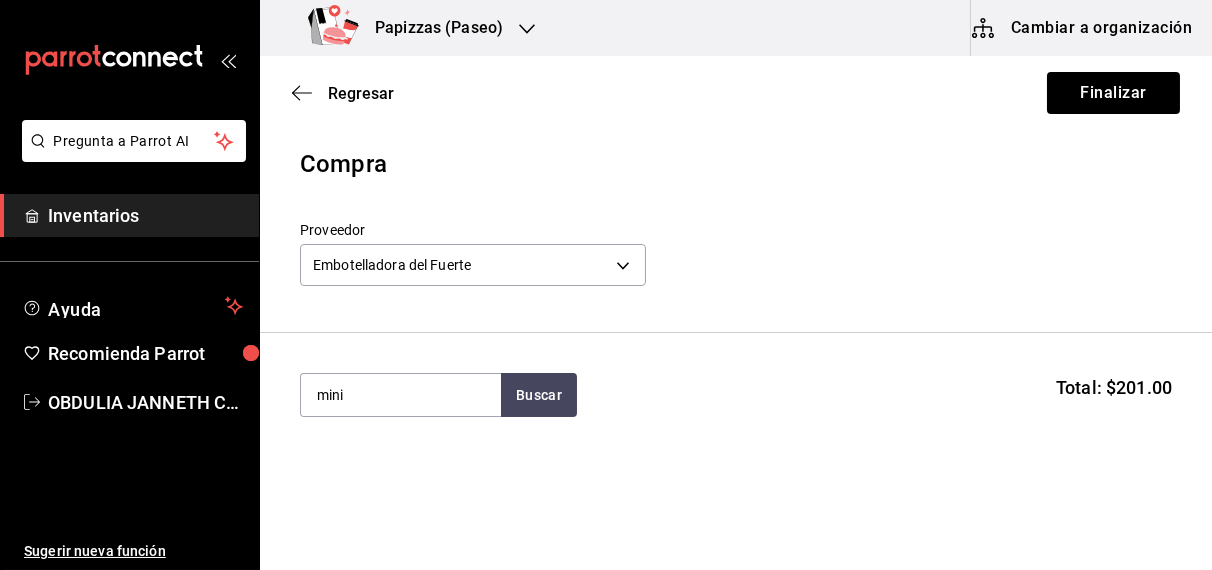 type on "mini" 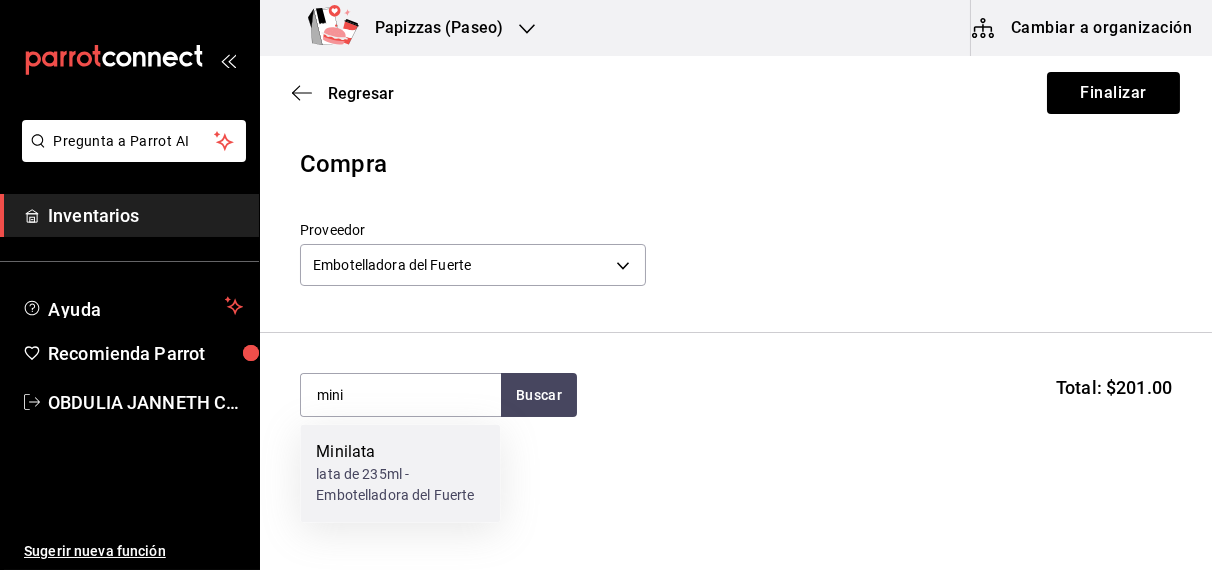 click on "lata de 235ml - Embotelladora del Fuerte" at bounding box center (400, 486) 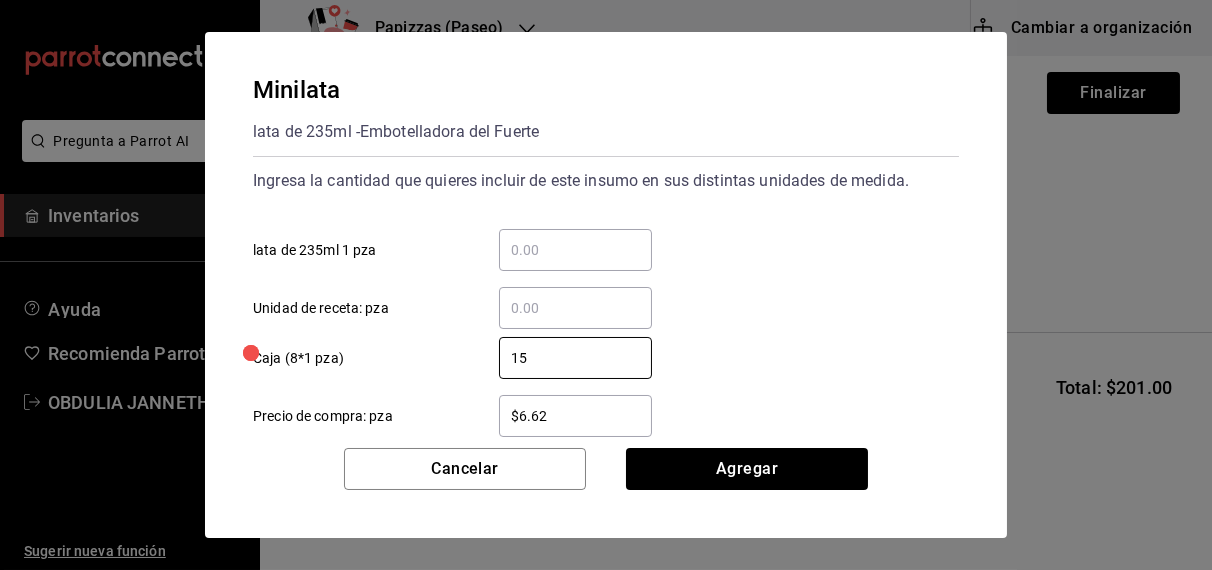type on "15" 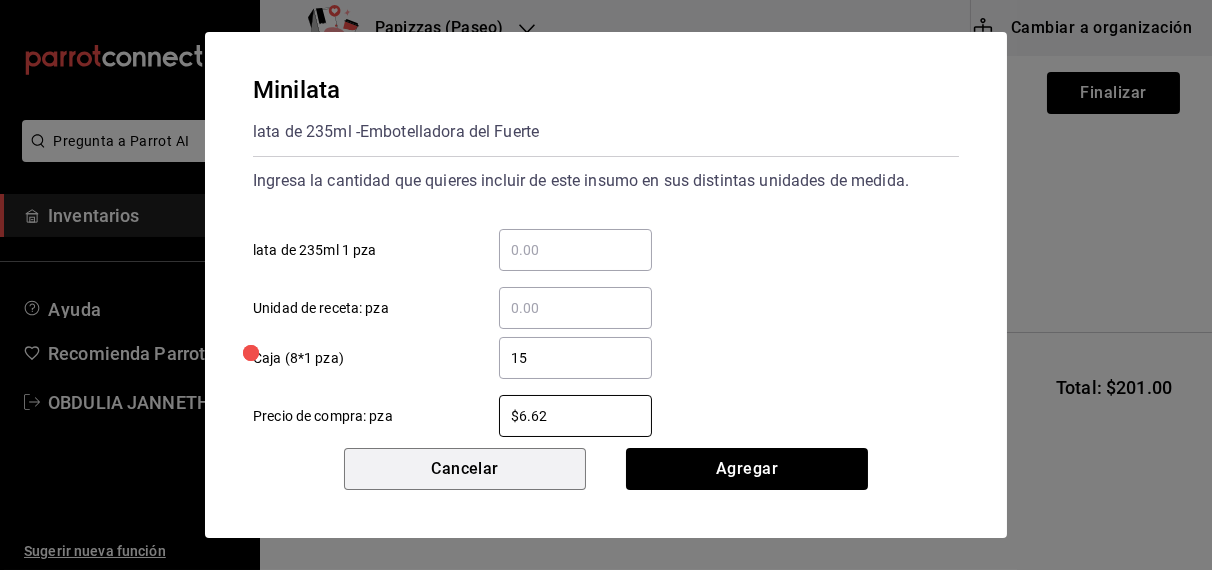 type 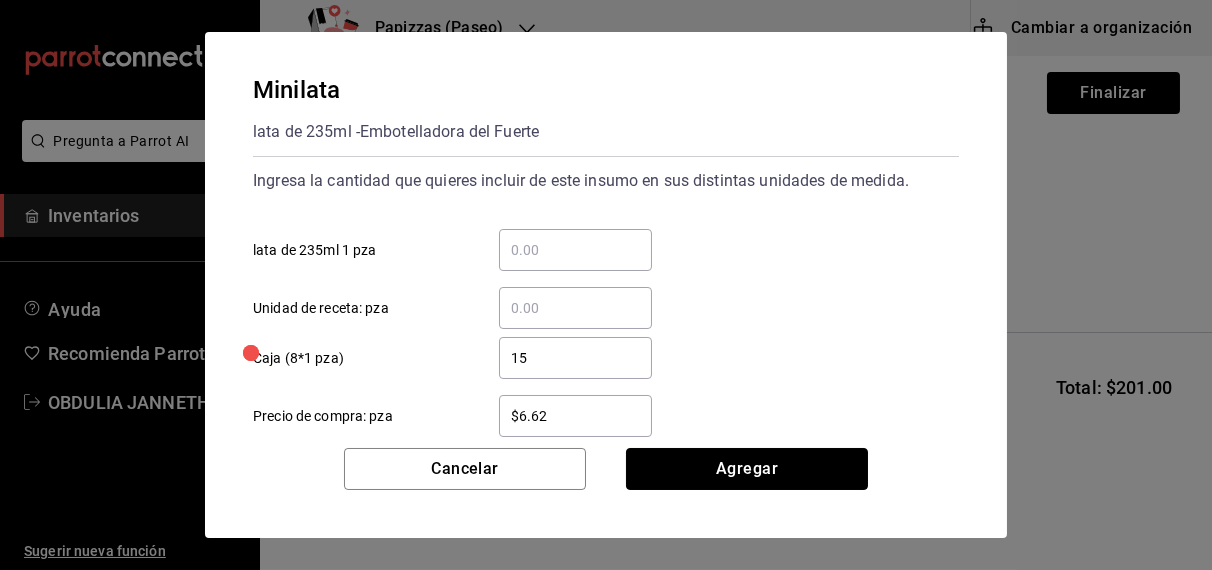 type 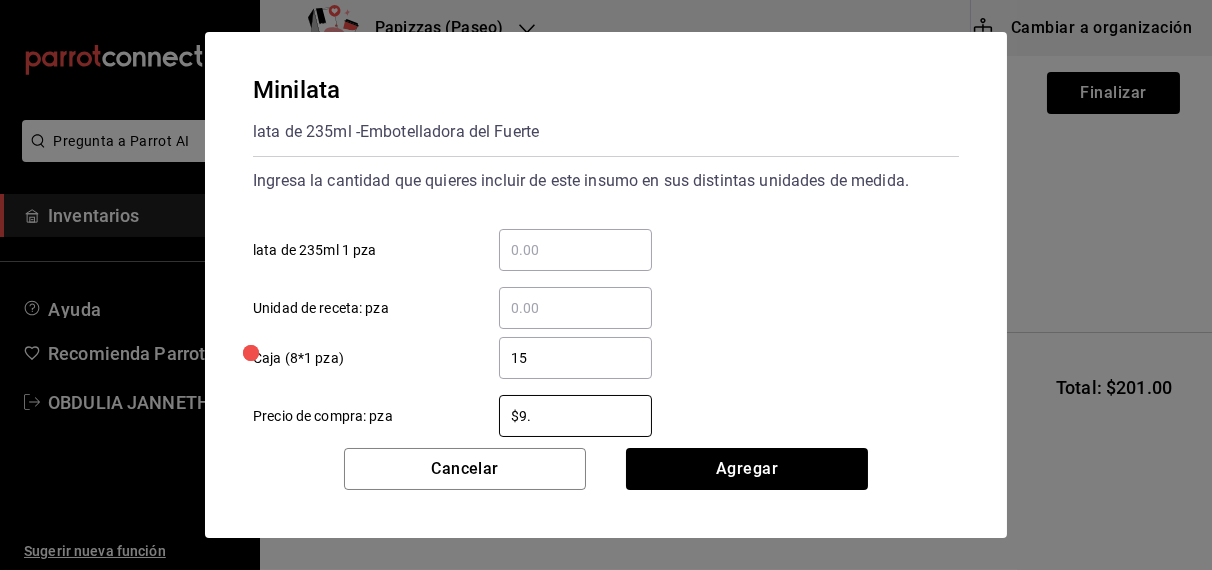type on "$9" 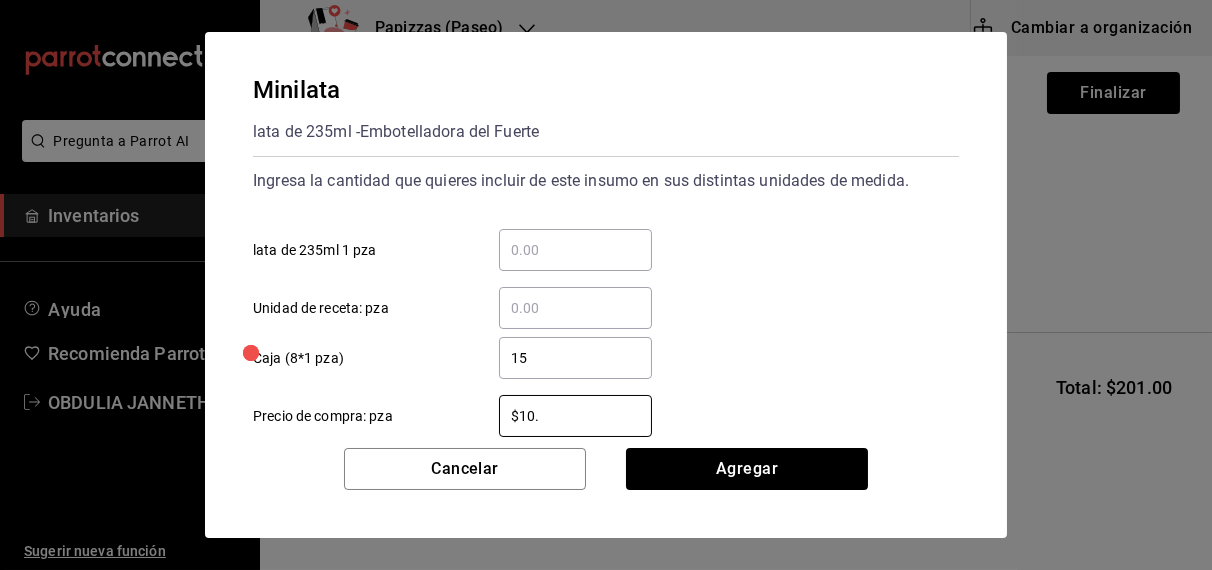 type on "$10.16" 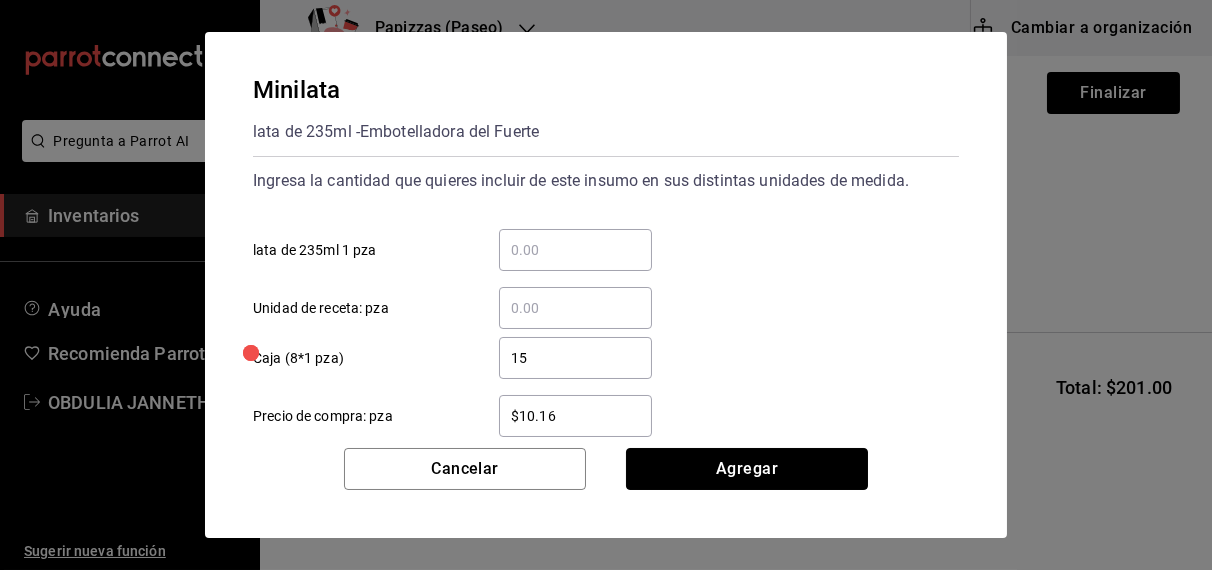 click on "Agregar" at bounding box center (747, 469) 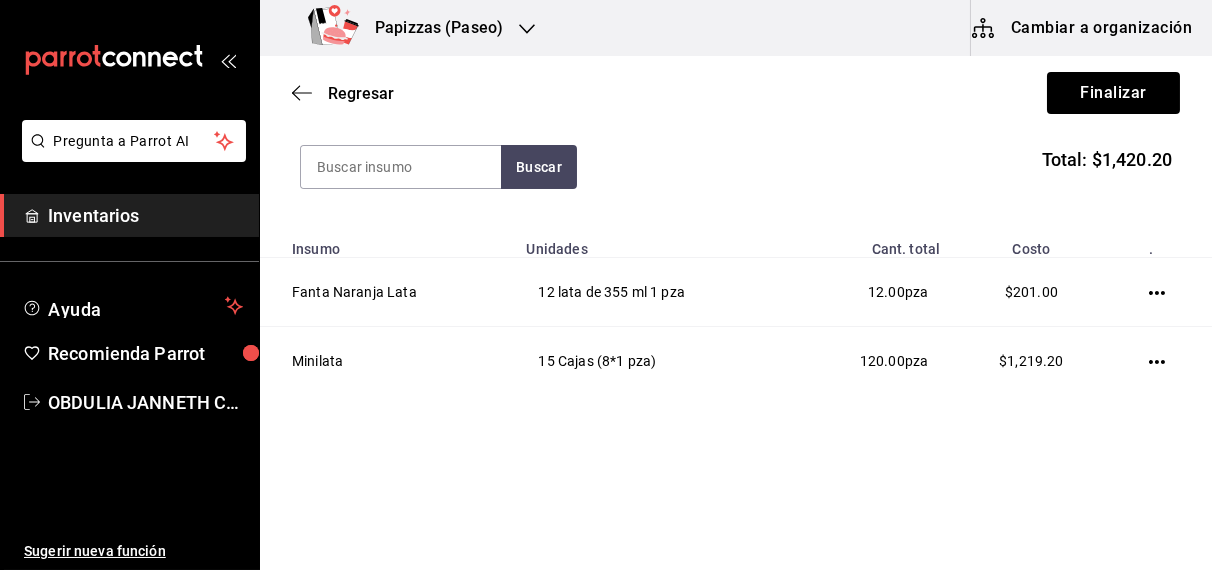 scroll, scrollTop: 229, scrollLeft: 0, axis: vertical 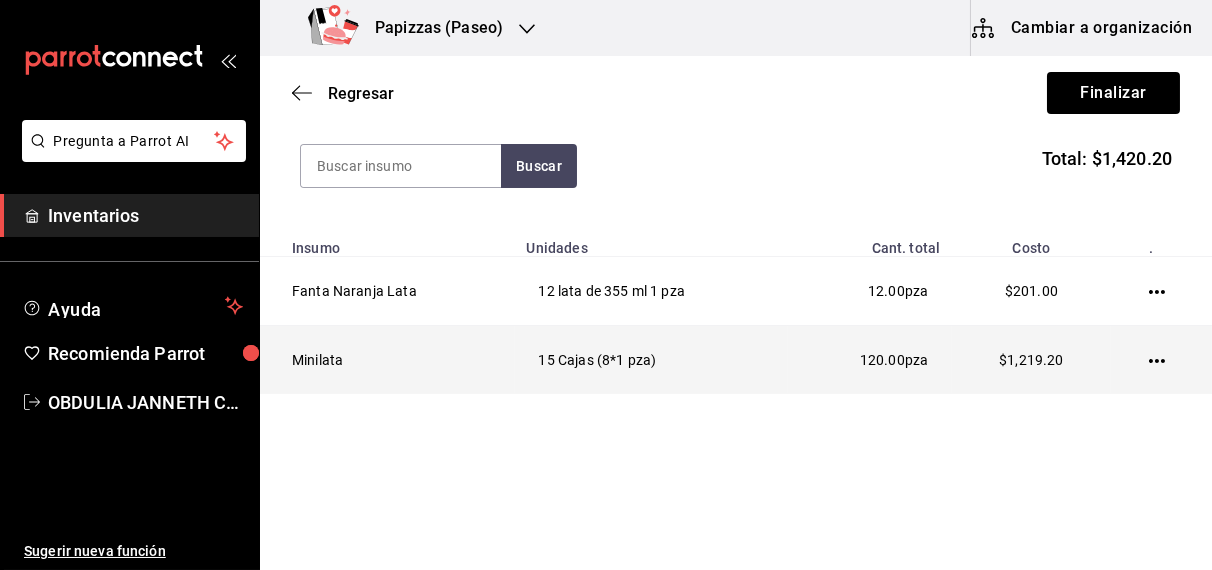 click 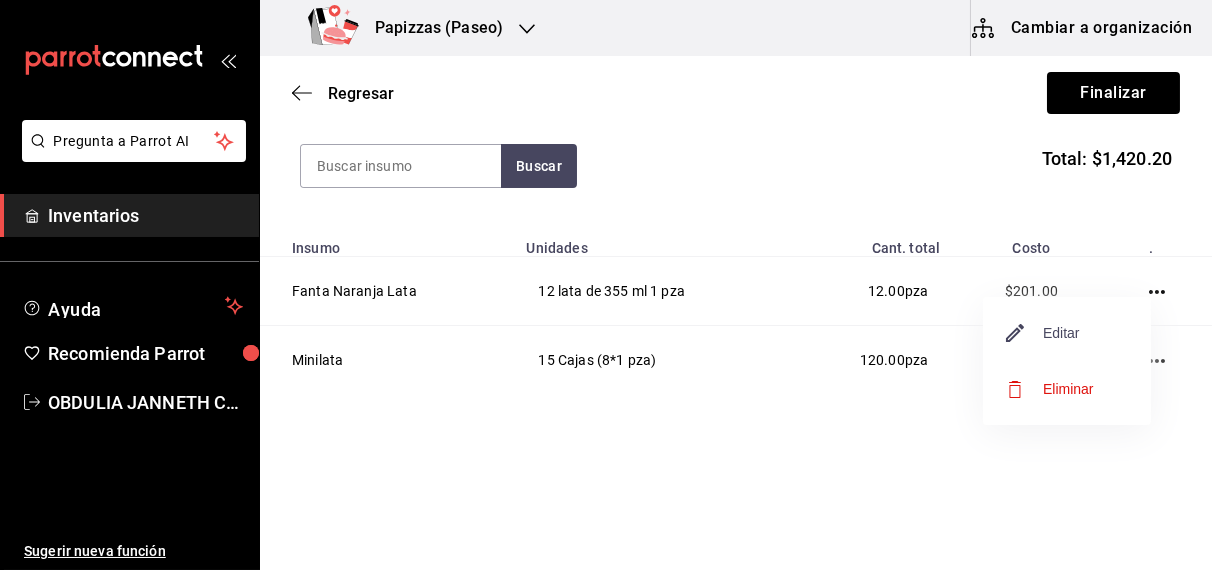 click on "Editar" at bounding box center [1043, 333] 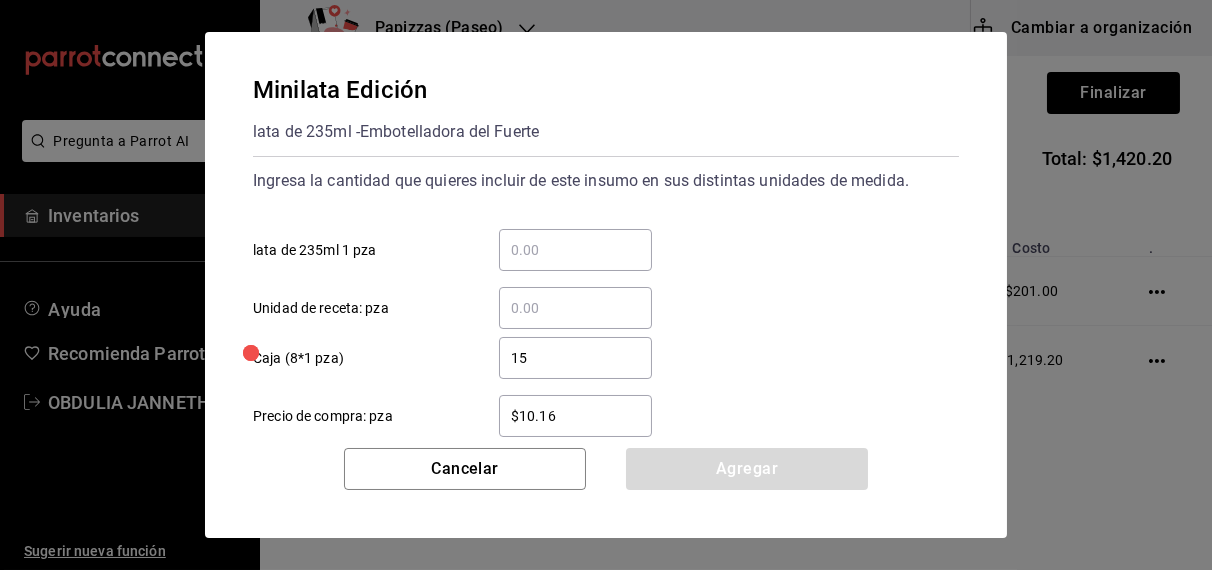click on "15" at bounding box center (575, 358) 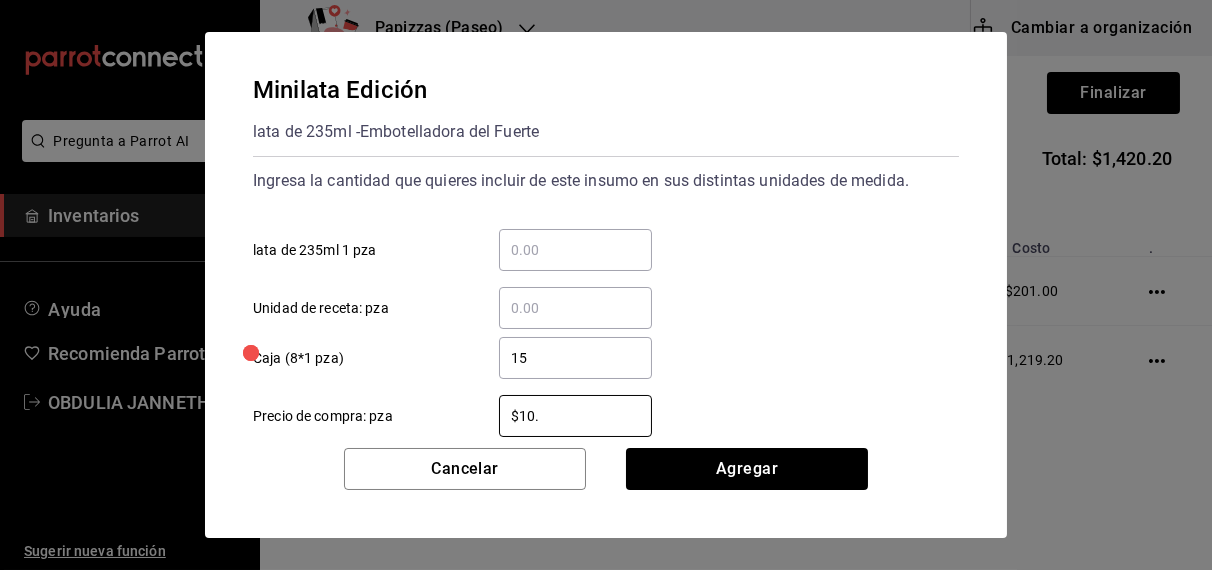 type on "$10.69" 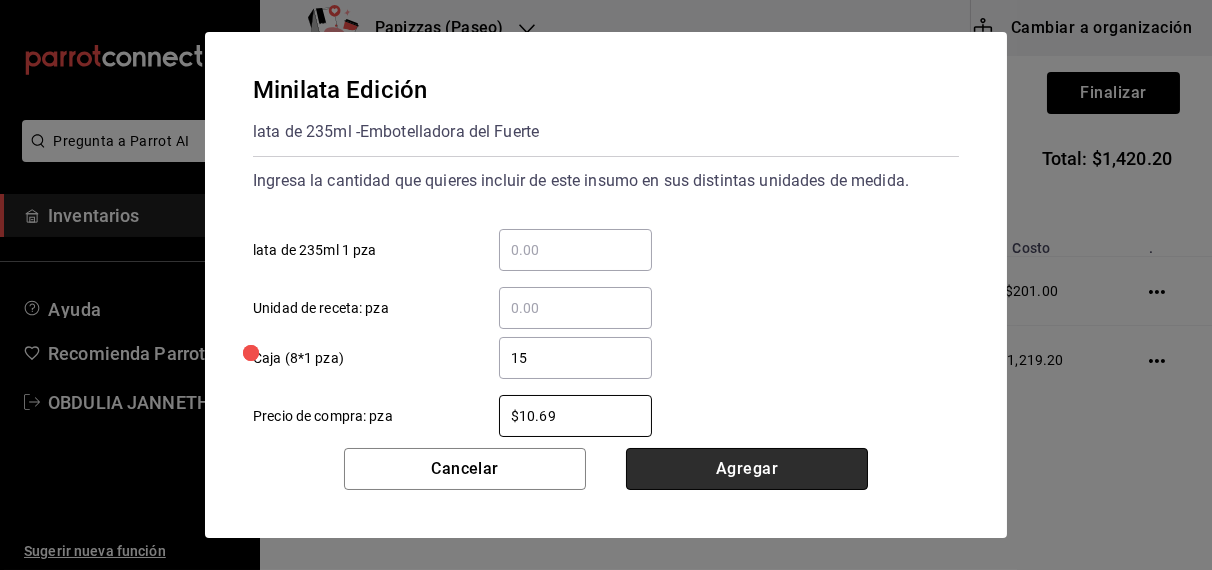 click on "Agregar" at bounding box center [747, 469] 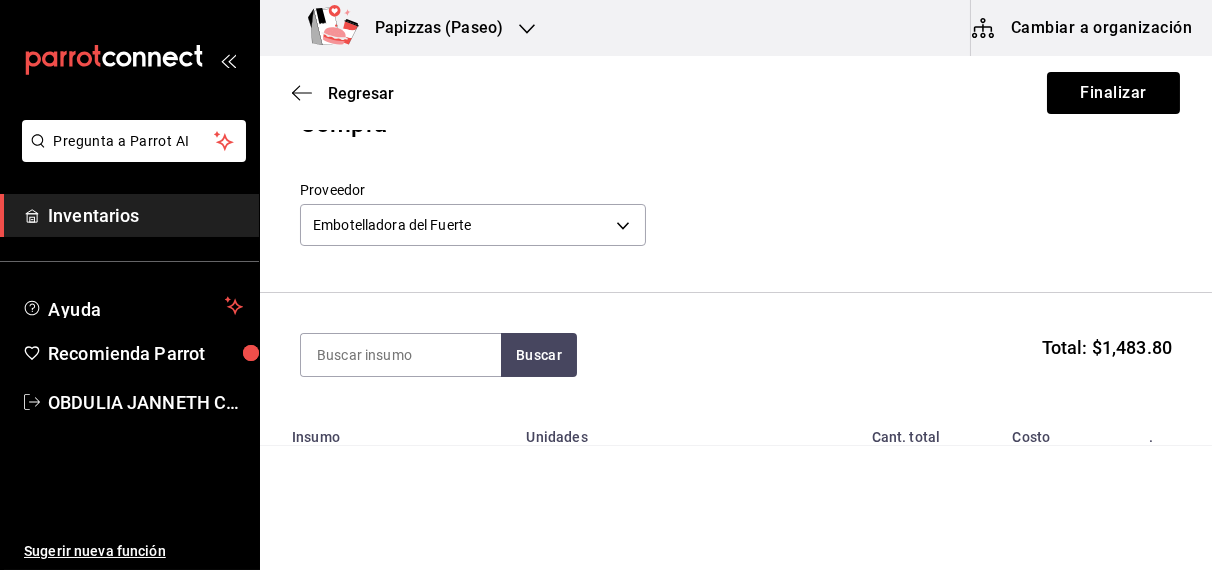 scroll, scrollTop: 0, scrollLeft: 0, axis: both 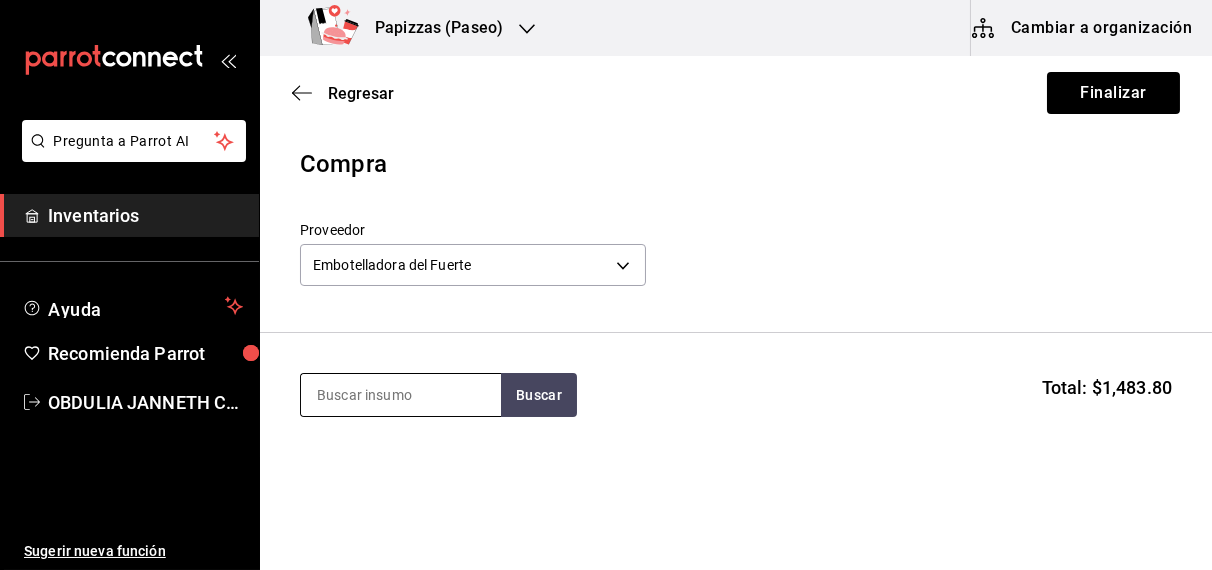 click at bounding box center [401, 395] 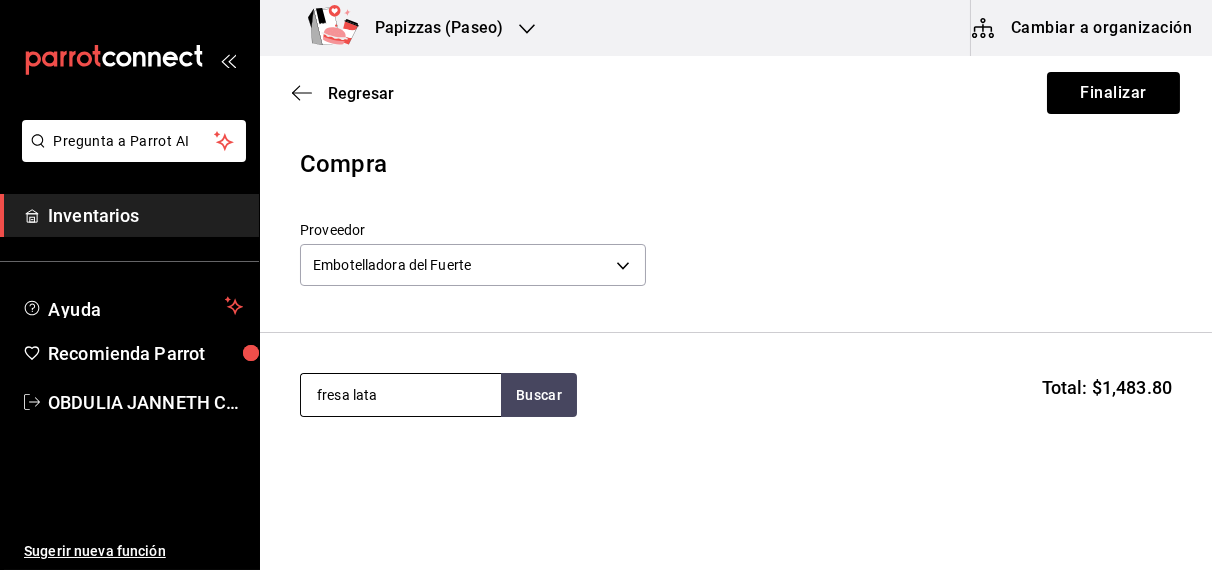 type on "fresa lata" 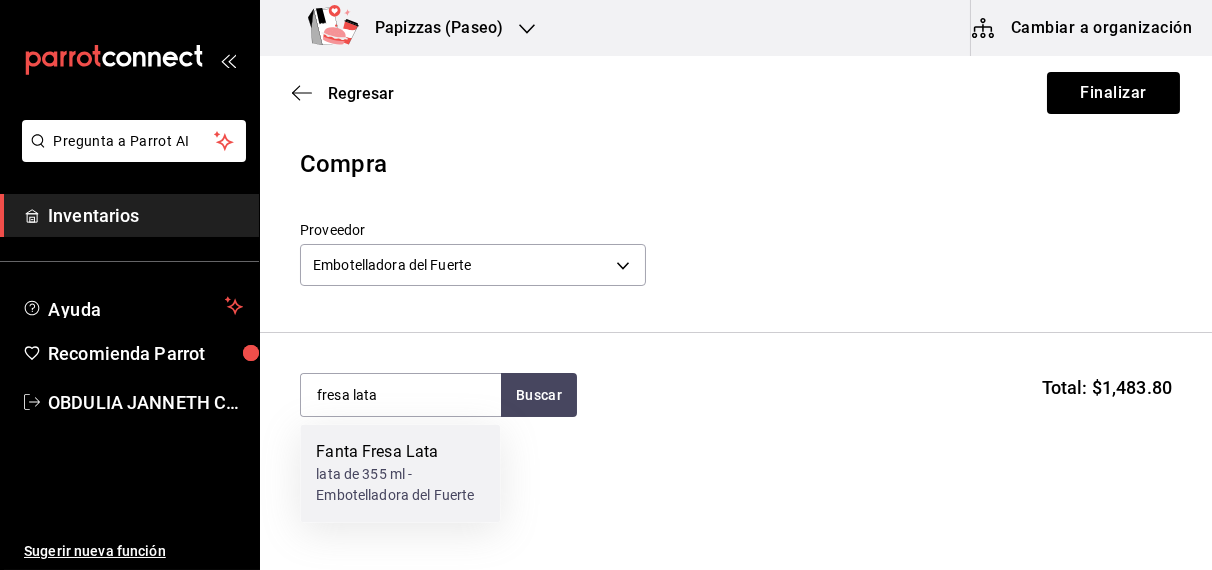click on "lata de 355 ml  - Embotelladora del Fuerte" at bounding box center [400, 486] 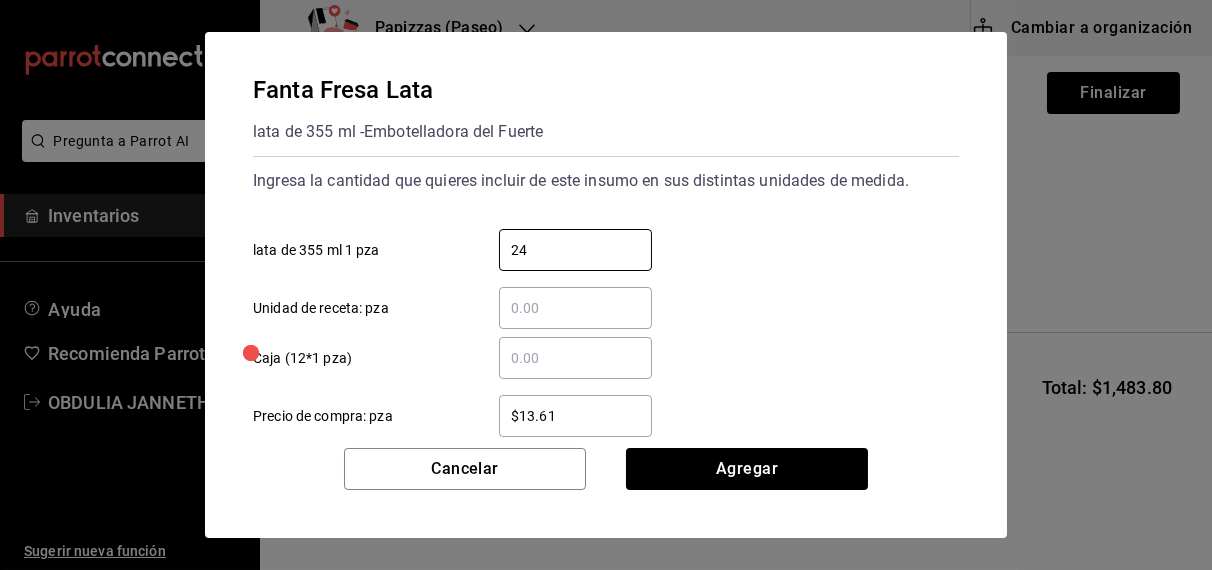type on "24" 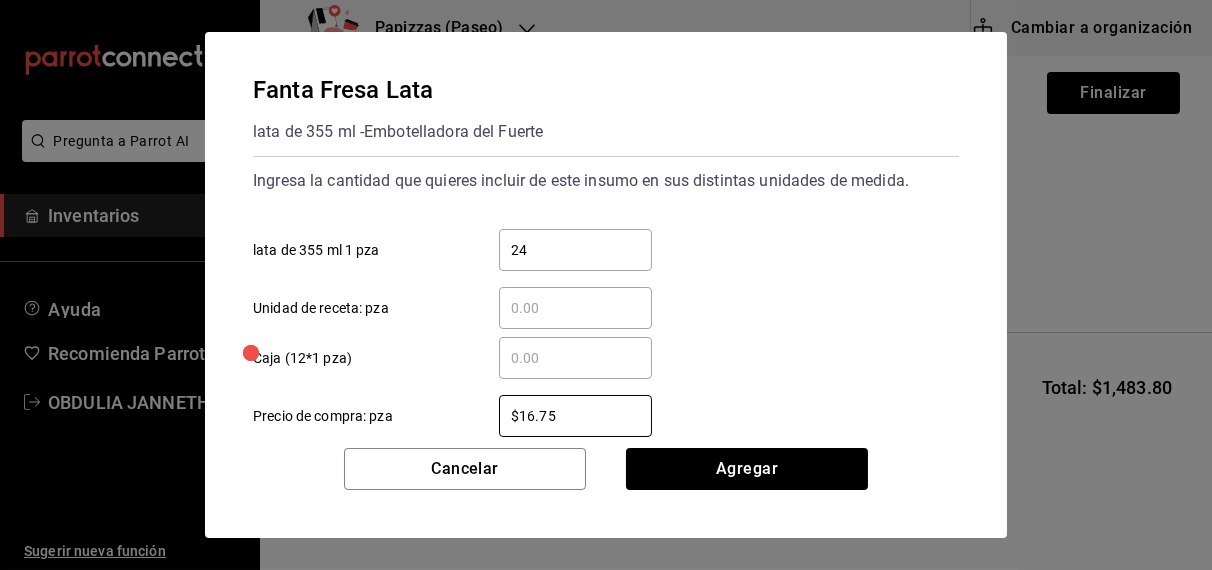 type on "$16.75" 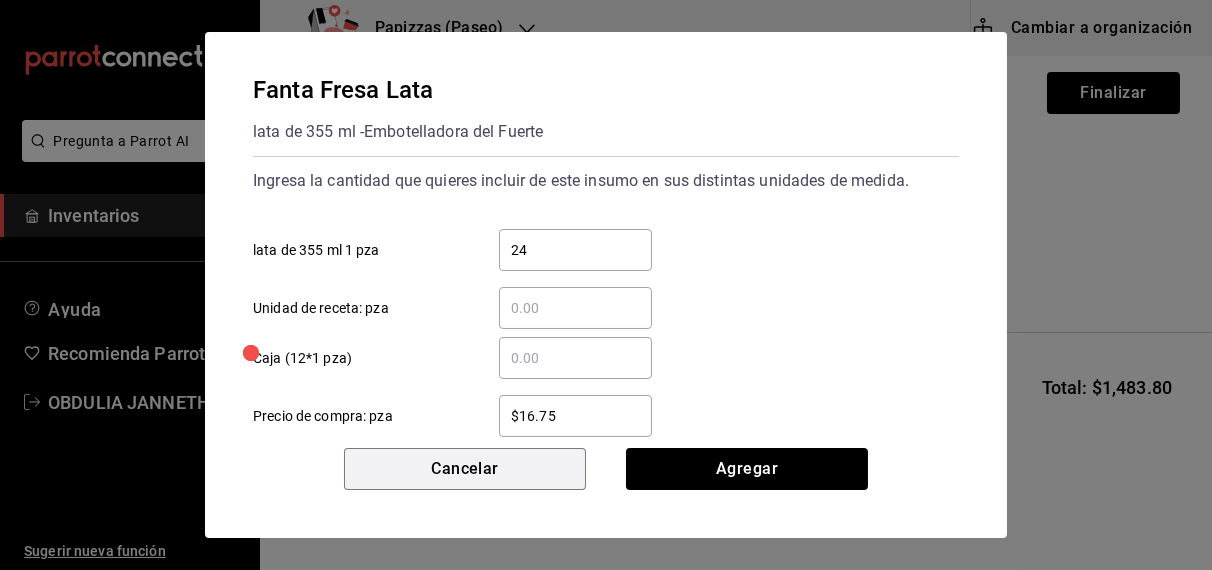 type 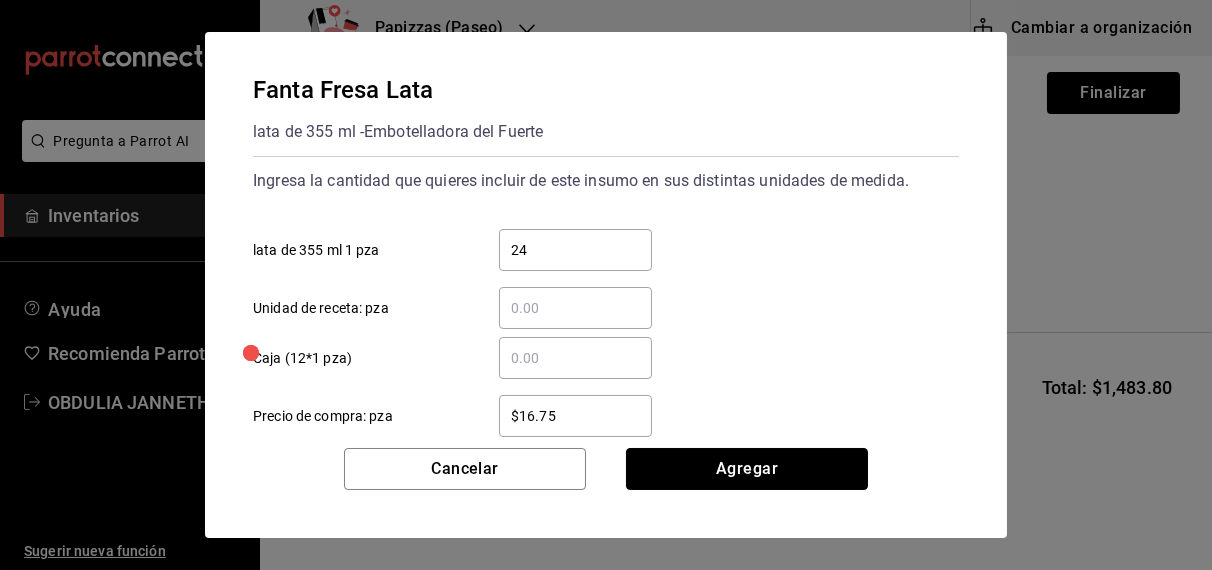 type 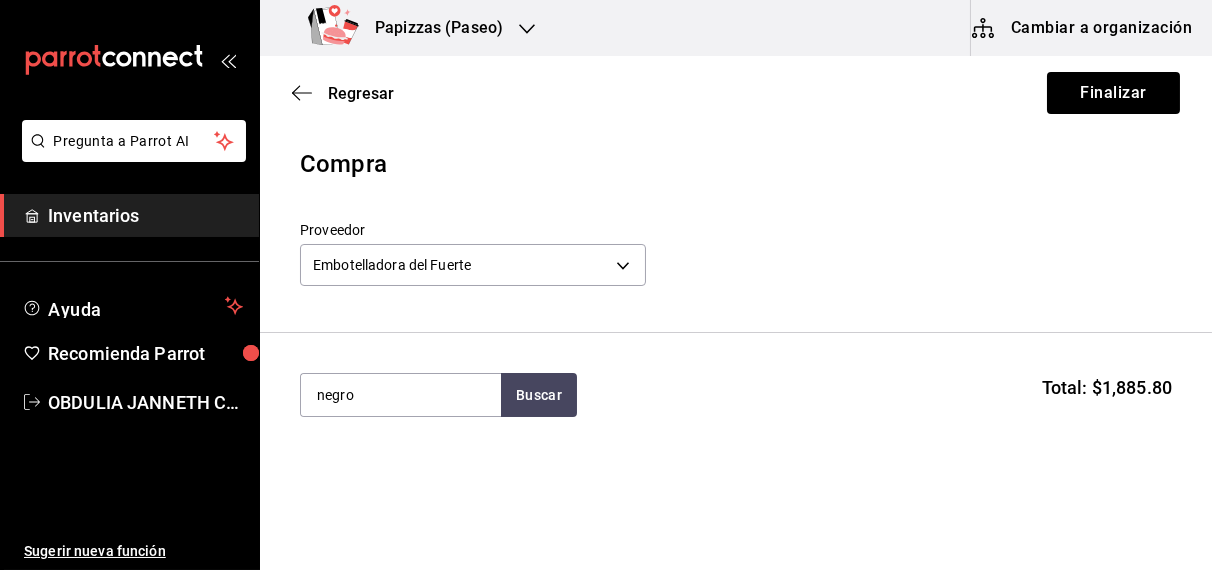type on "negro" 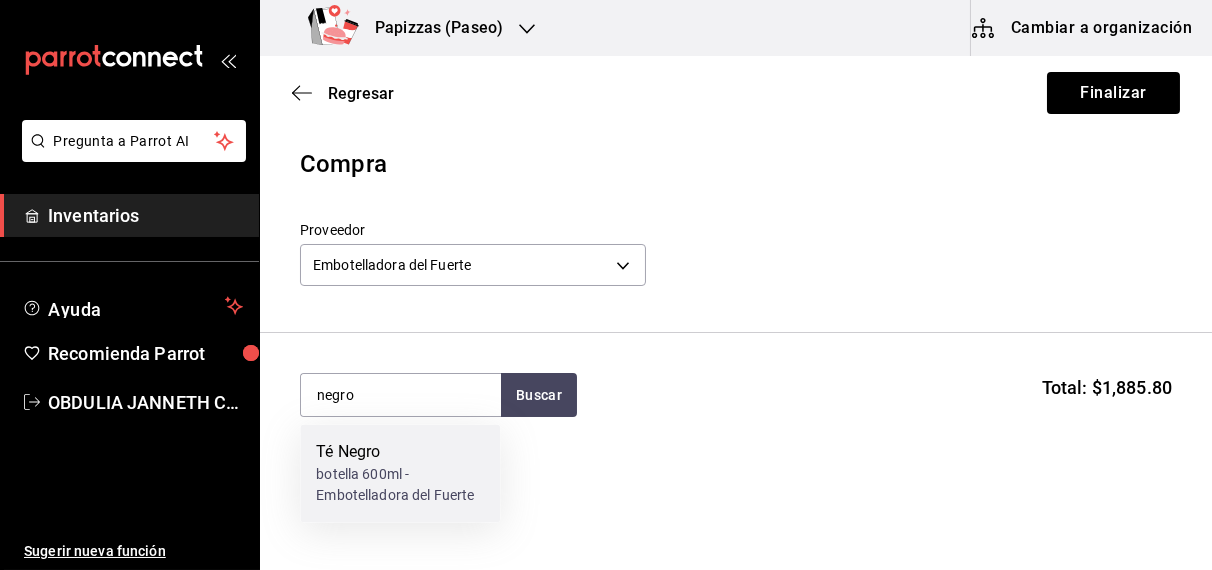 click on "botella 600ml - Embotelladora del Fuerte" at bounding box center [400, 486] 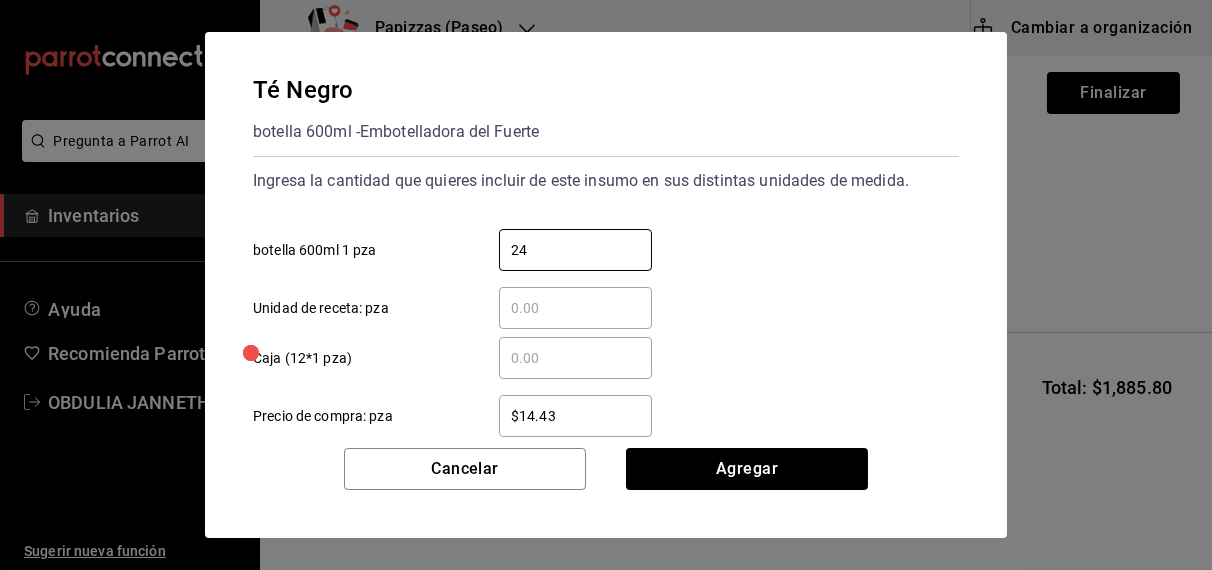 type on "24" 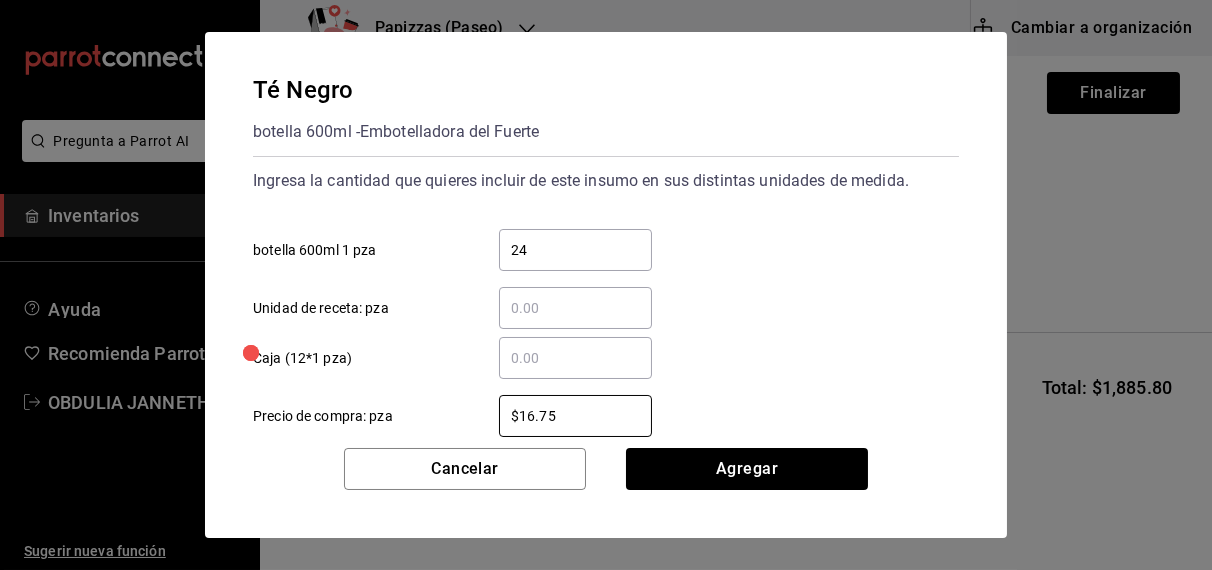 type on "$16.75" 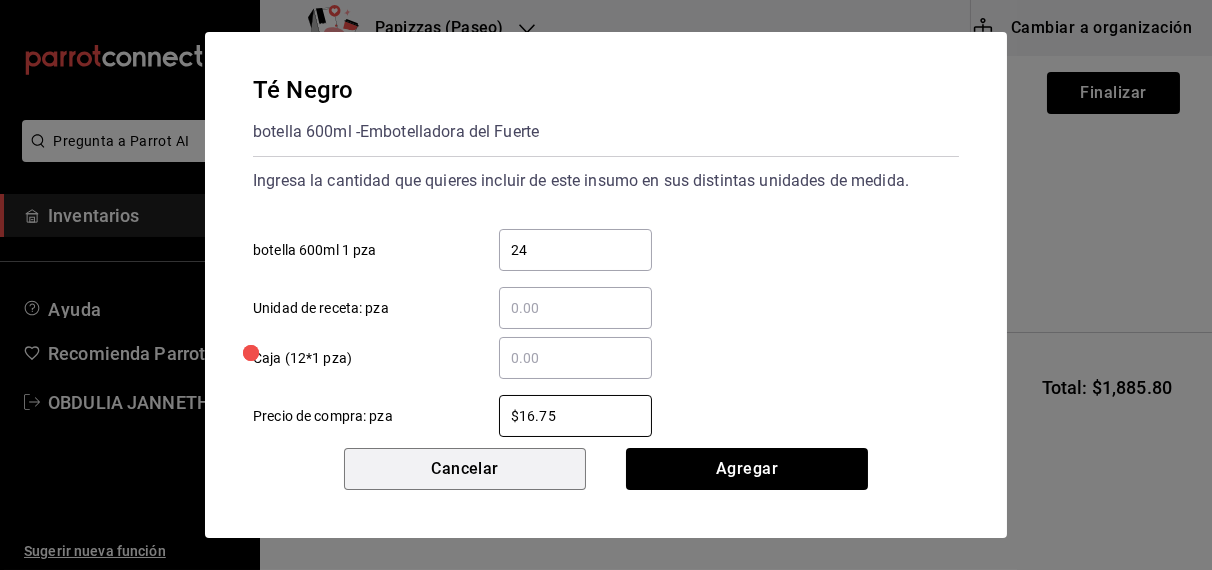 type 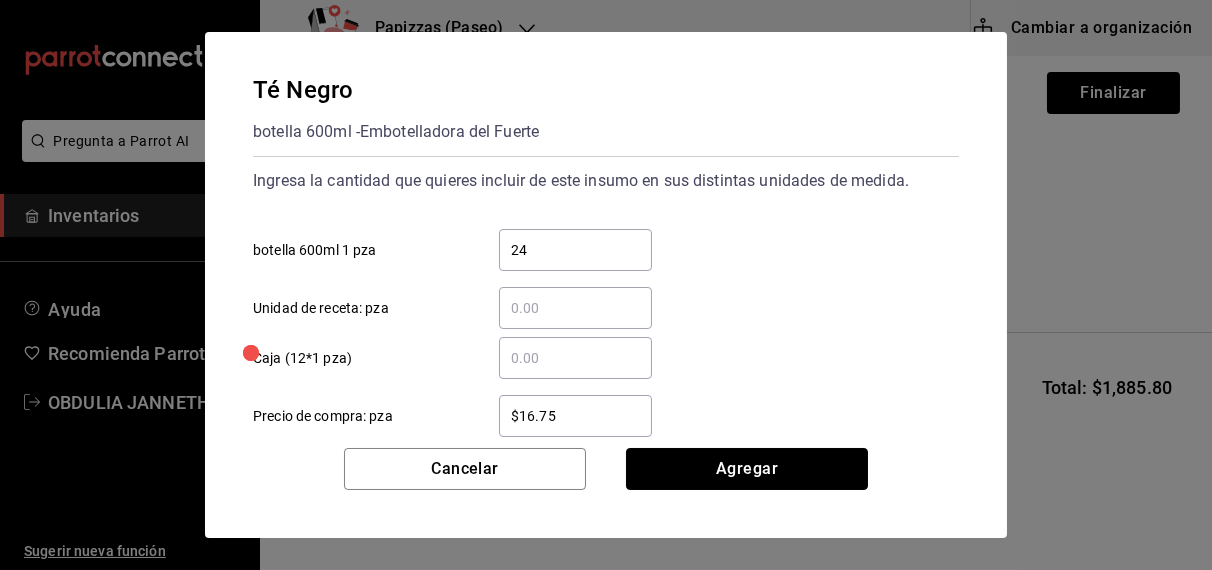 type 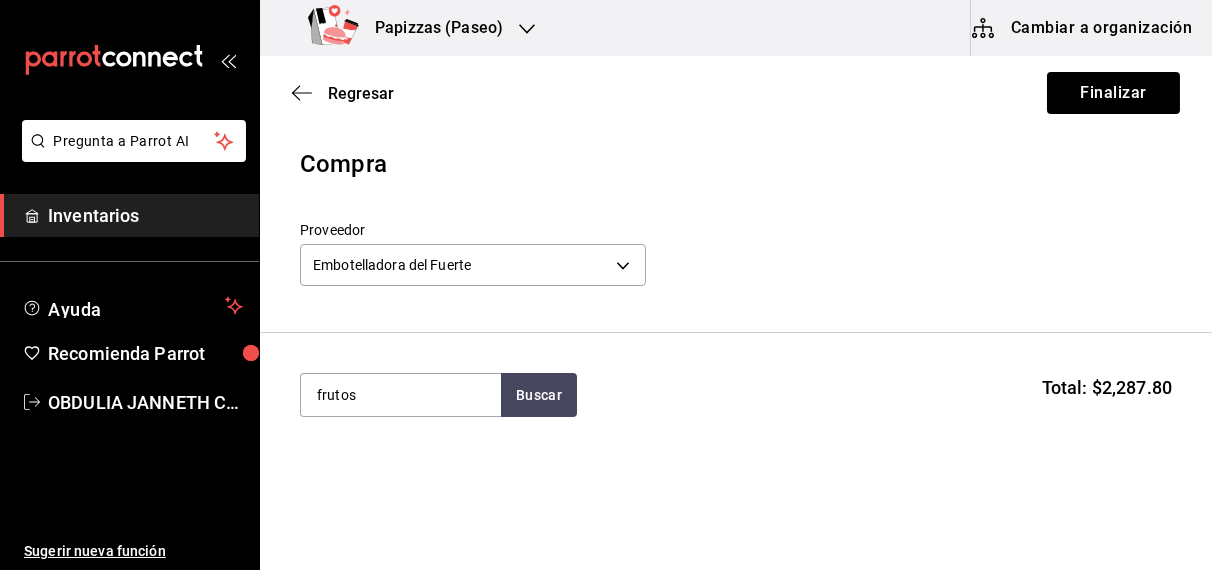 type on "frutos" 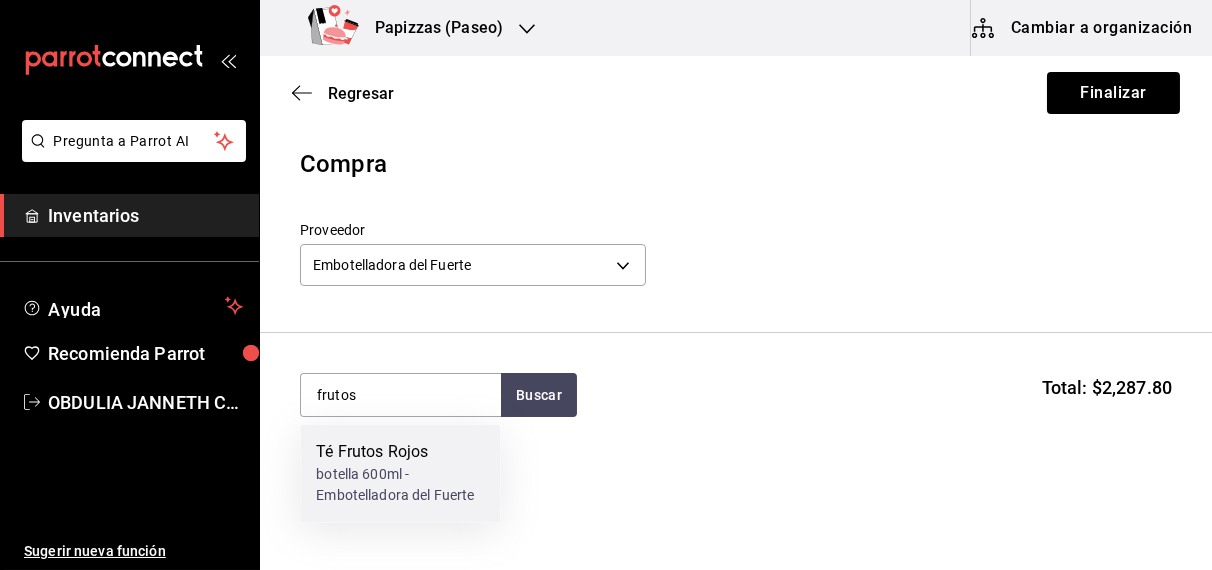 click on "botella 600ml - Embotelladora del Fuerte" at bounding box center (400, 486) 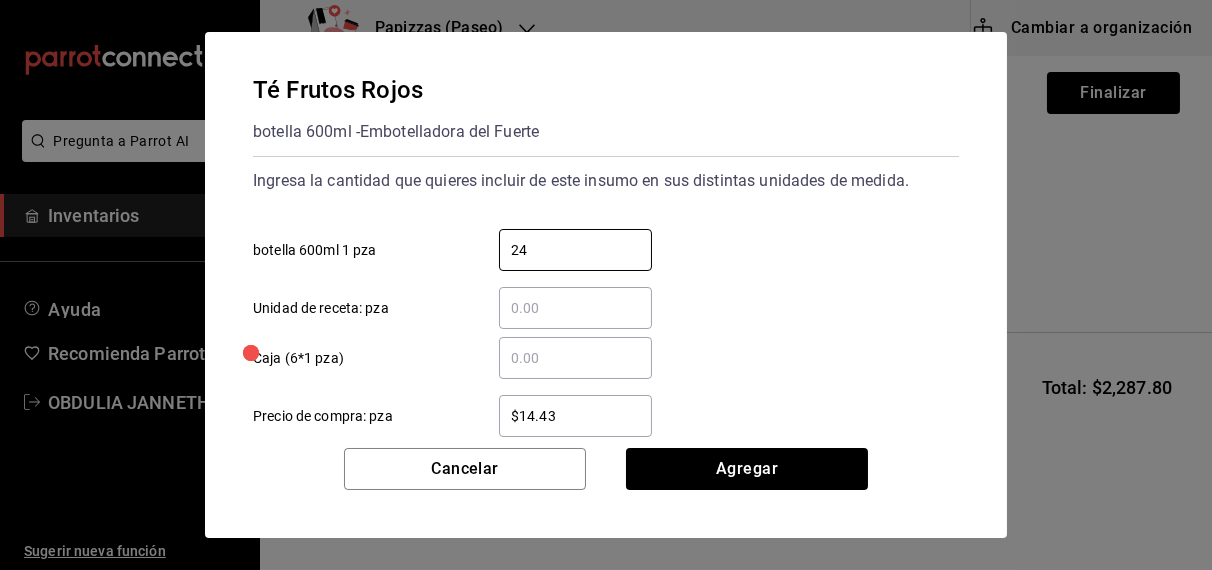 type on "24" 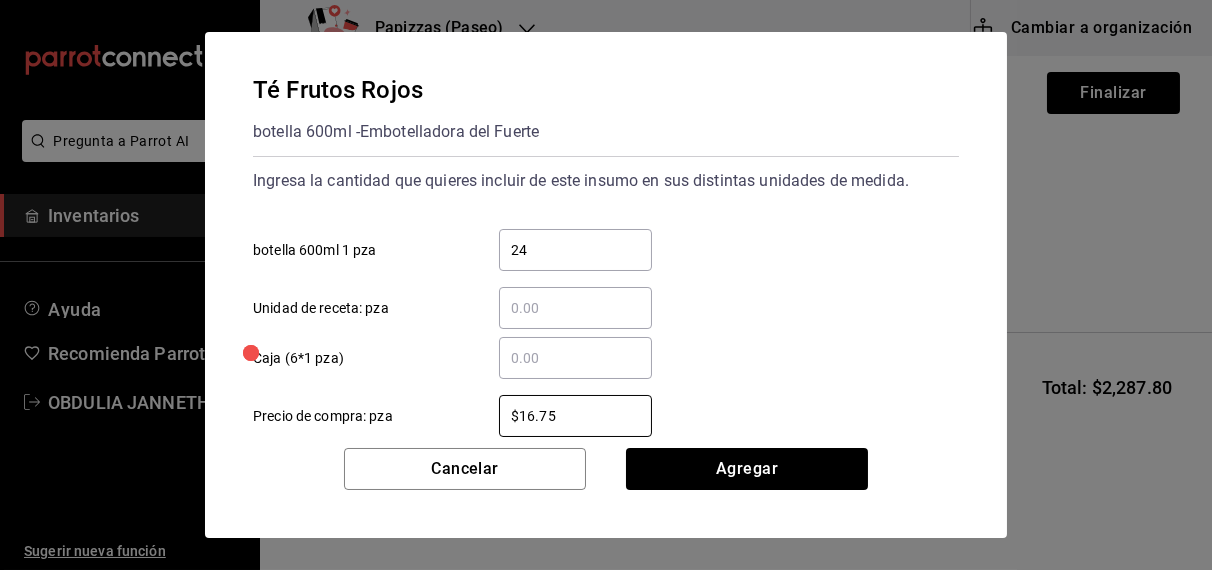 type on "$16.75" 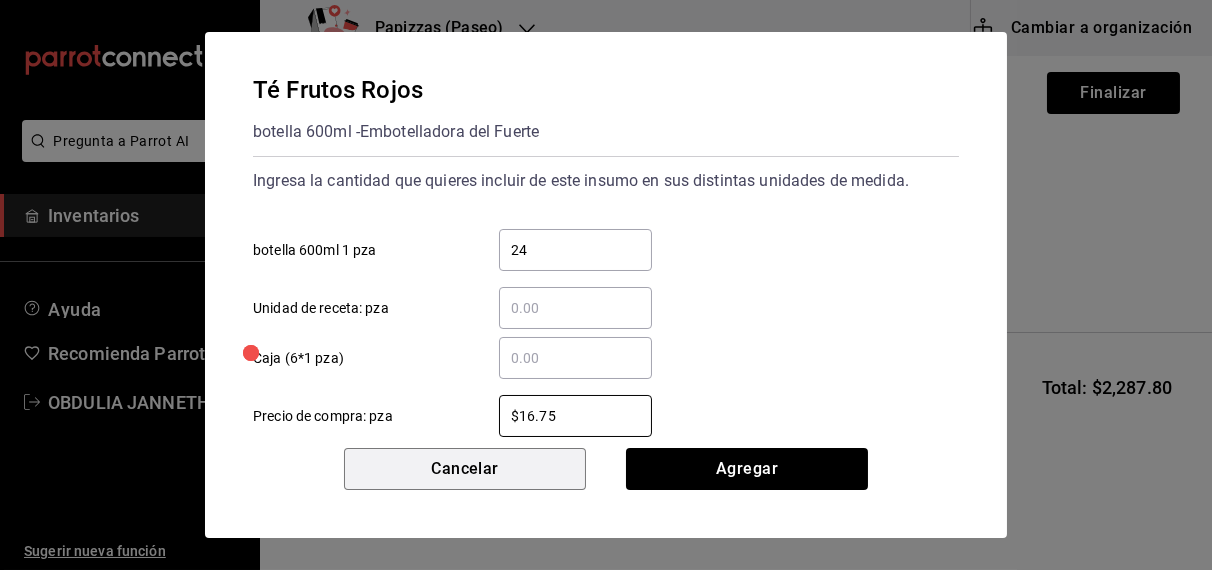 type 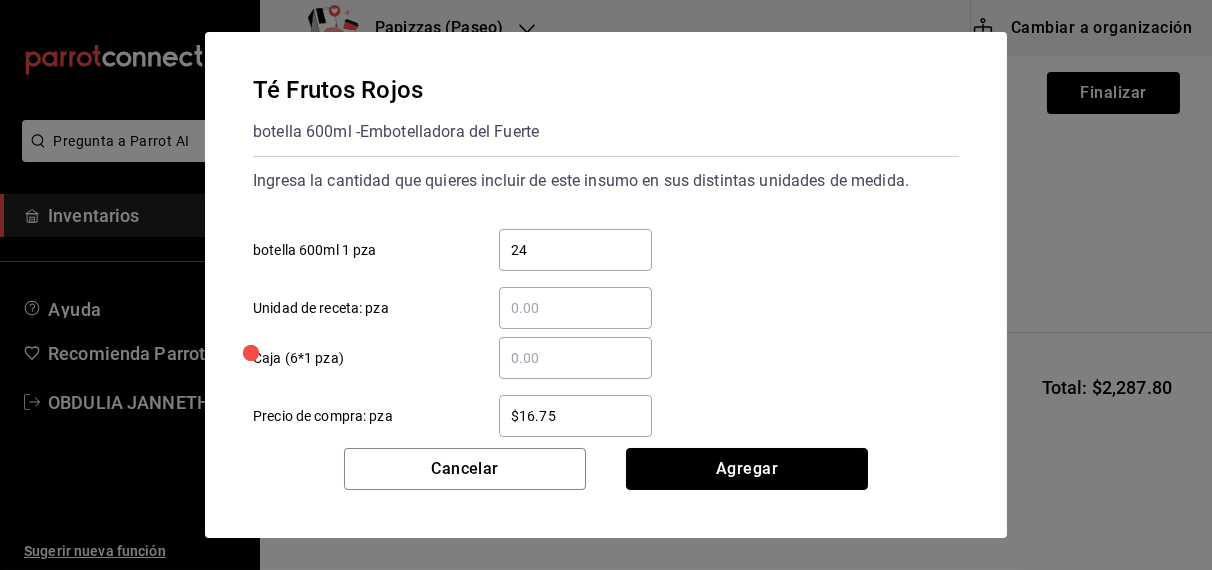 type 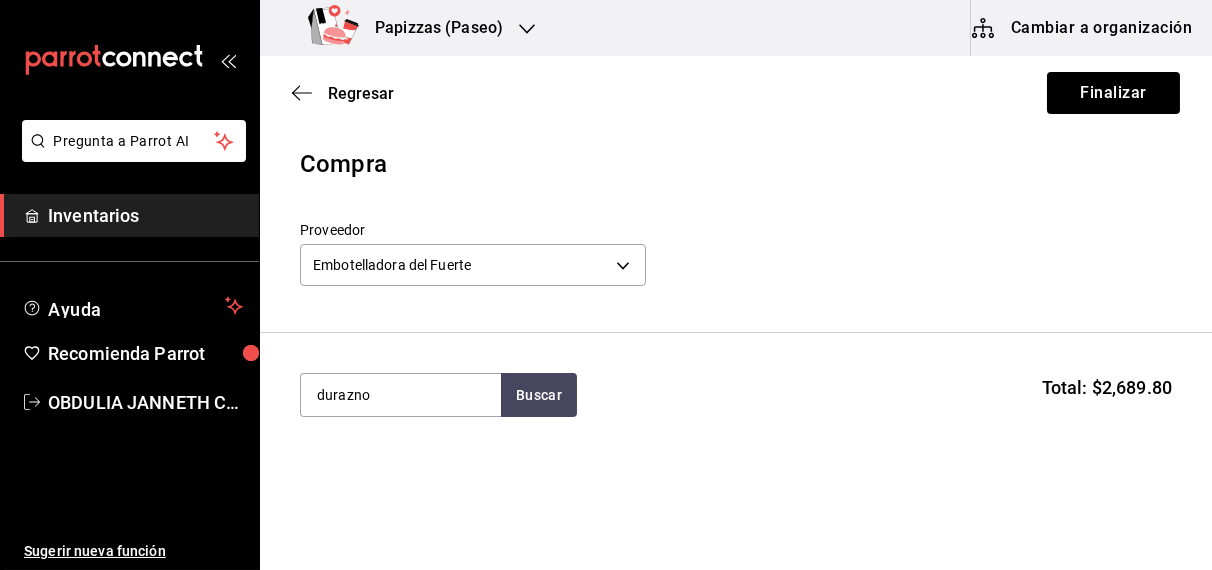 type on "durazno" 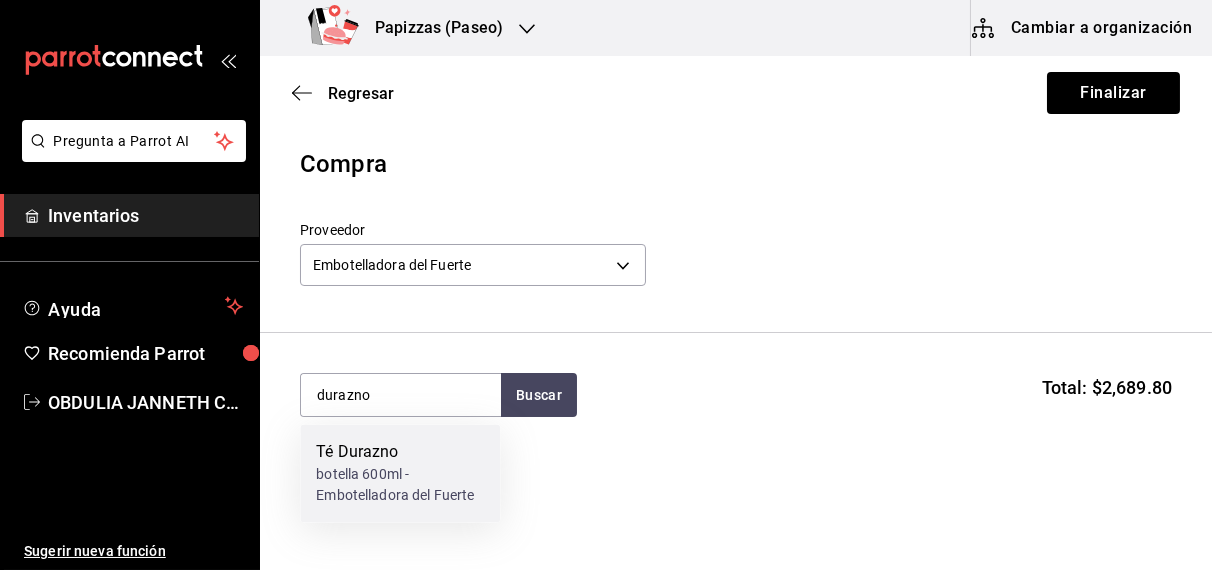 click on "botella 600ml - Embotelladora del Fuerte" at bounding box center (400, 486) 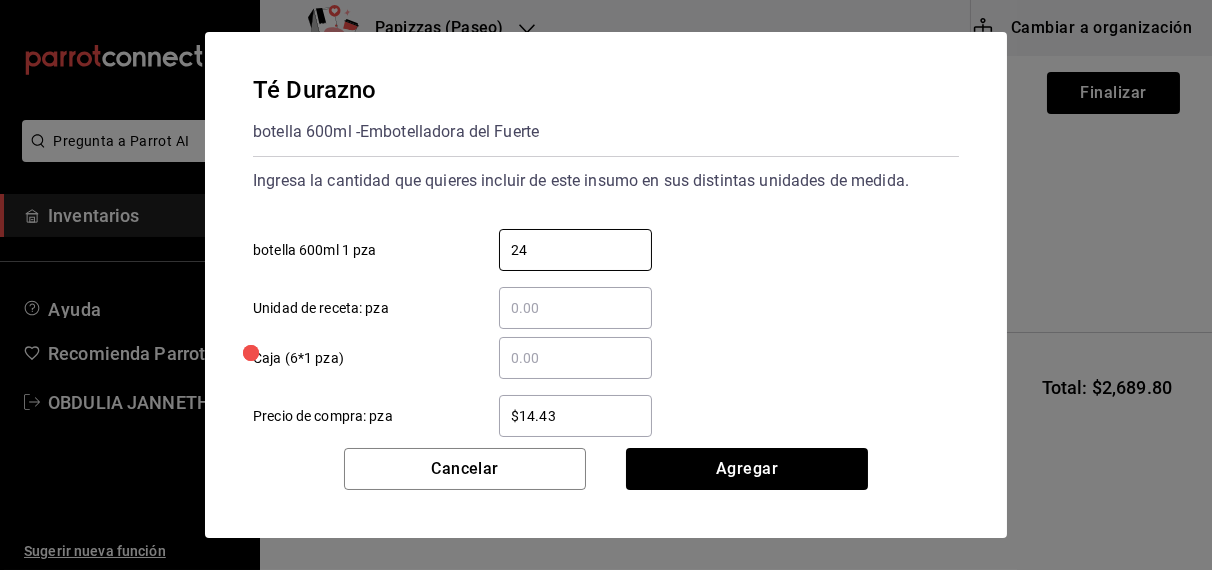 type on "24" 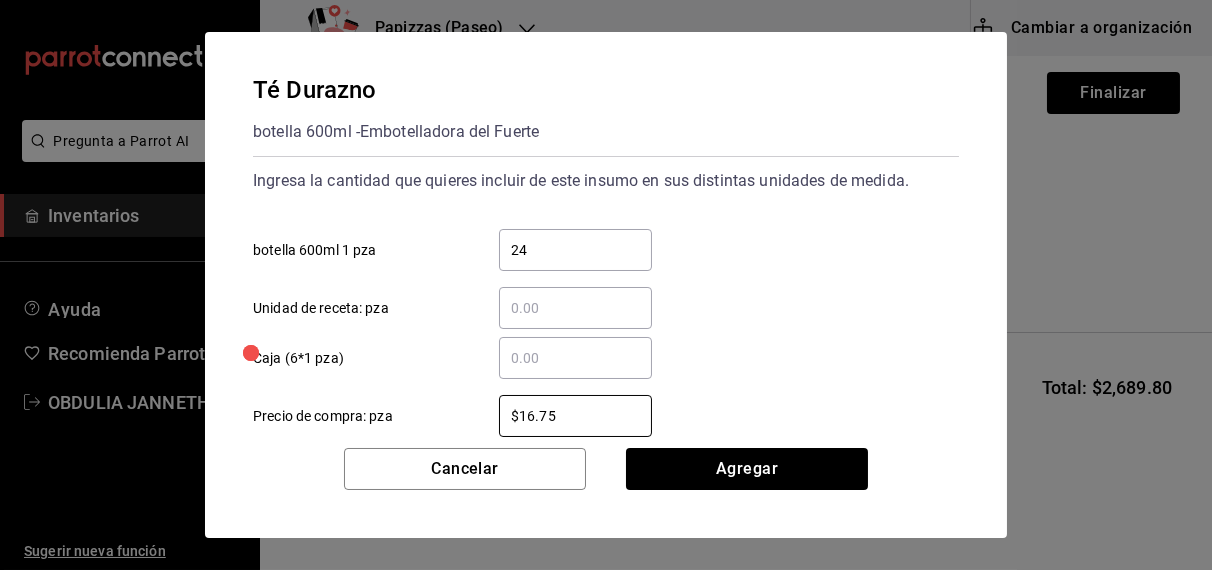 type on "$16.75" 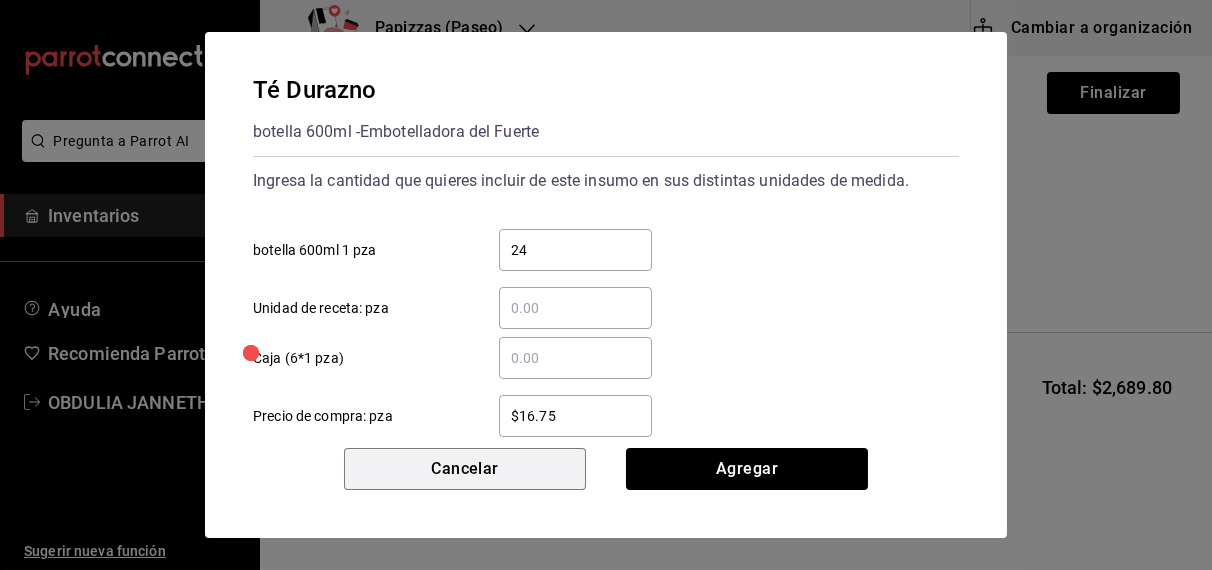 type 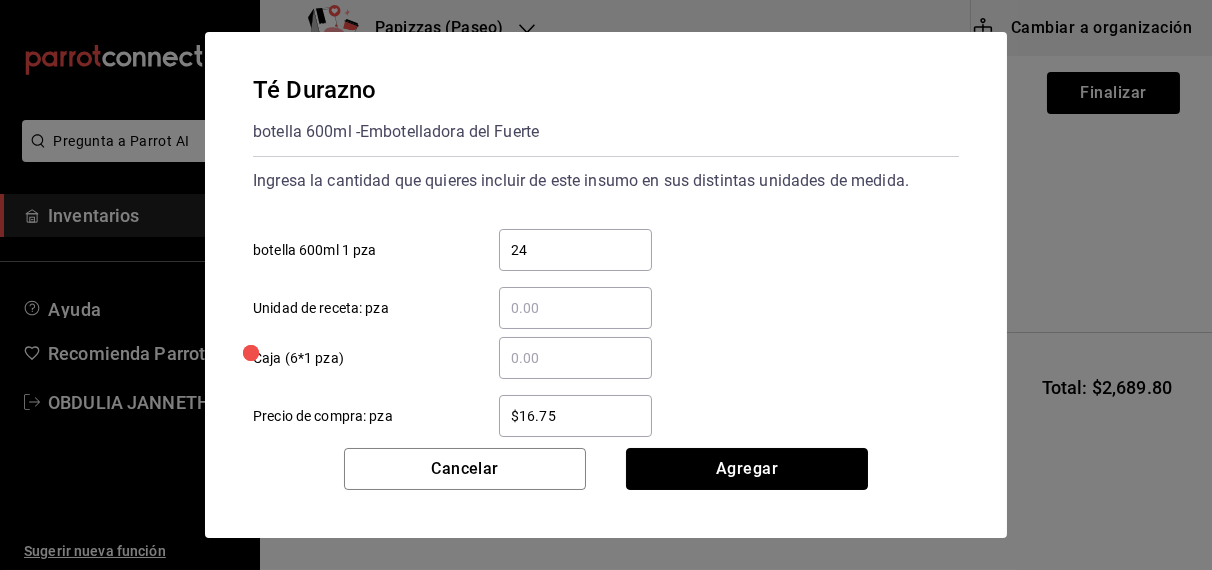 type 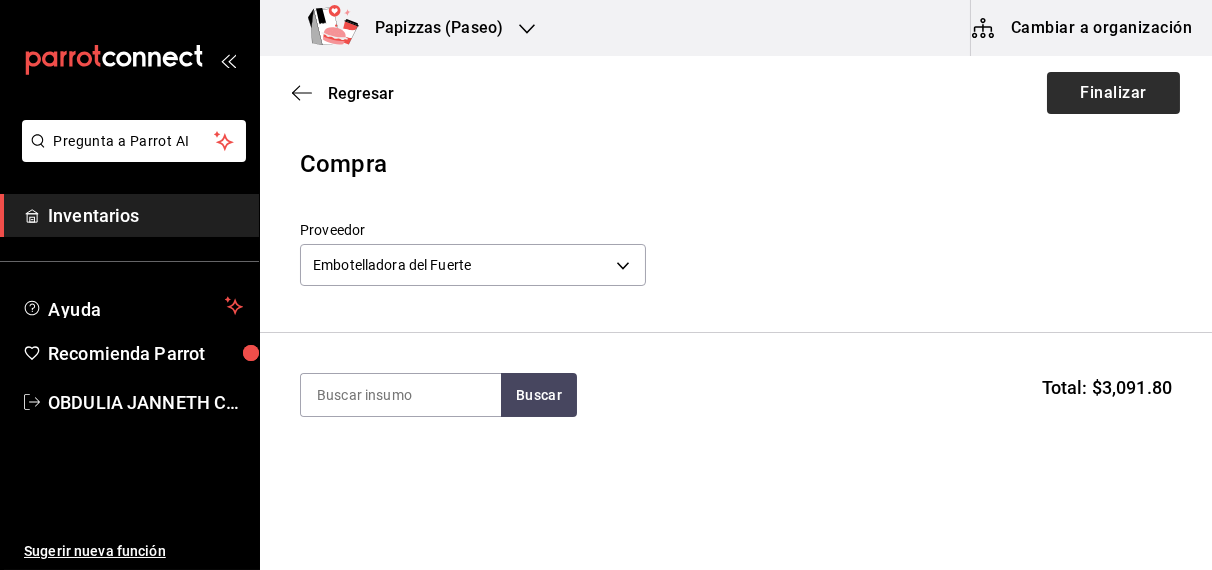 click on "Finalizar" at bounding box center [1113, 93] 